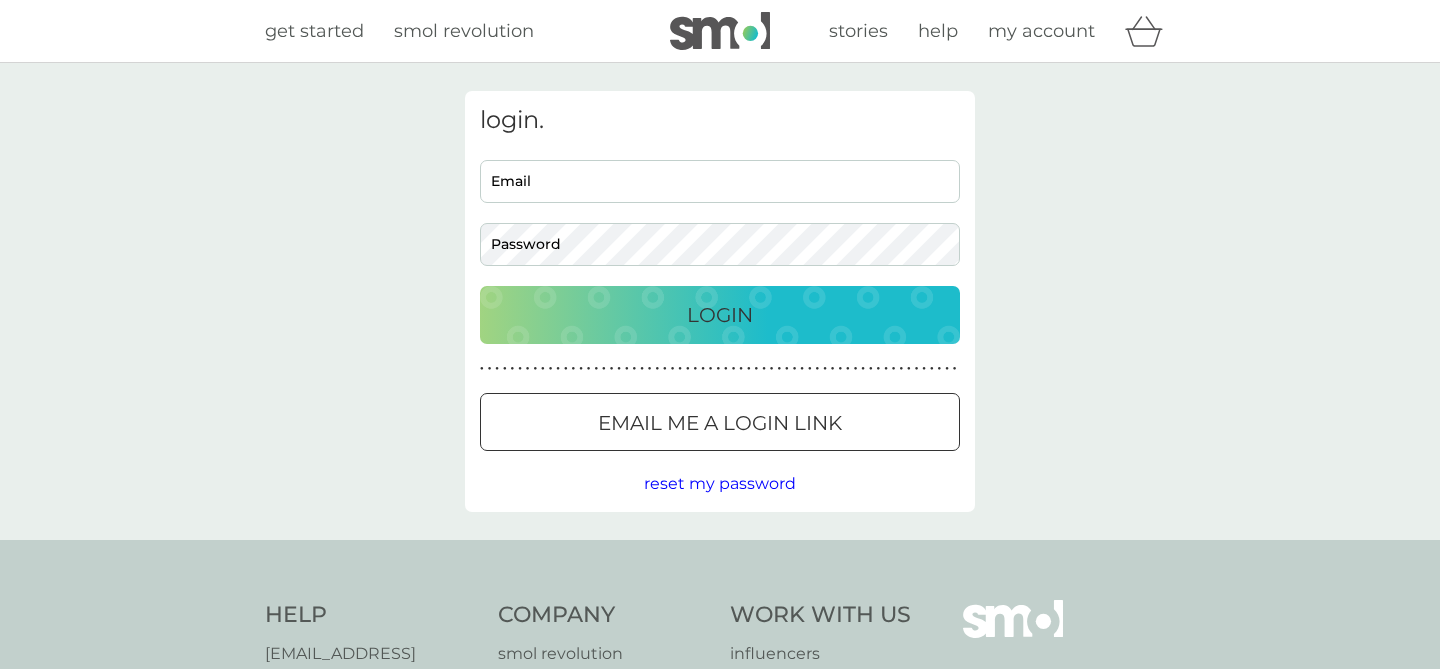 scroll, scrollTop: 0, scrollLeft: 0, axis: both 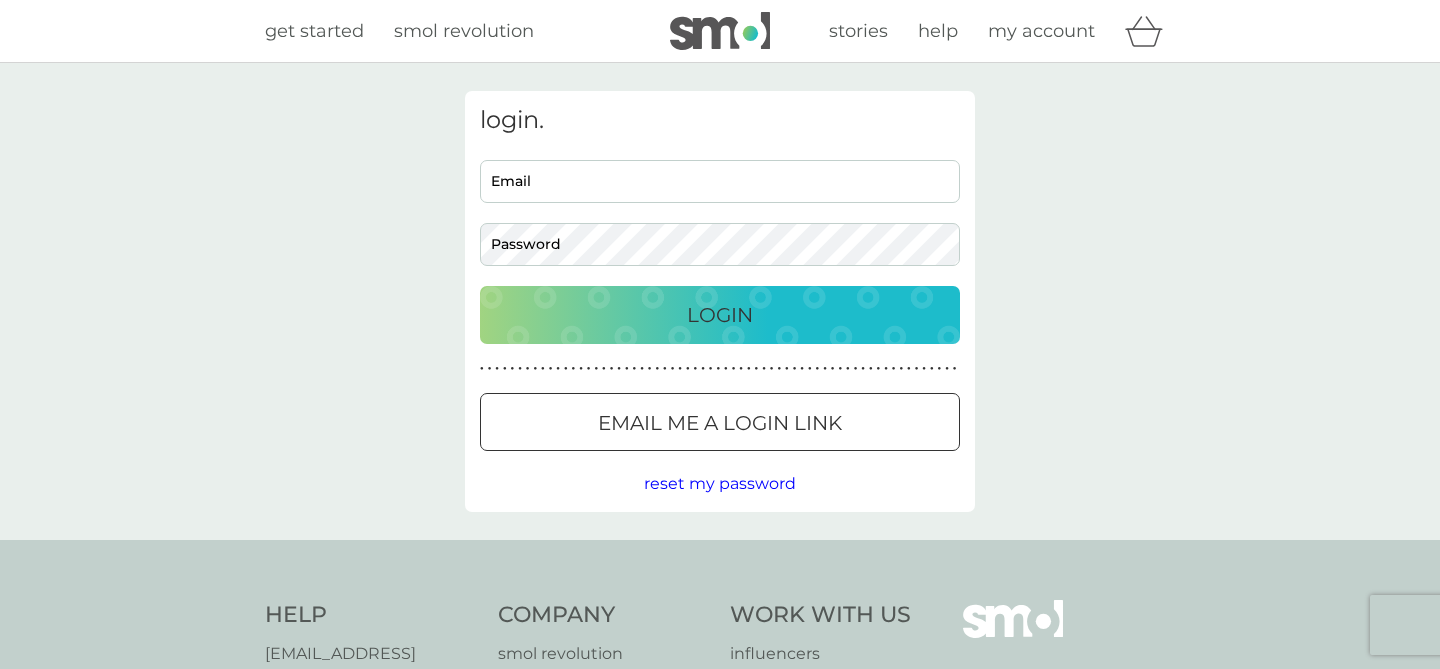type on "[EMAIL_ADDRESS][DOMAIN_NAME]" 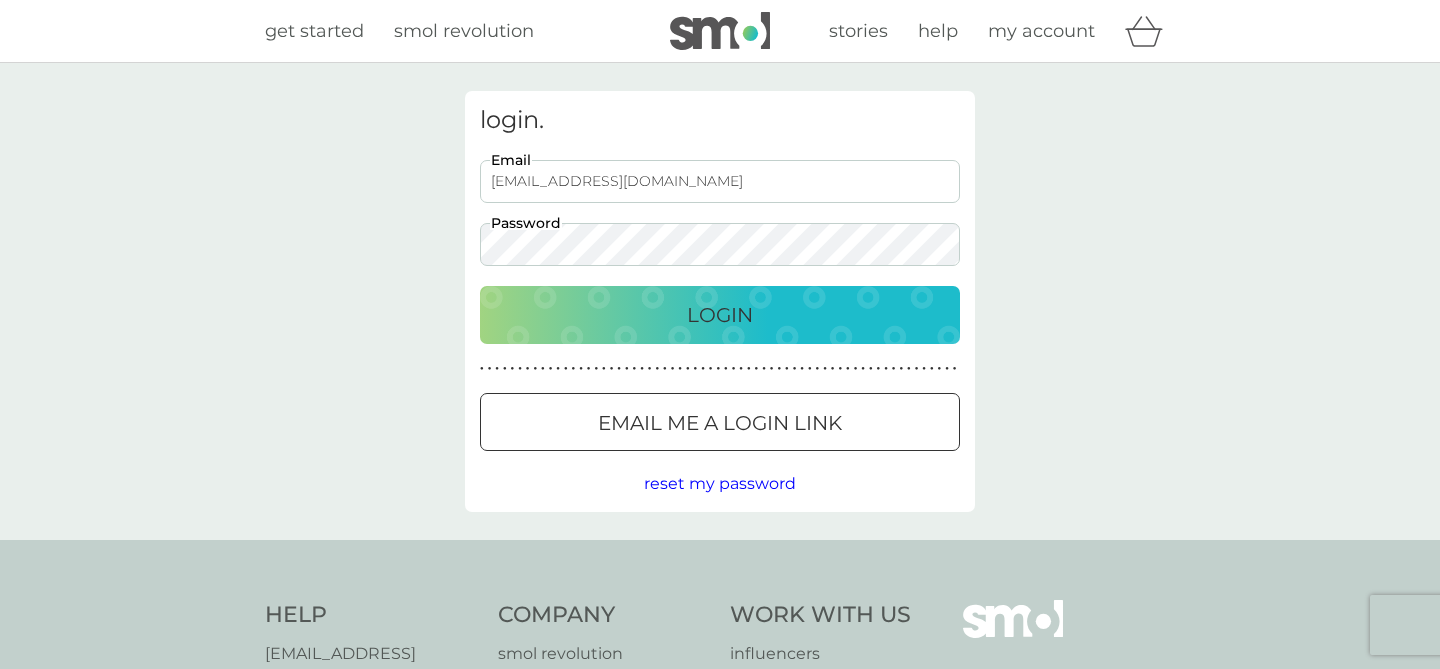 click on "Login" at bounding box center (720, 315) 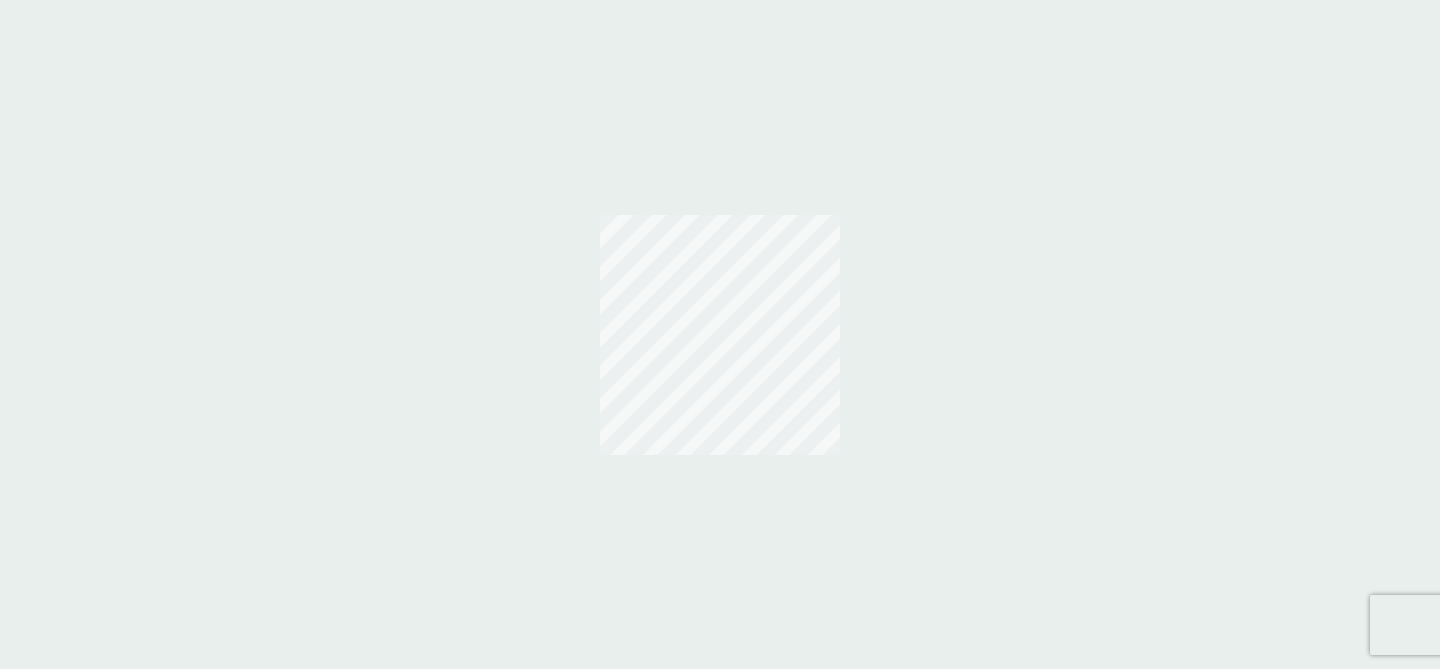 scroll, scrollTop: 0, scrollLeft: 0, axis: both 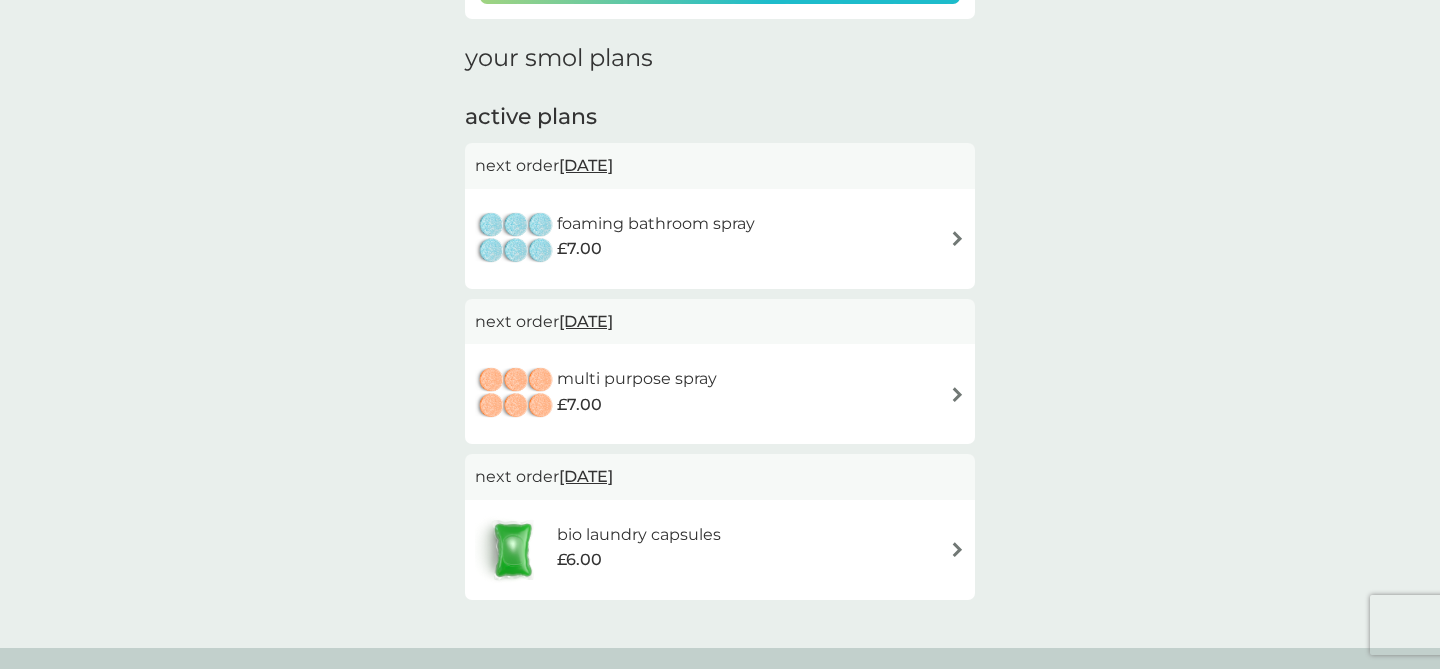 click on "£7.00" at bounding box center [656, 249] 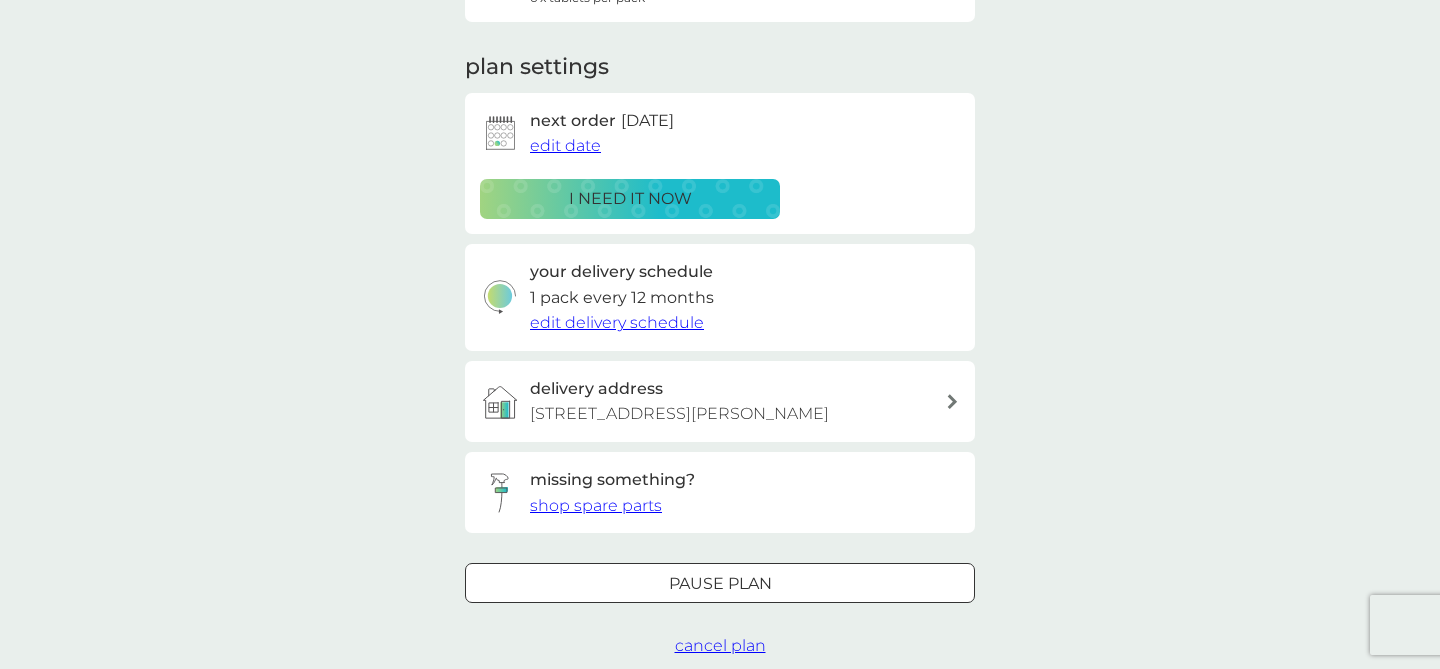 scroll, scrollTop: 263, scrollLeft: 0, axis: vertical 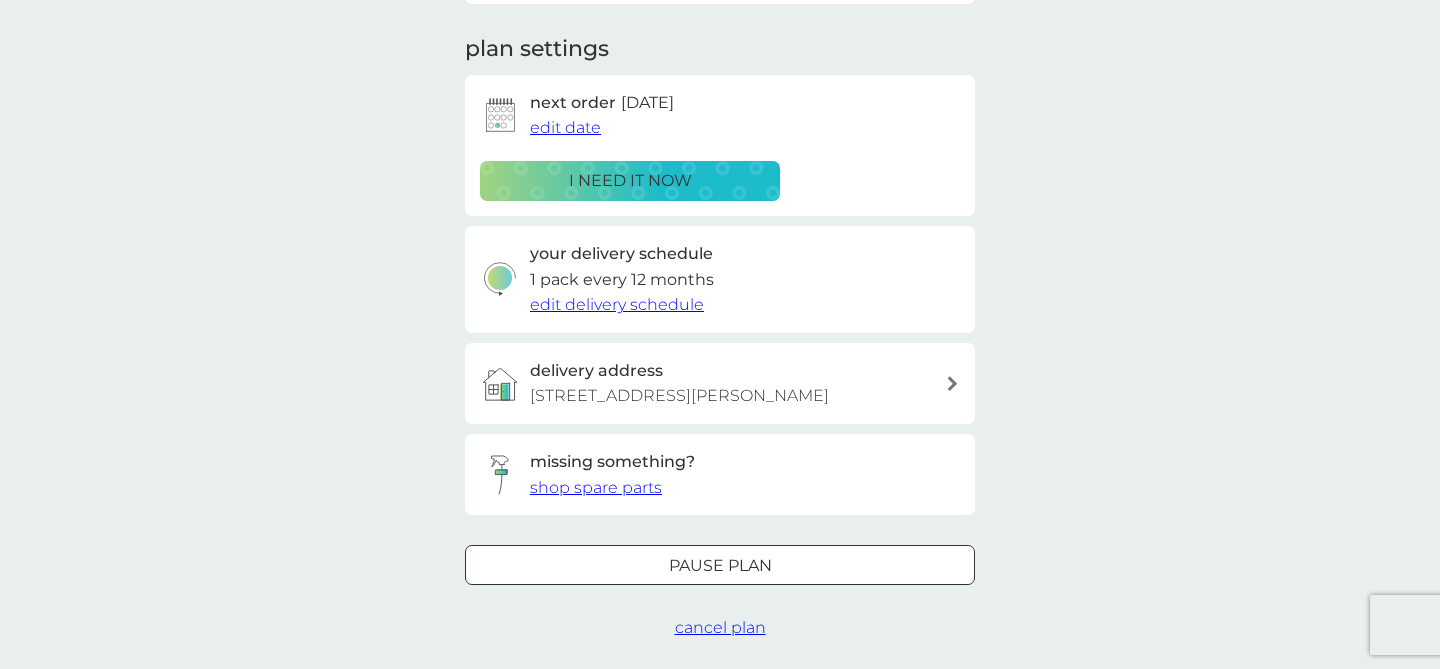 click on "shop spare parts" at bounding box center (596, 487) 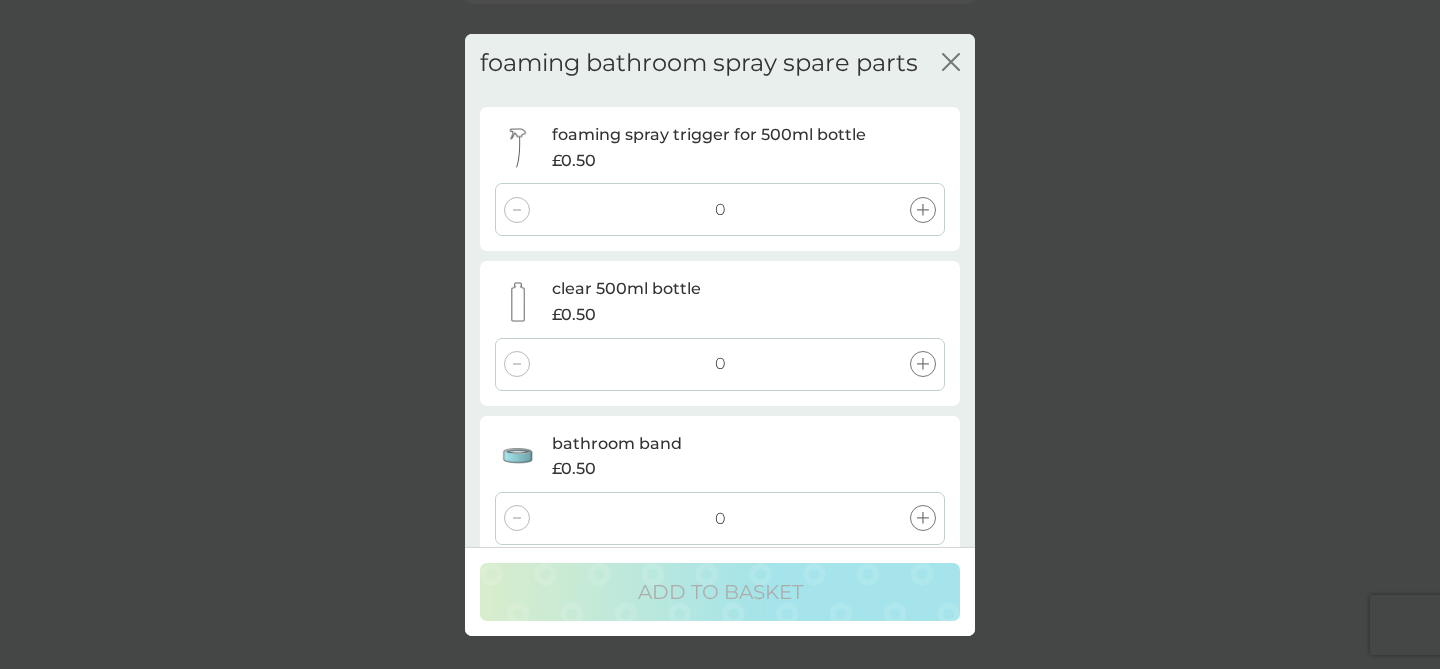 click on "close" 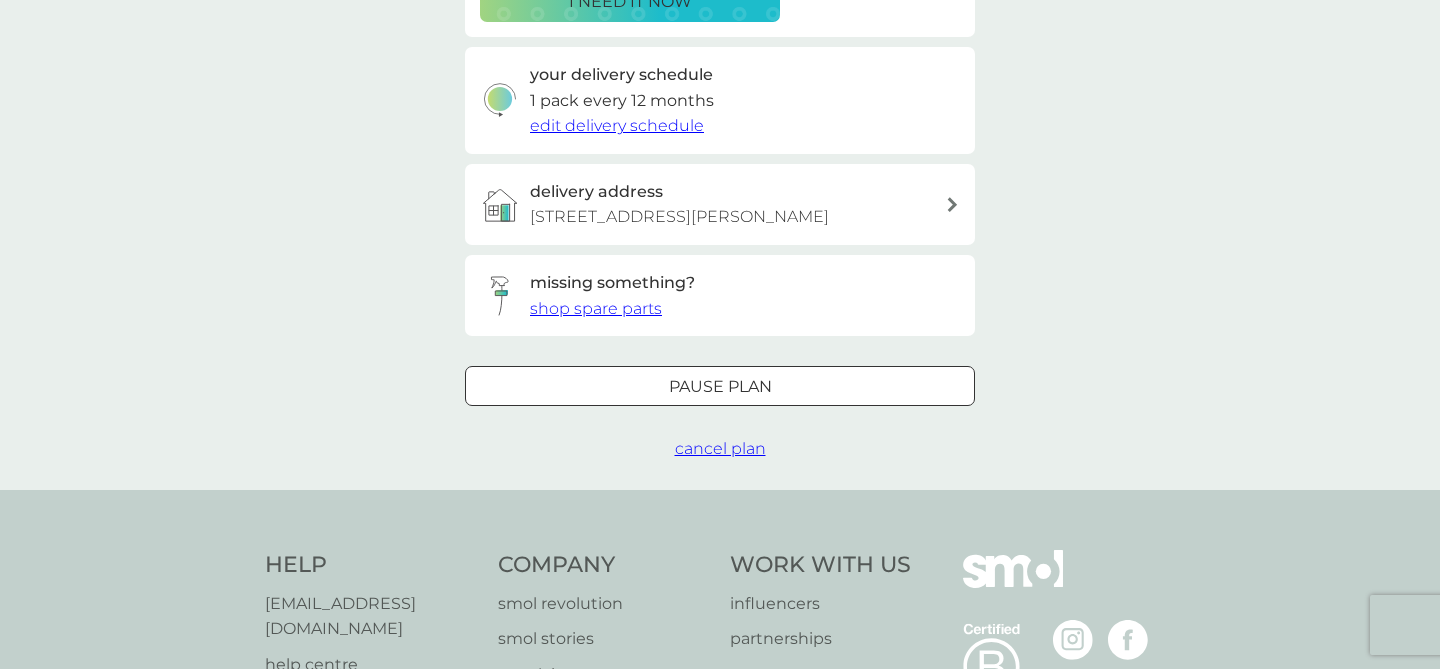 scroll, scrollTop: 512, scrollLeft: 0, axis: vertical 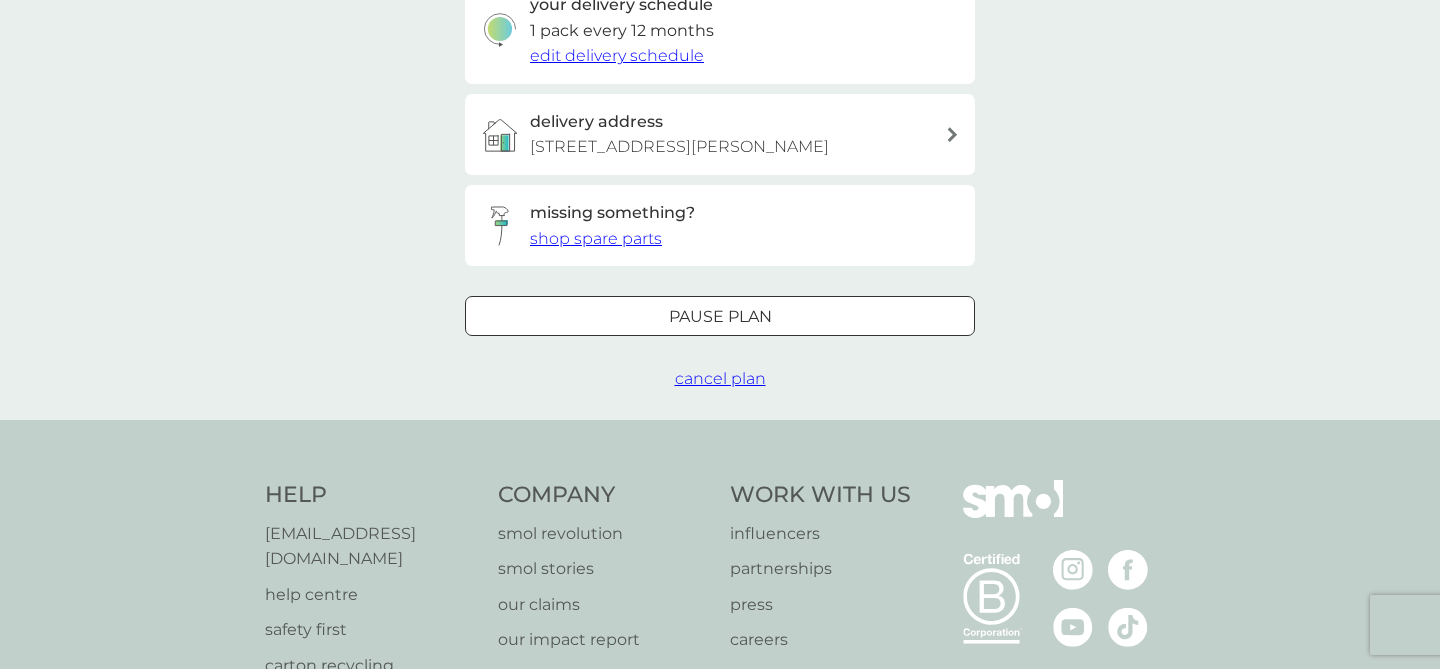 click on "shop spare parts" at bounding box center (596, 238) 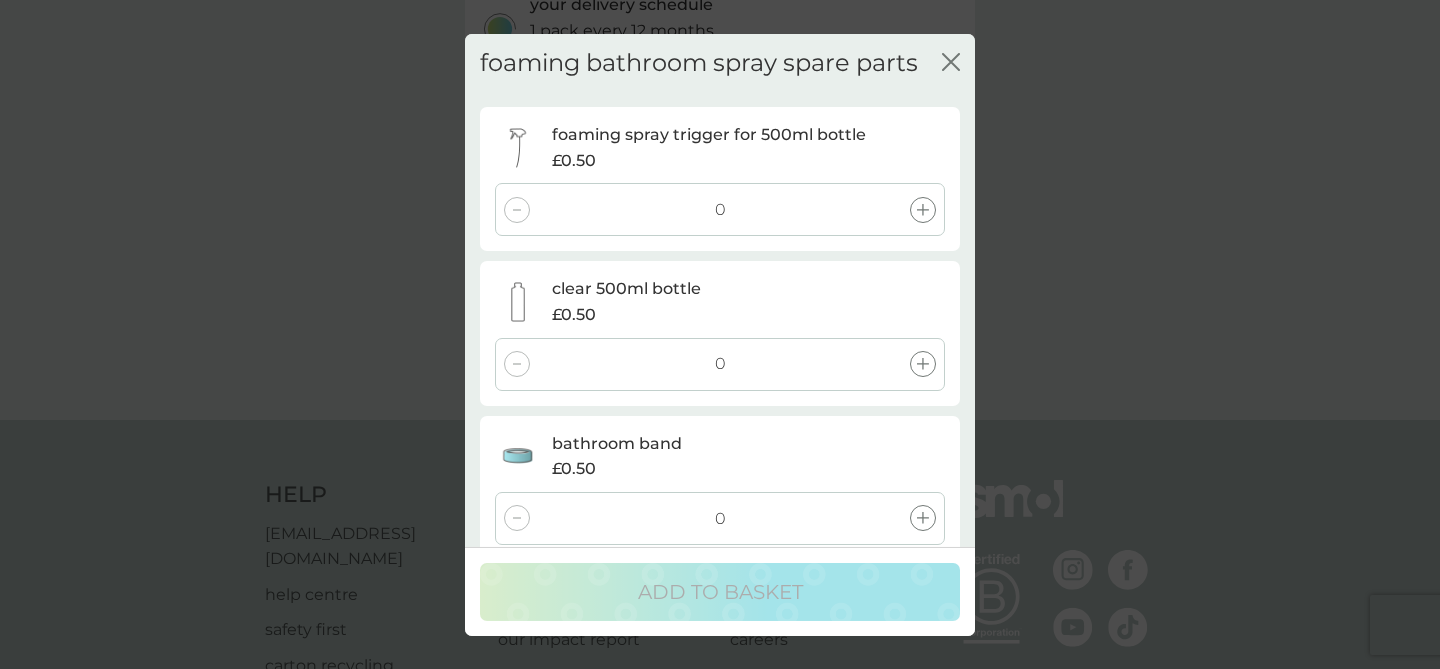 click on "close" 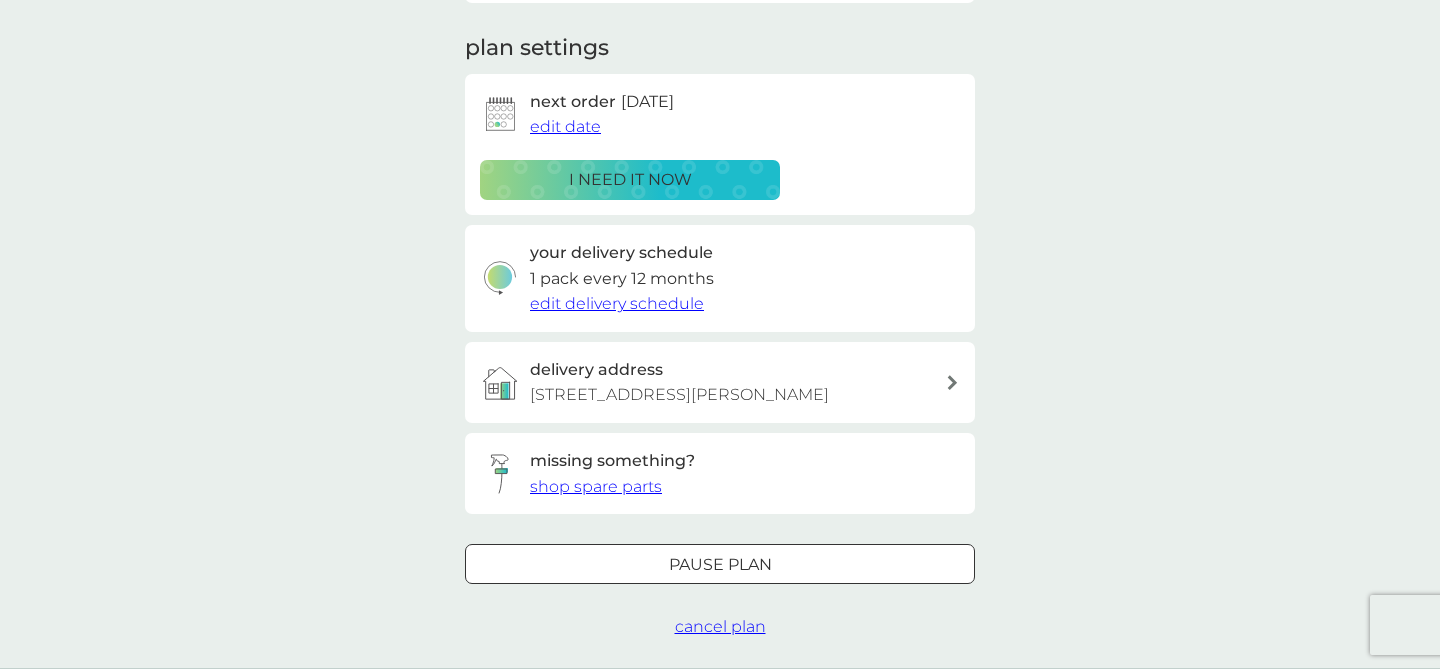 scroll, scrollTop: 0, scrollLeft: 0, axis: both 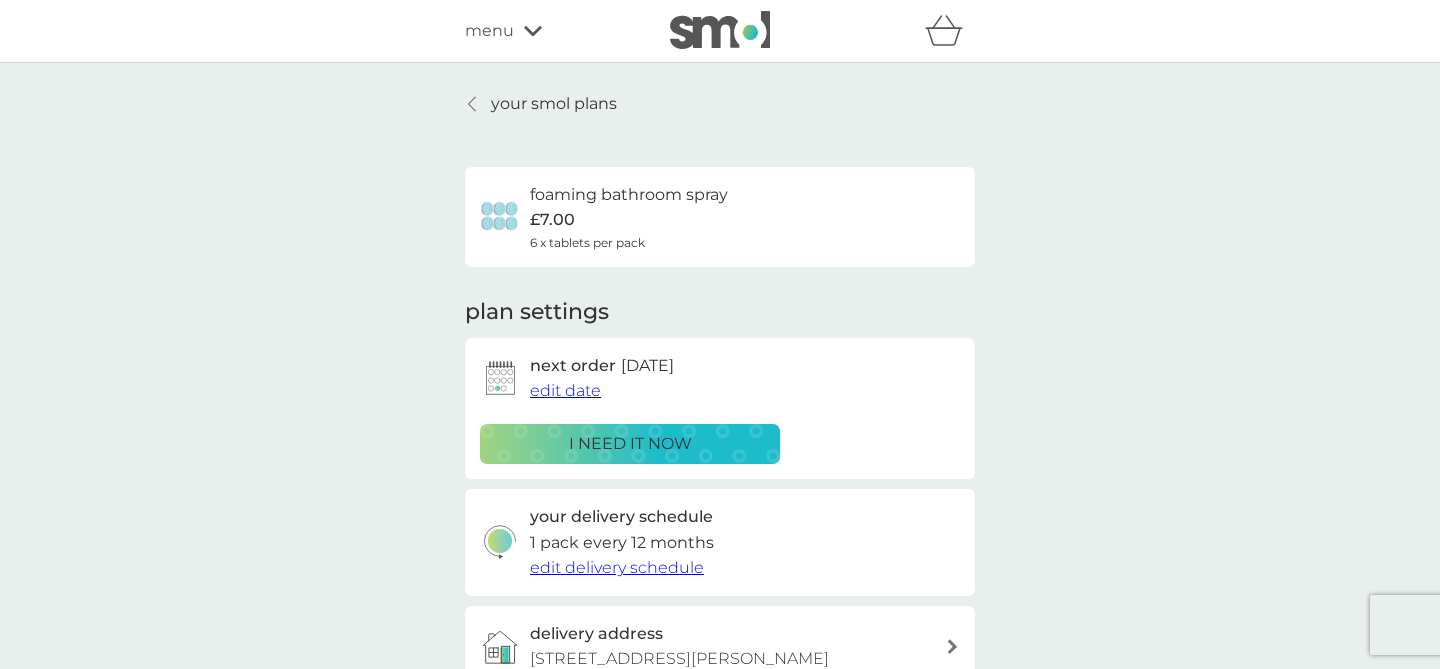 click on "your smol plans" at bounding box center [554, 104] 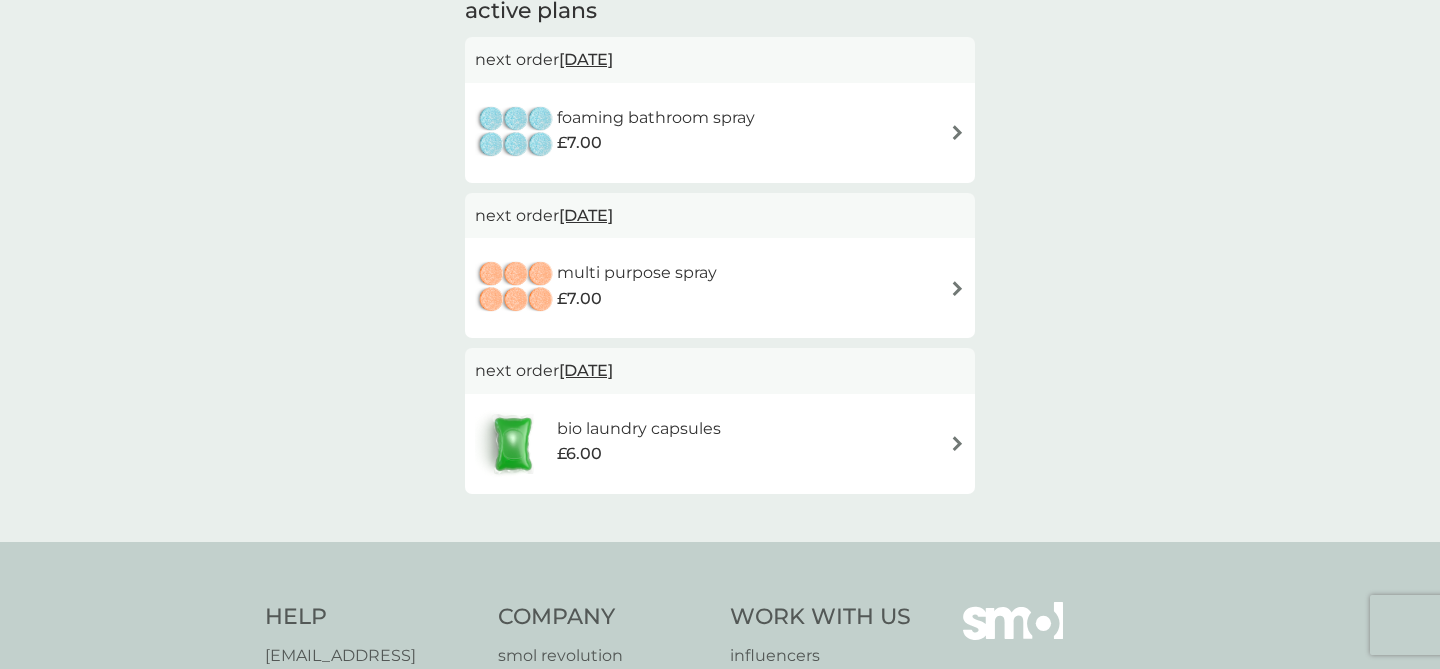 scroll, scrollTop: 399, scrollLeft: 0, axis: vertical 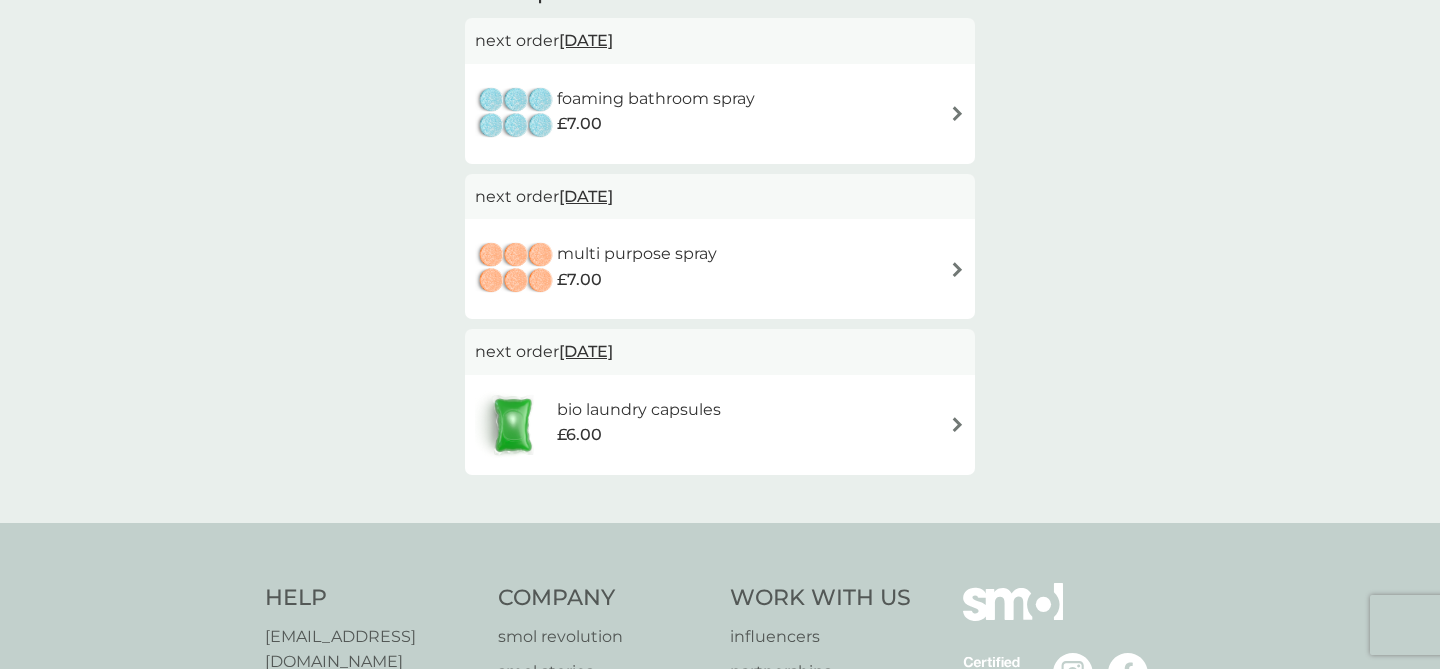 click on "multi purpose spray £7.00" at bounding box center [720, 269] 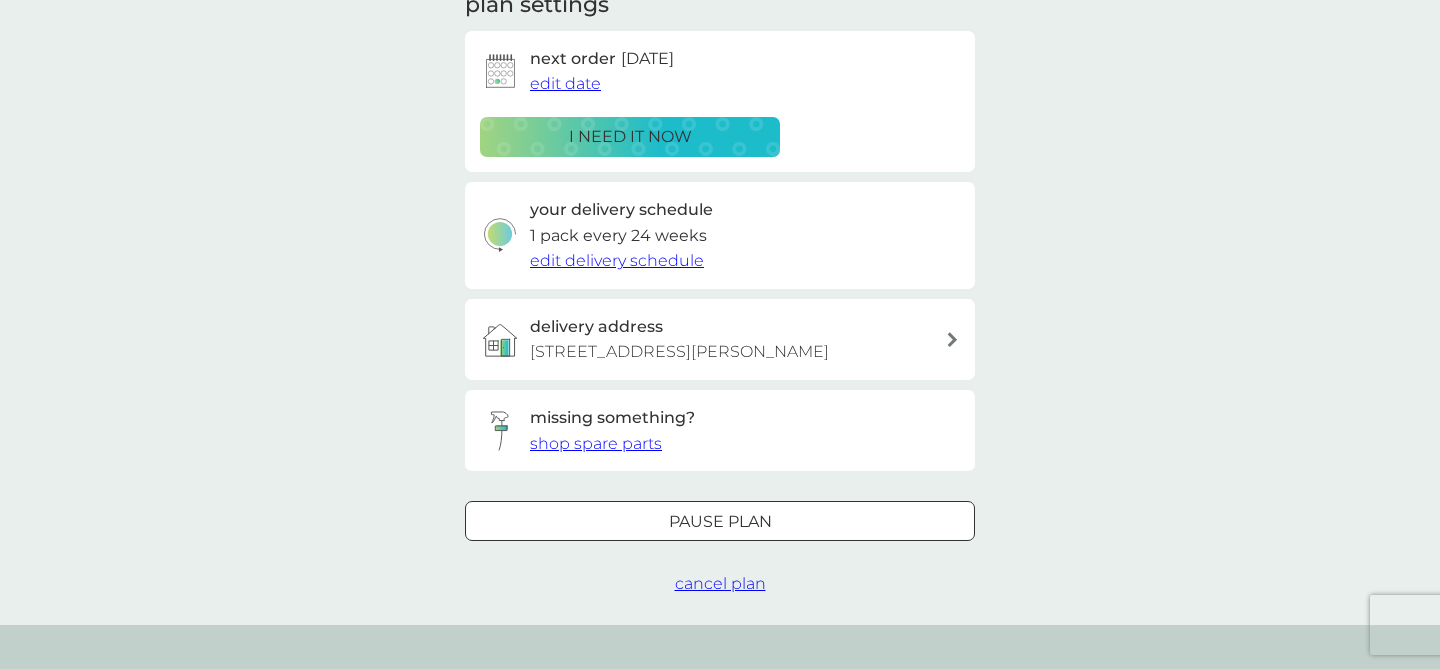 scroll, scrollTop: 308, scrollLeft: 0, axis: vertical 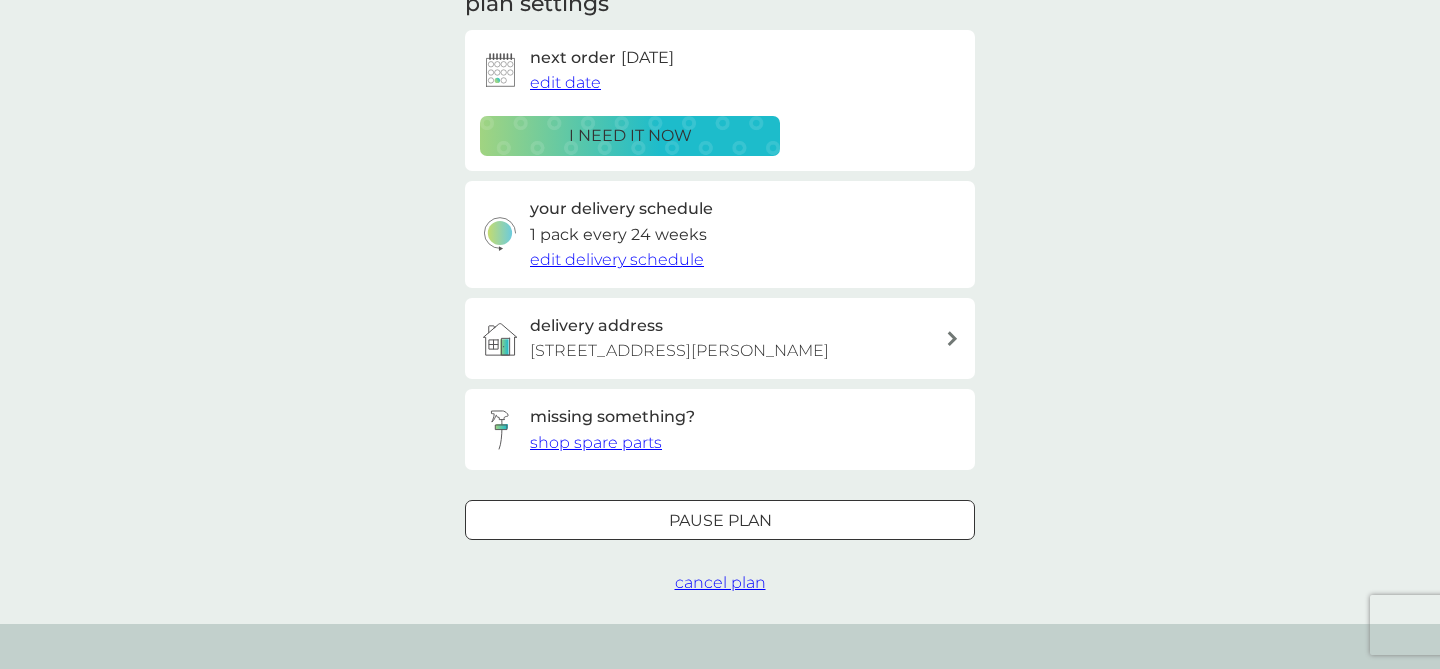 click on "shop spare parts" at bounding box center (596, 442) 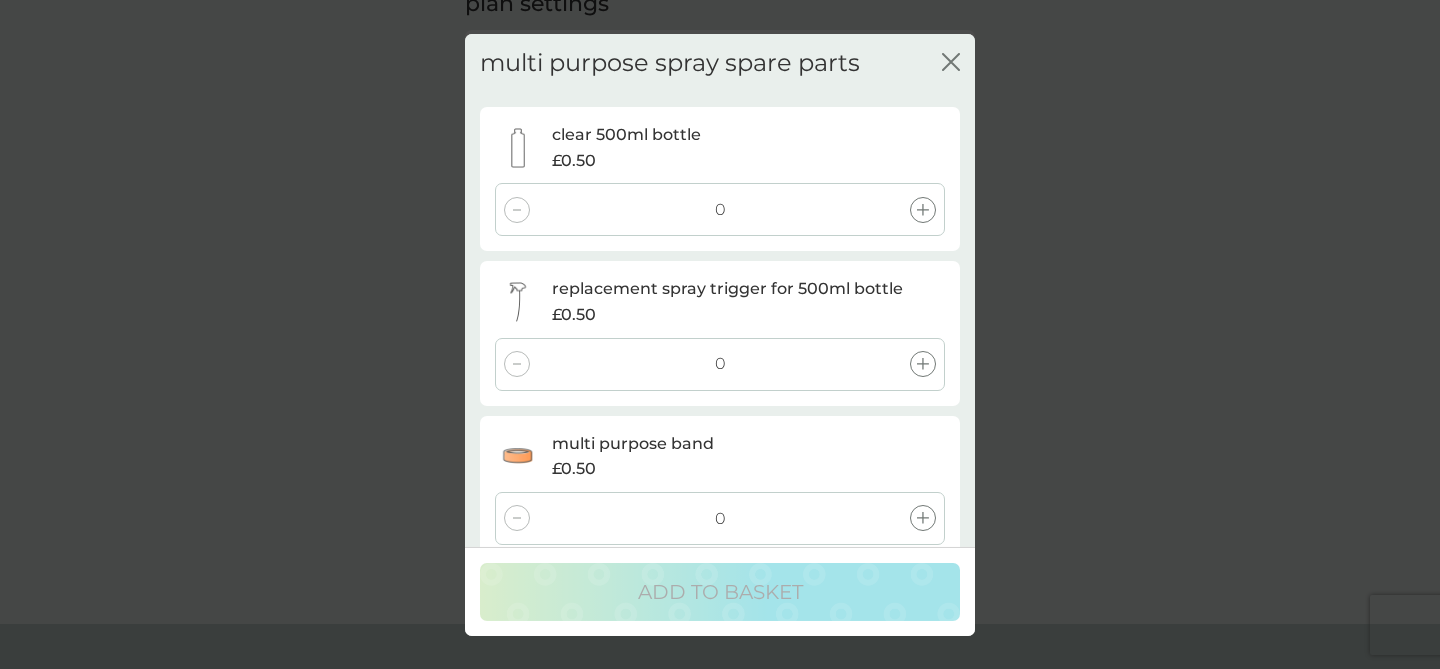 scroll, scrollTop: 28, scrollLeft: 0, axis: vertical 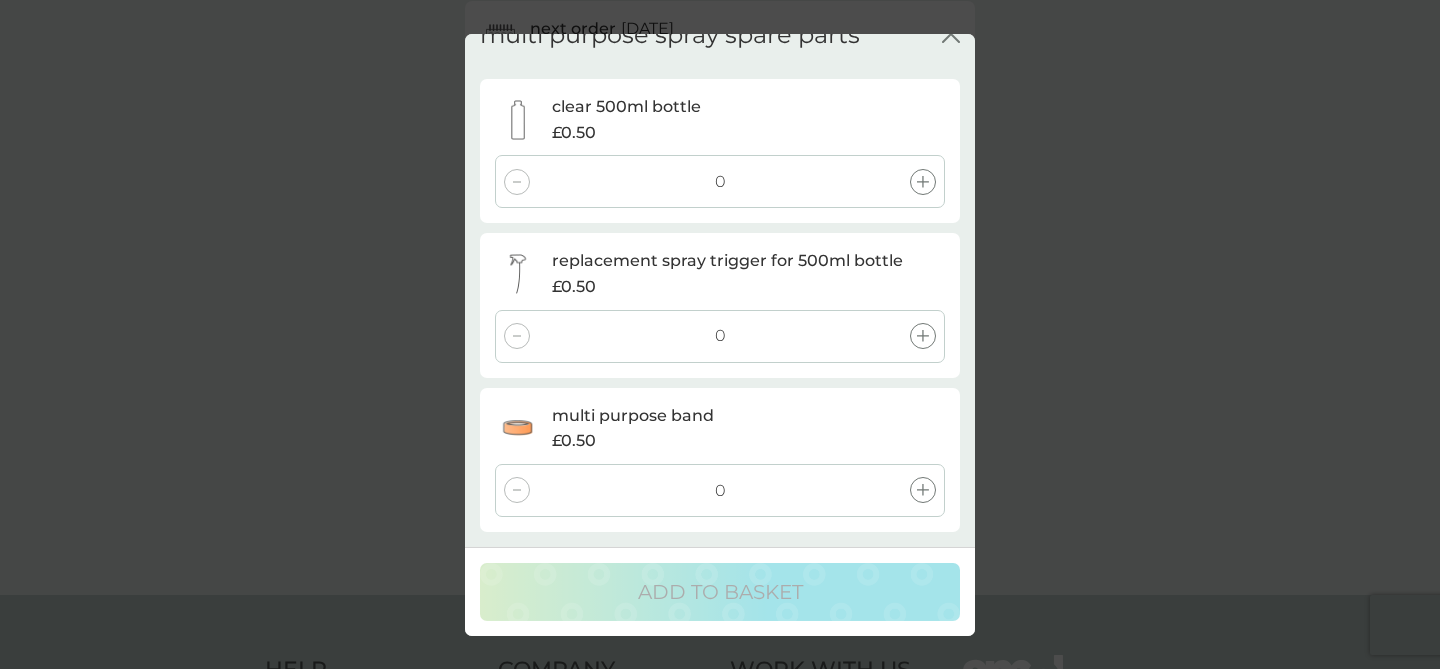 click on "close" 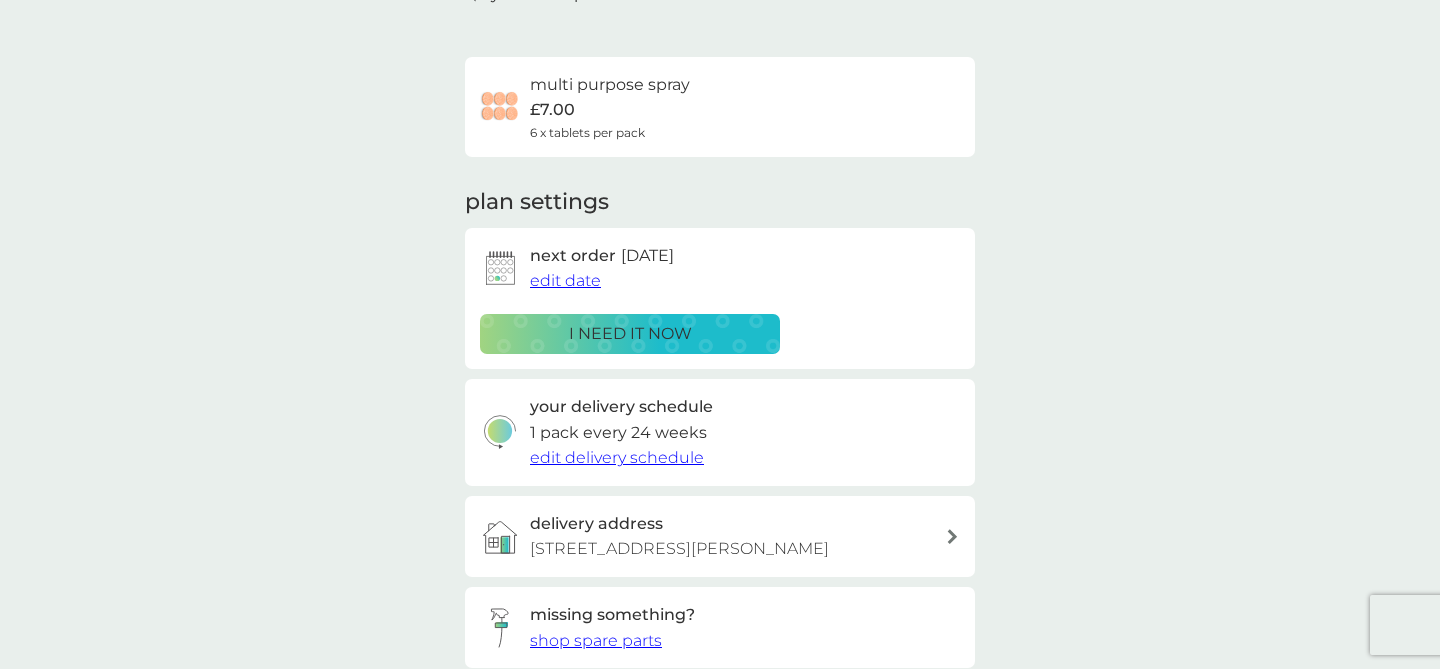 scroll, scrollTop: 25, scrollLeft: 0, axis: vertical 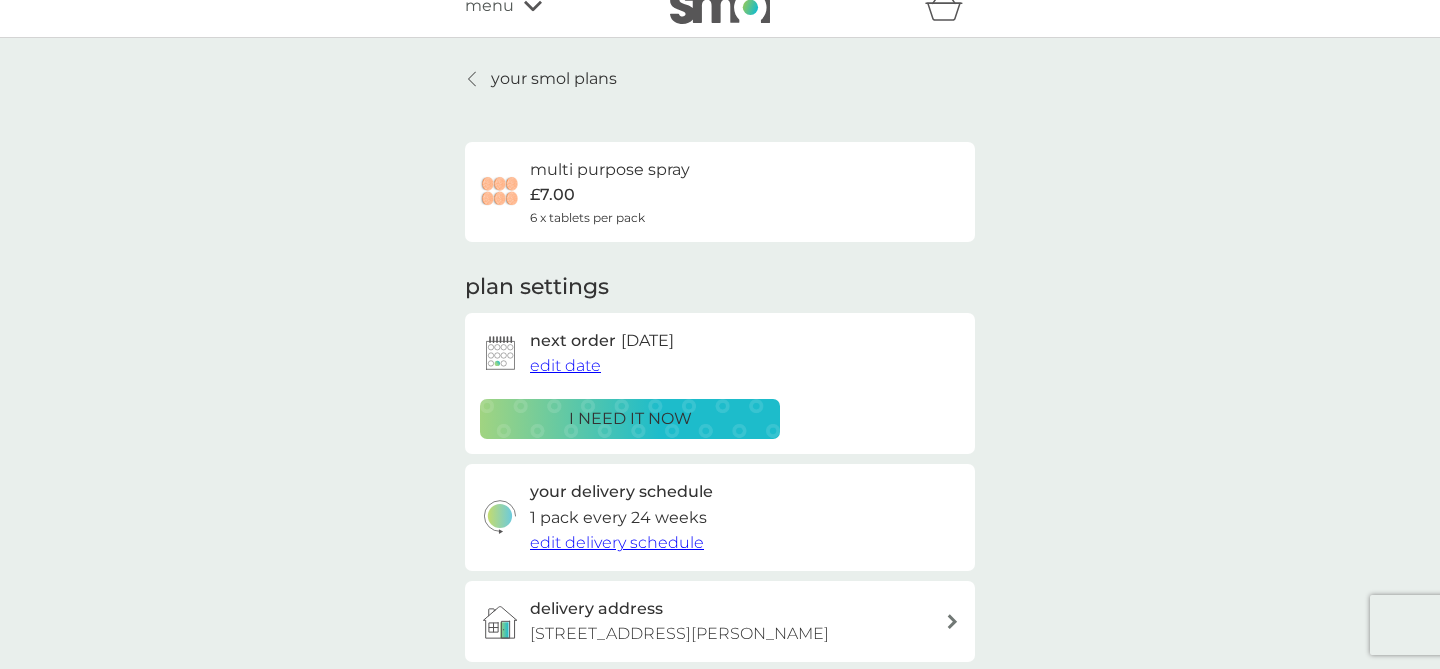 click 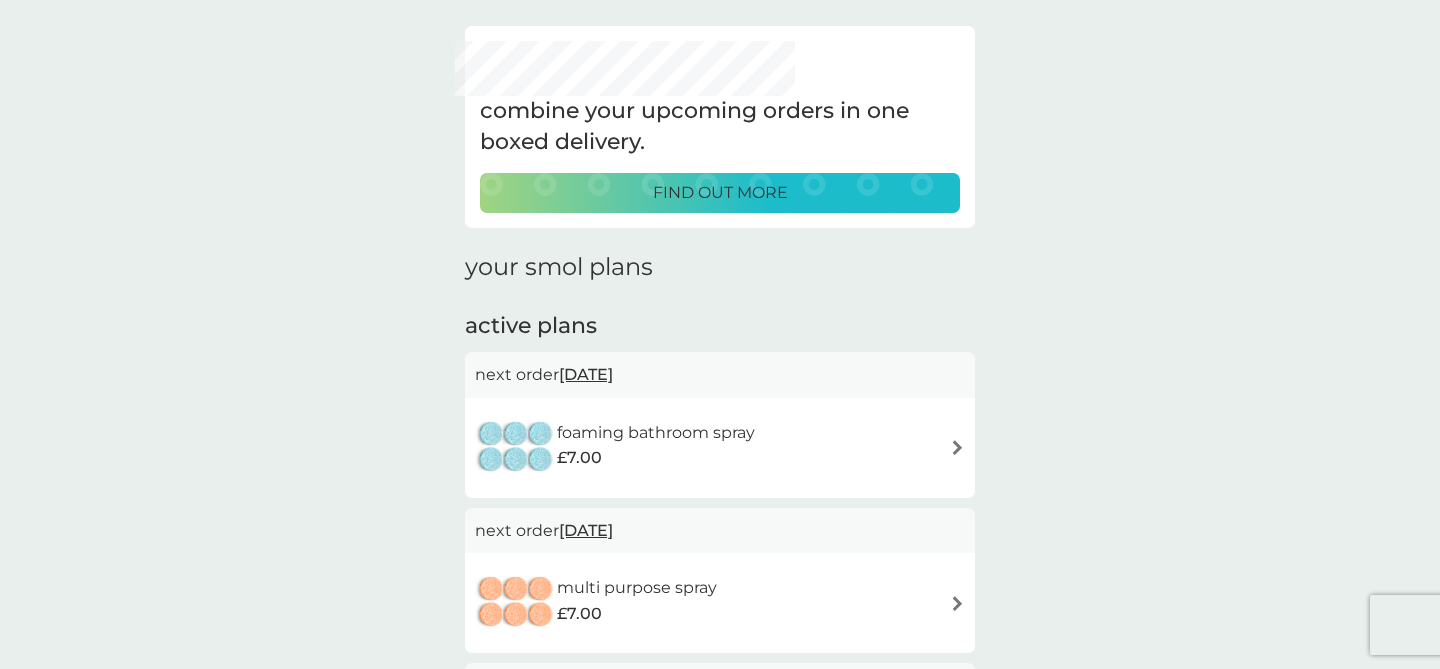 scroll, scrollTop: 117, scrollLeft: 0, axis: vertical 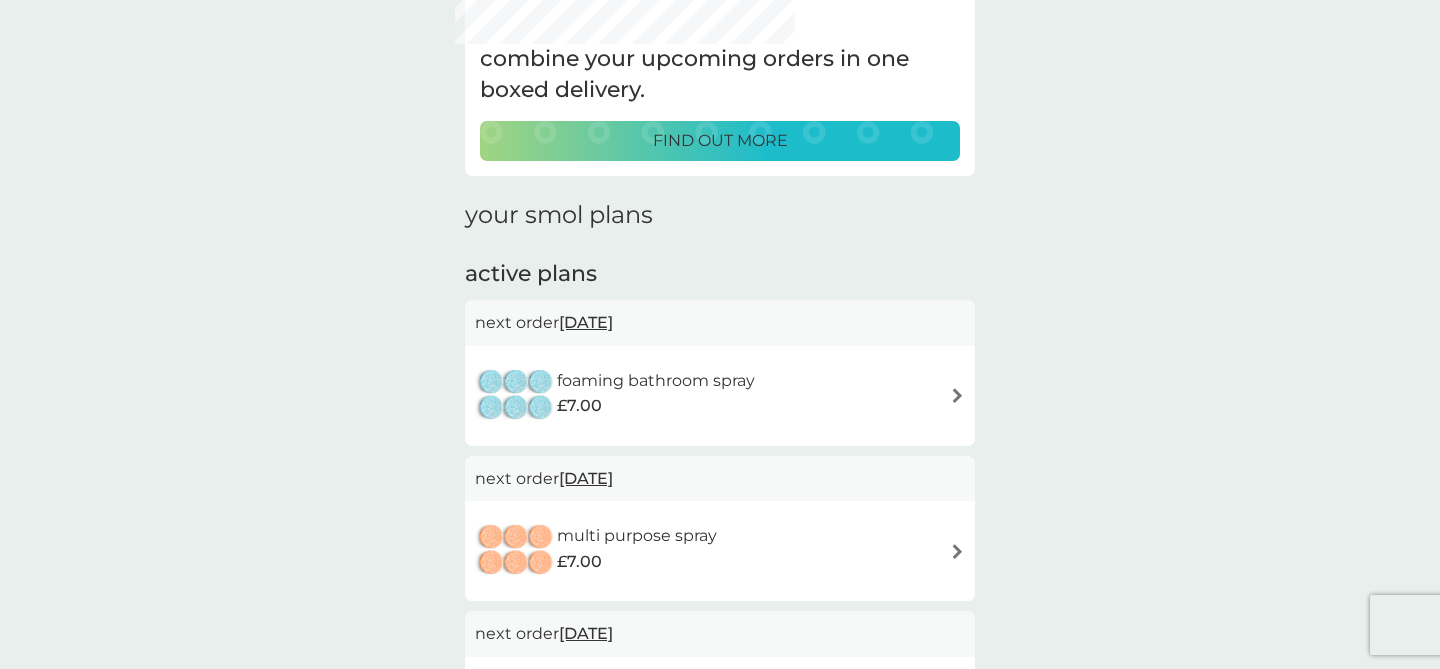 click on "foaming bathroom spray" at bounding box center [656, 381] 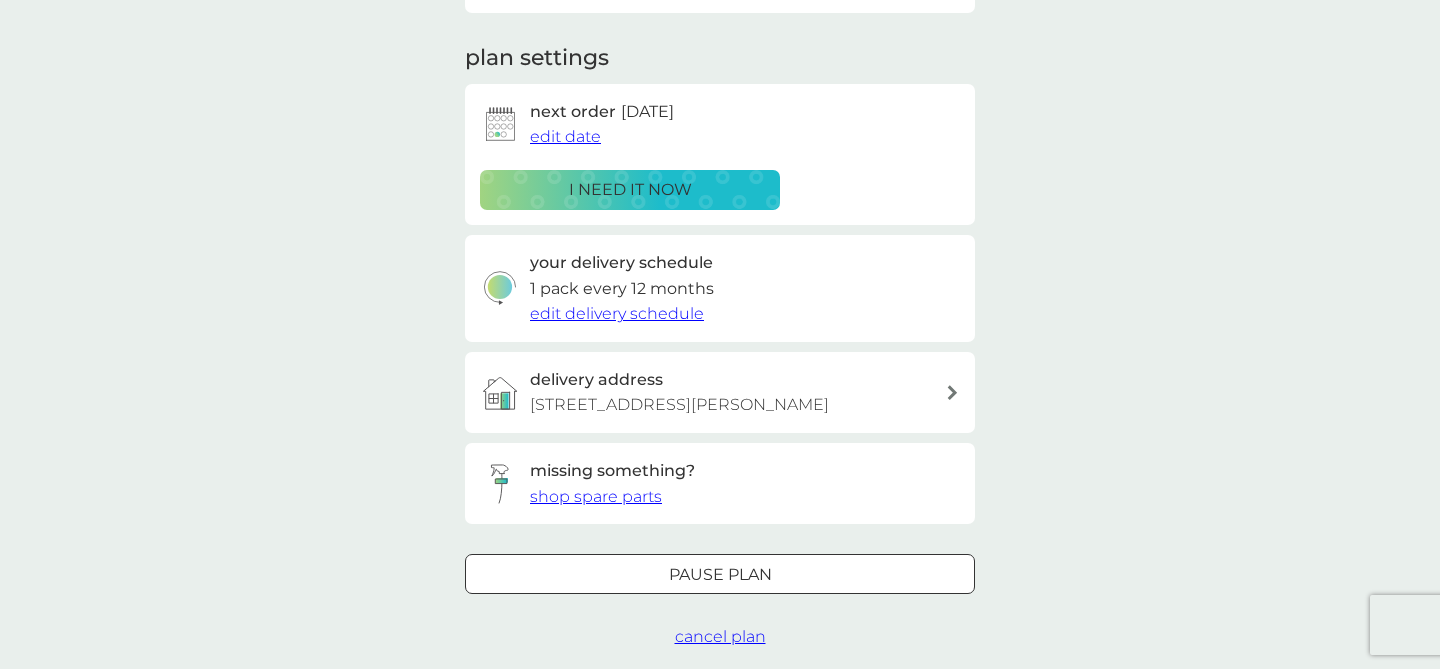 scroll, scrollTop: 264, scrollLeft: 0, axis: vertical 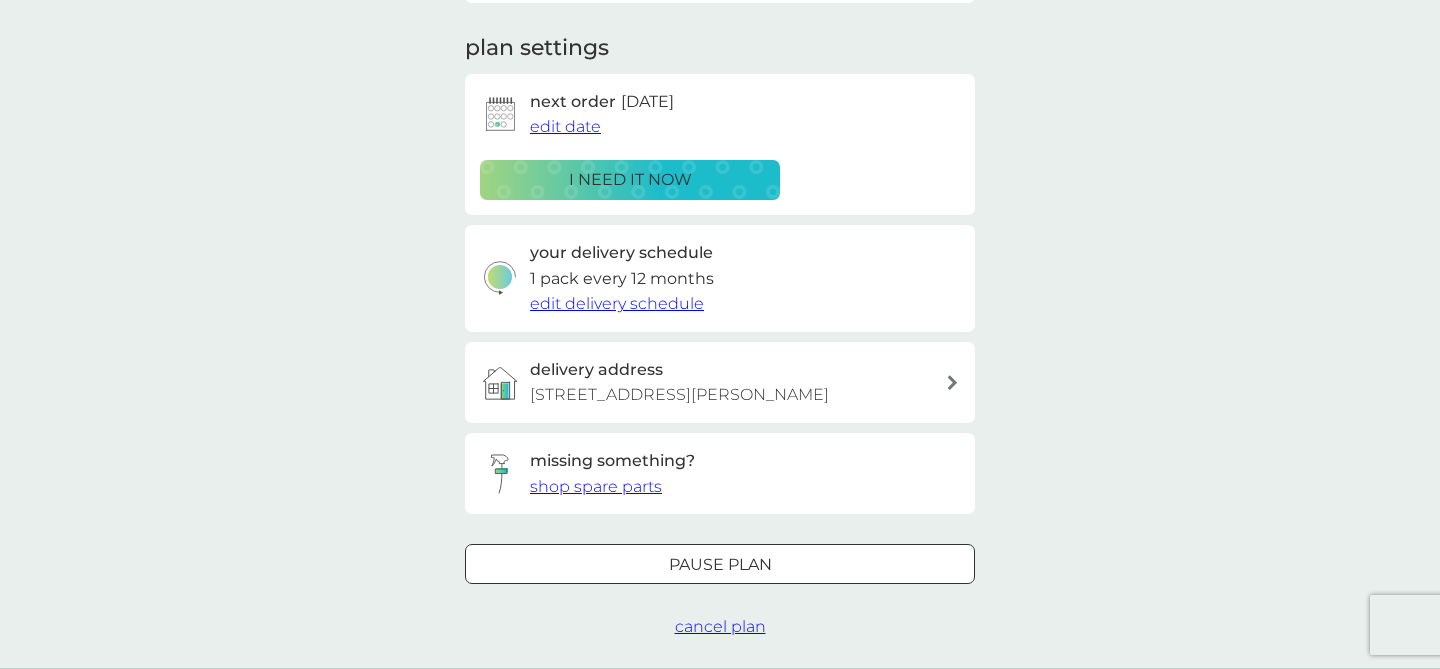 click on "shop spare parts" at bounding box center [596, 486] 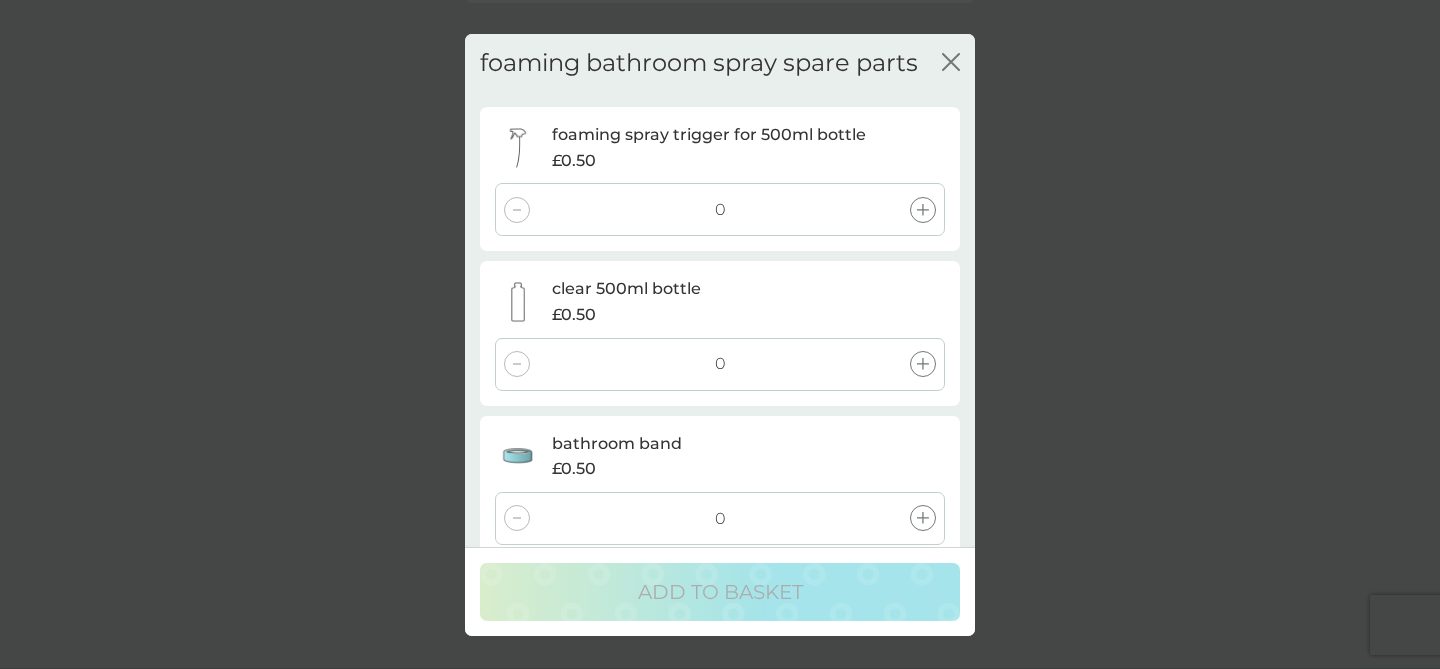 click at bounding box center [923, 210] 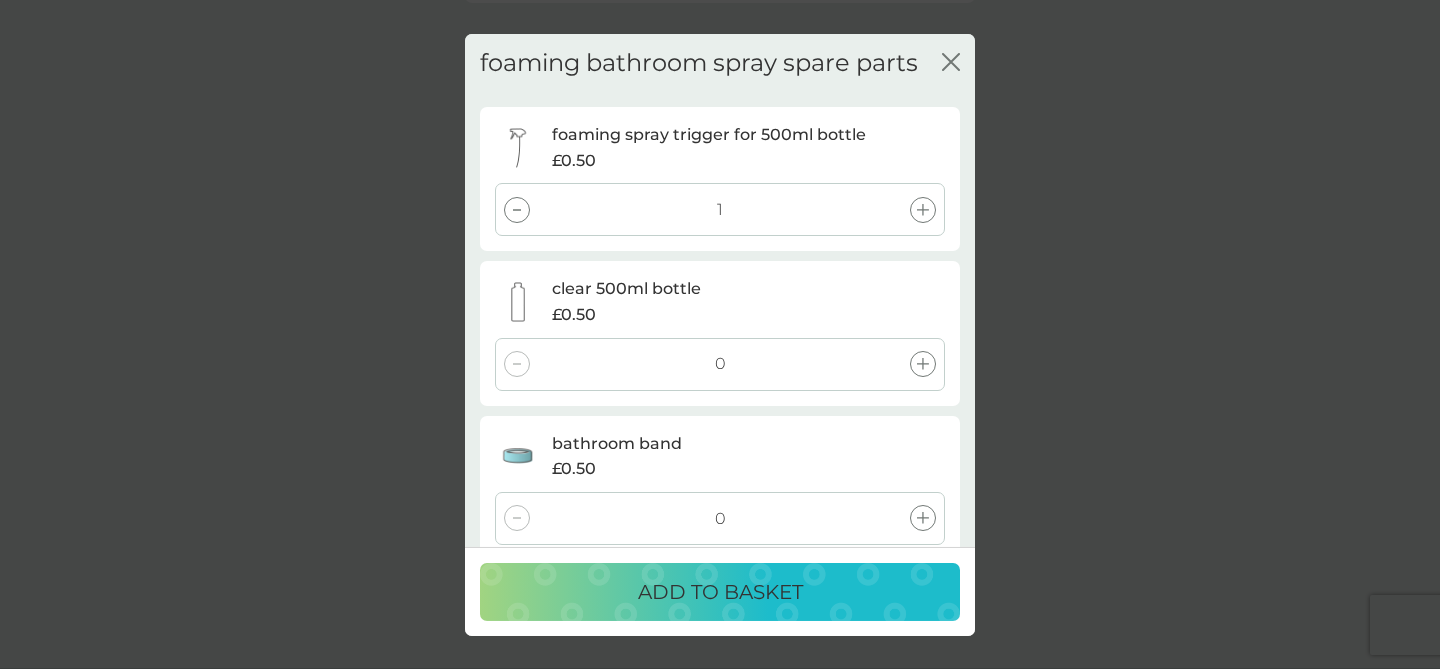 scroll, scrollTop: 28, scrollLeft: 0, axis: vertical 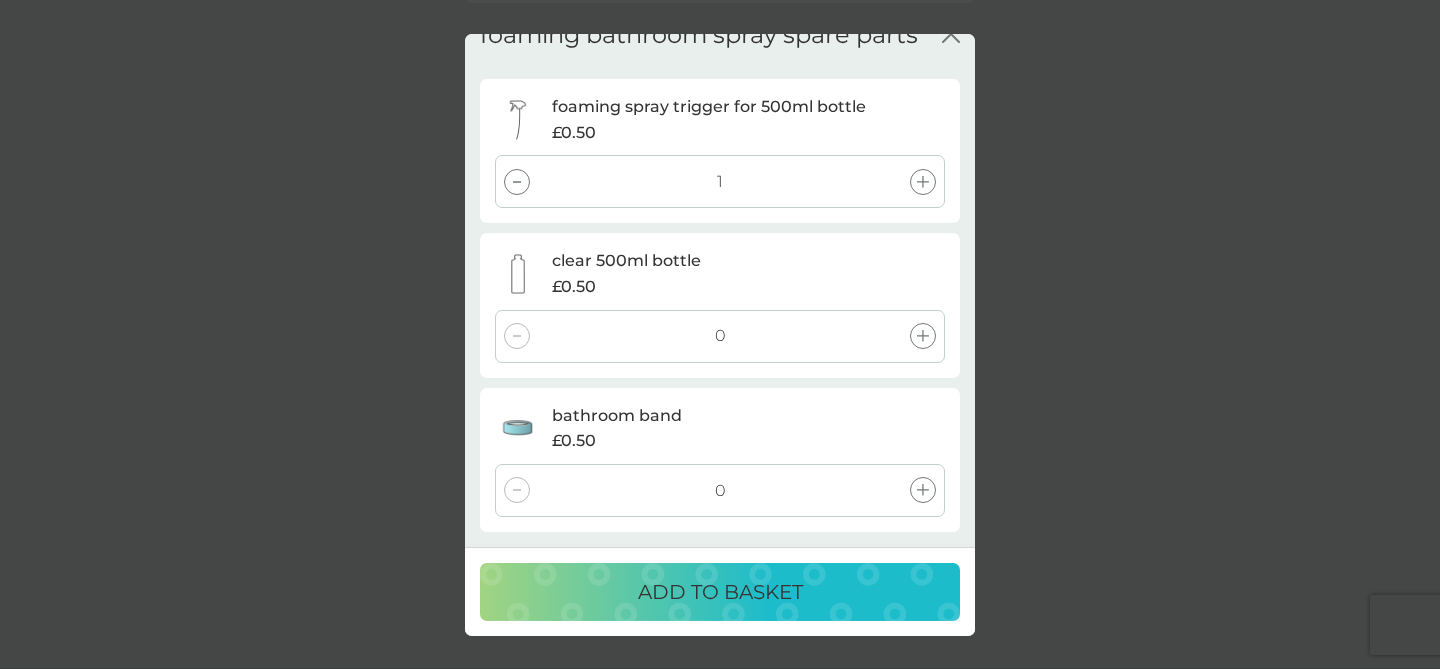 click on "ADD TO BASKET" at bounding box center (720, 592) 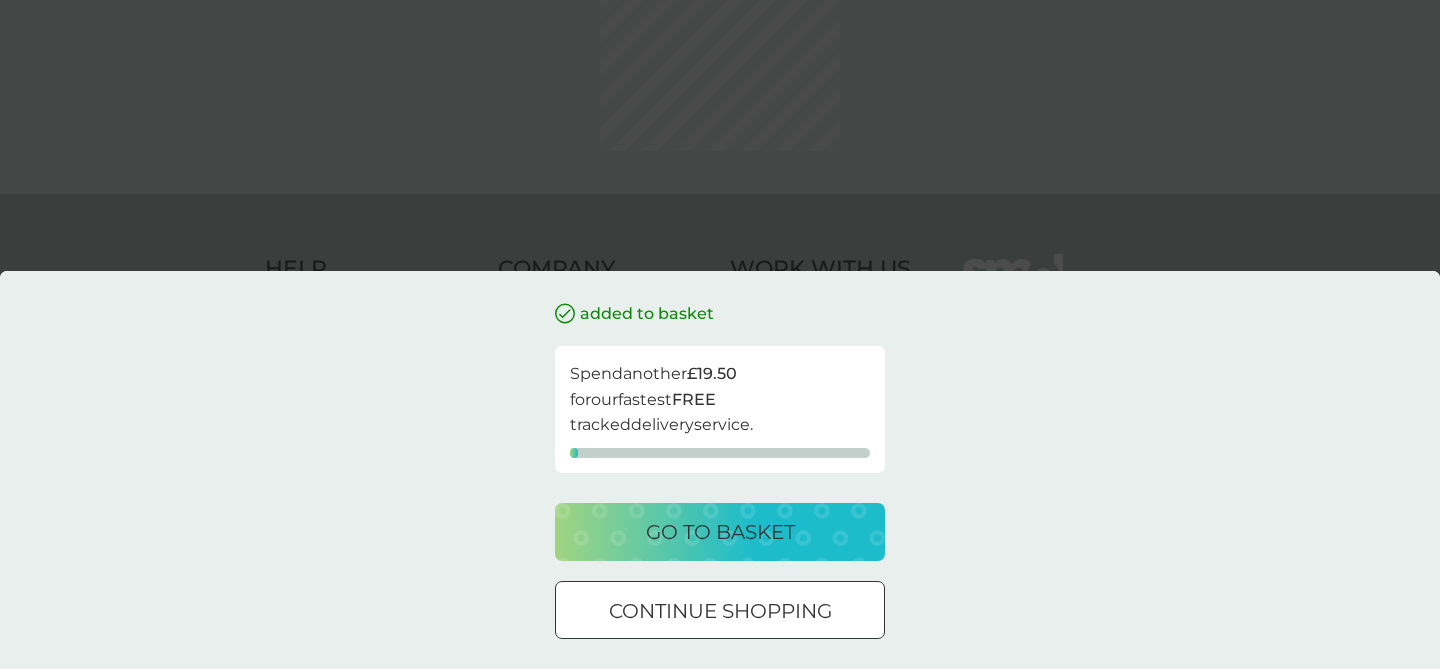 scroll, scrollTop: 0, scrollLeft: 0, axis: both 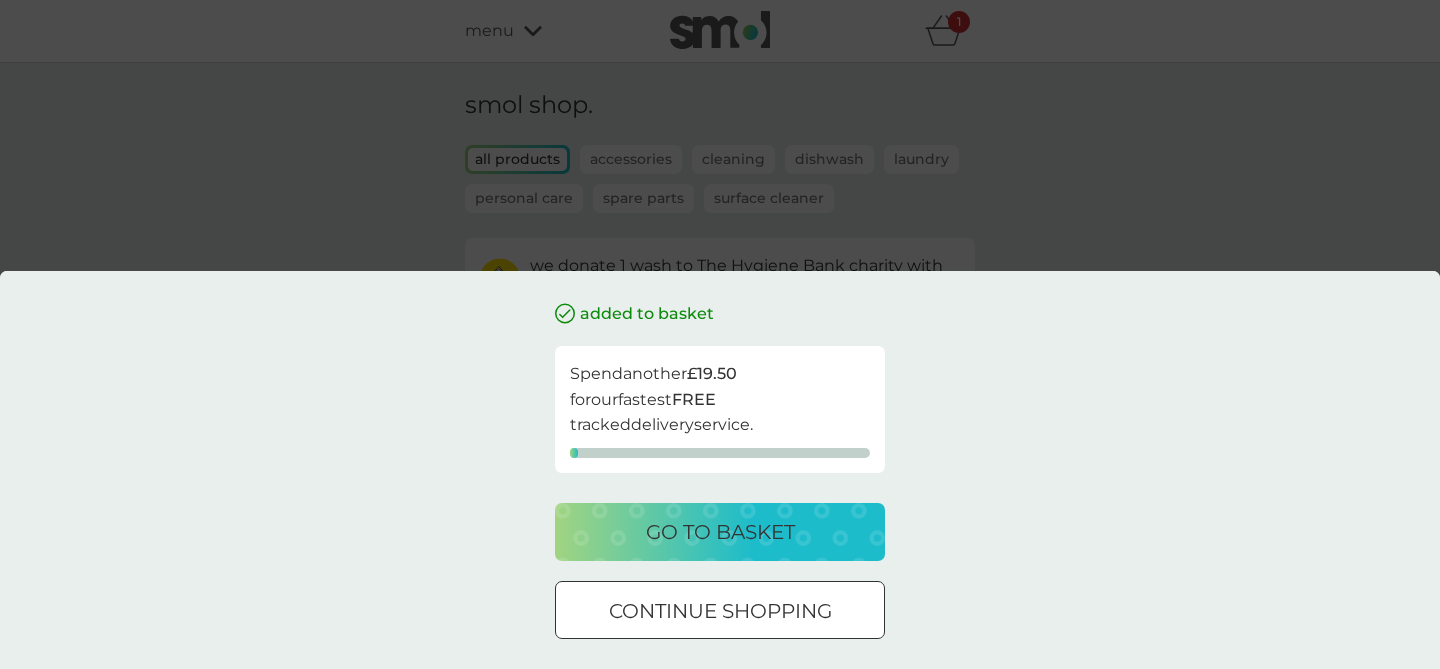 click on "go to basket" at bounding box center (720, 532) 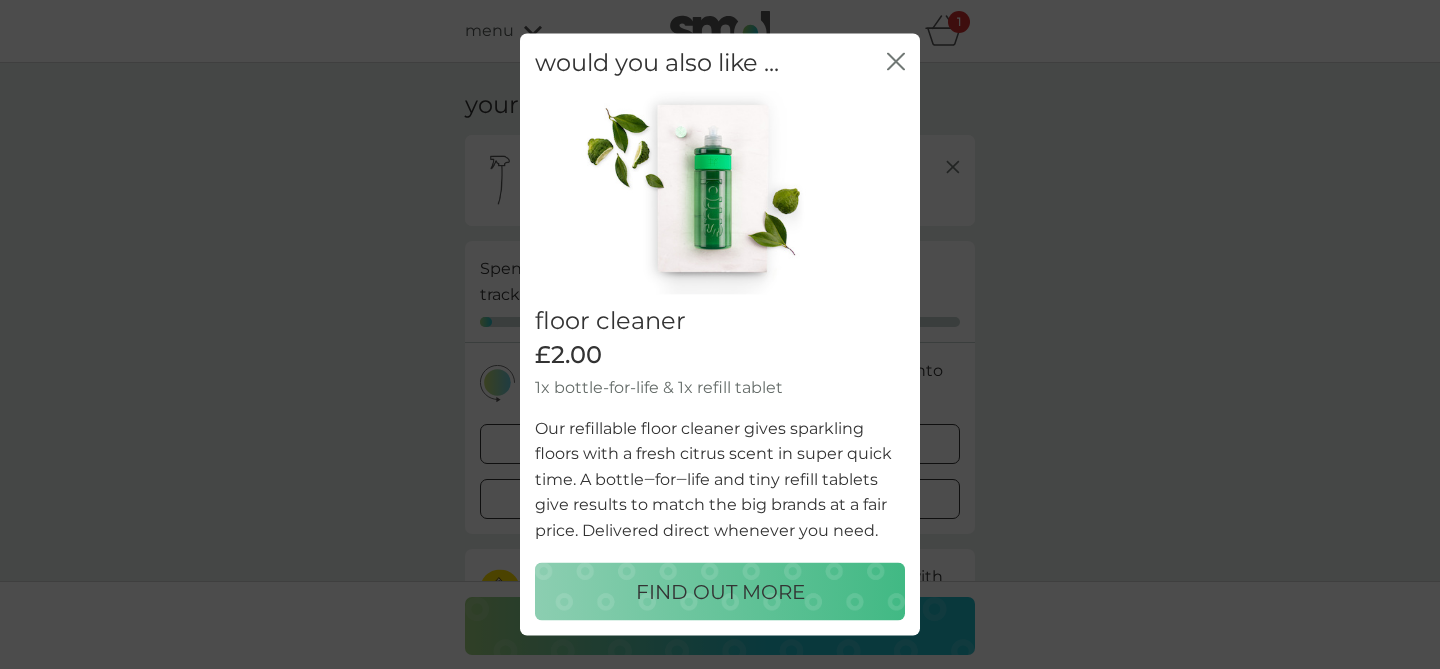 click on "close" 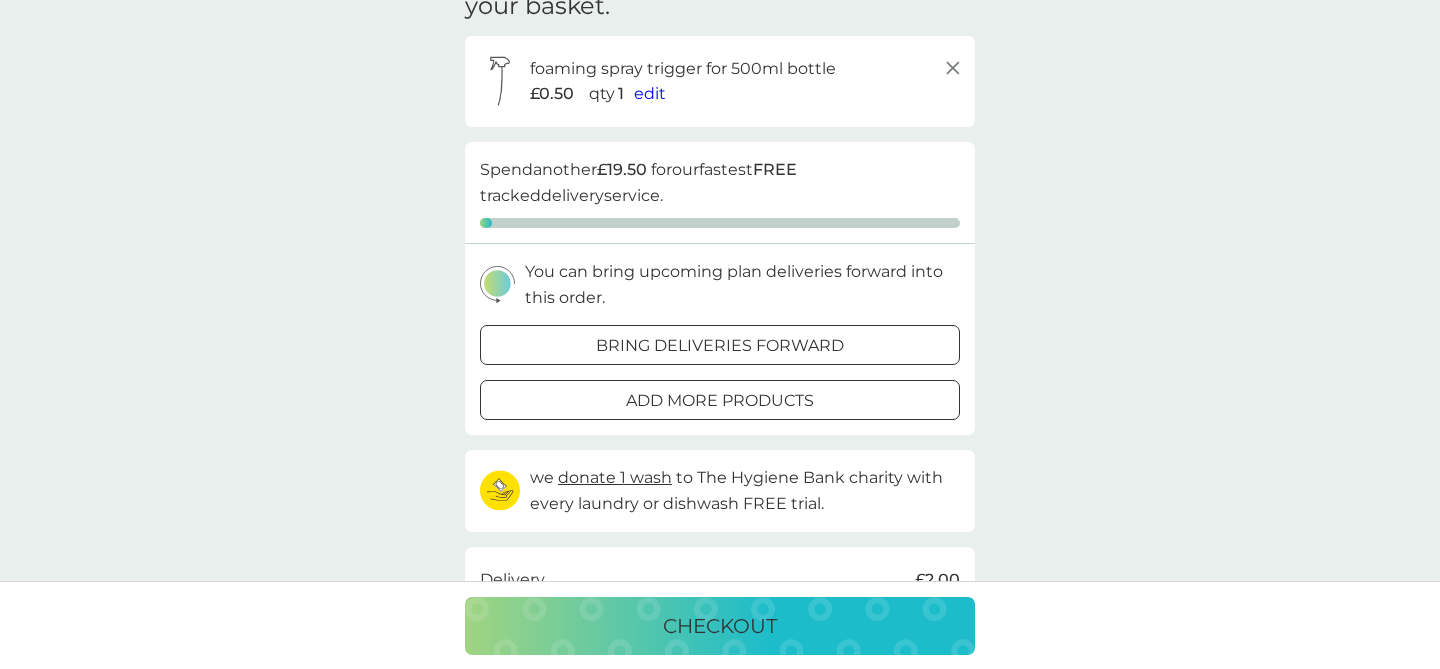 scroll, scrollTop: 0, scrollLeft: 0, axis: both 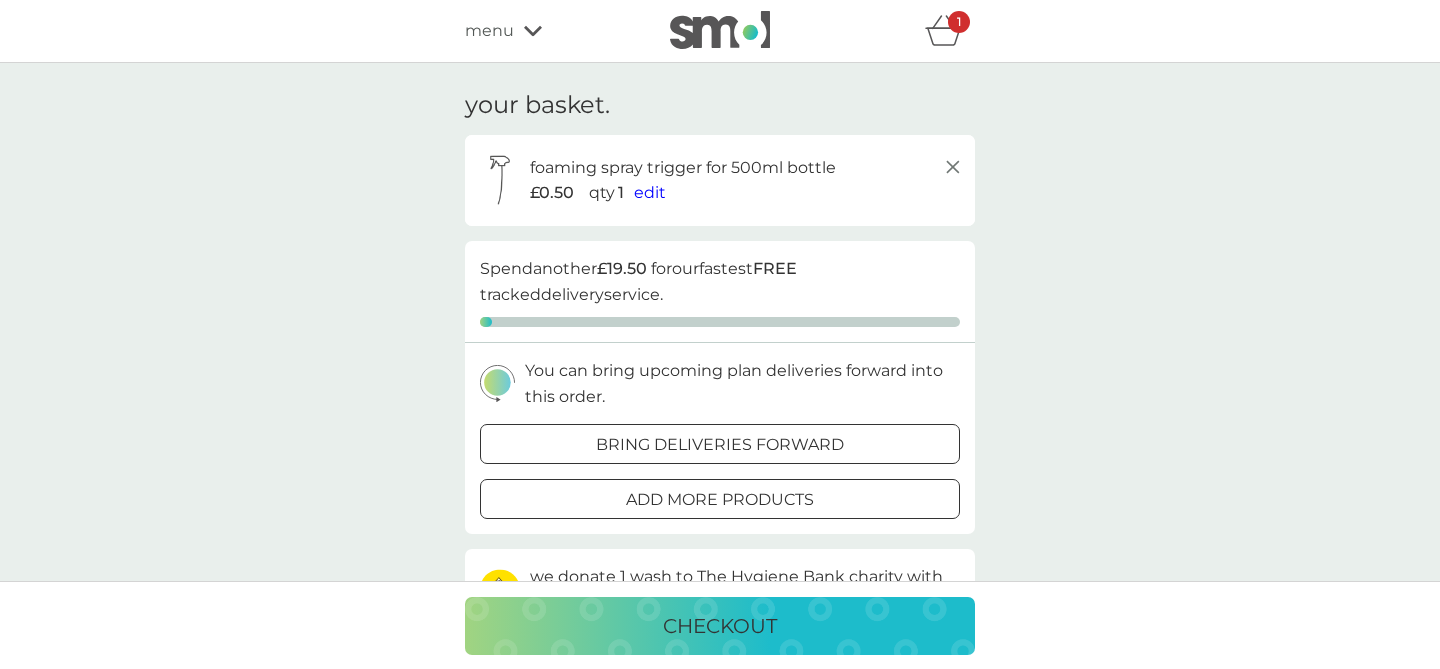 click on "menu" at bounding box center (489, 31) 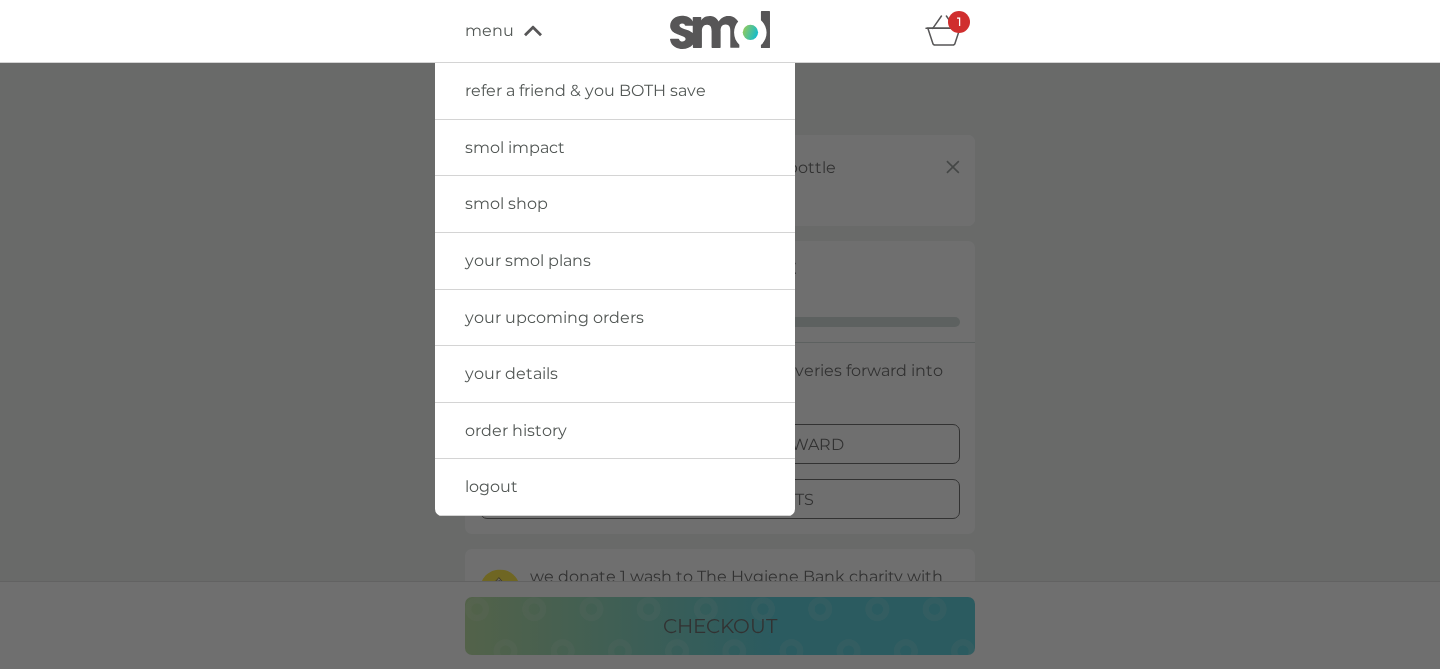 click on "smol shop" at bounding box center (506, 203) 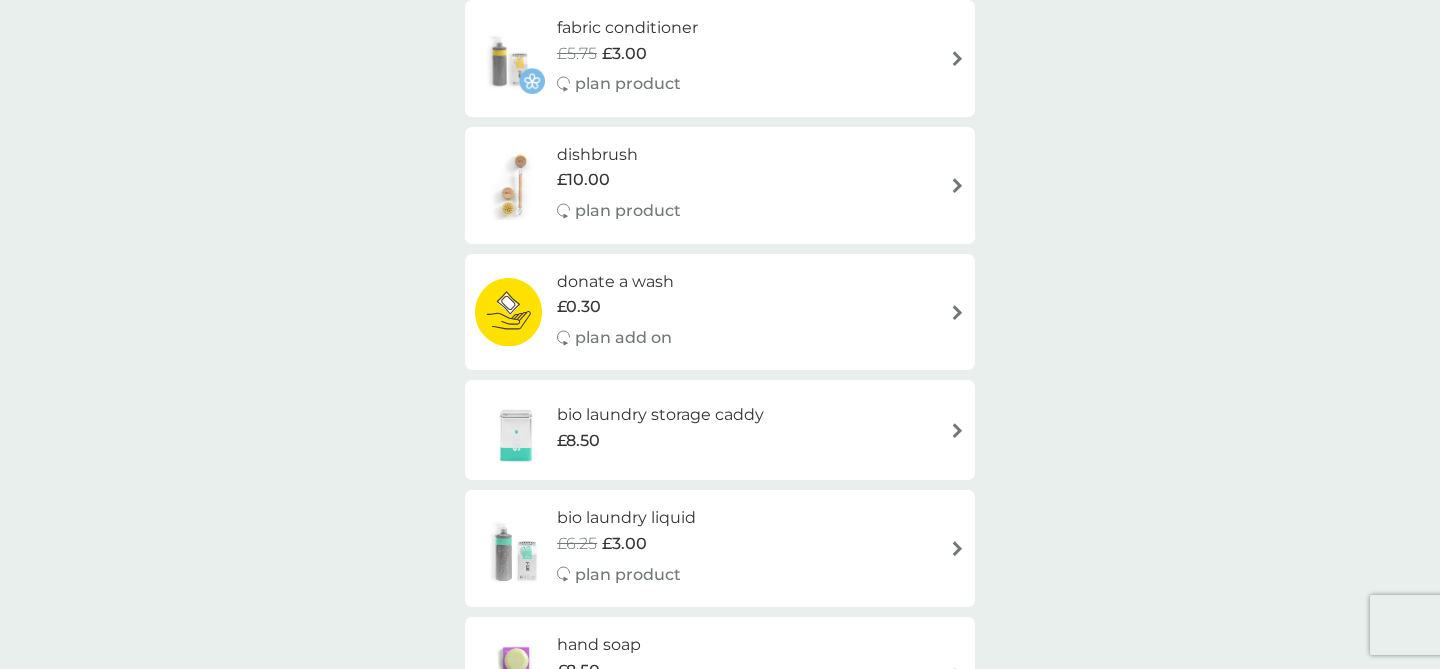 scroll, scrollTop: 0, scrollLeft: 0, axis: both 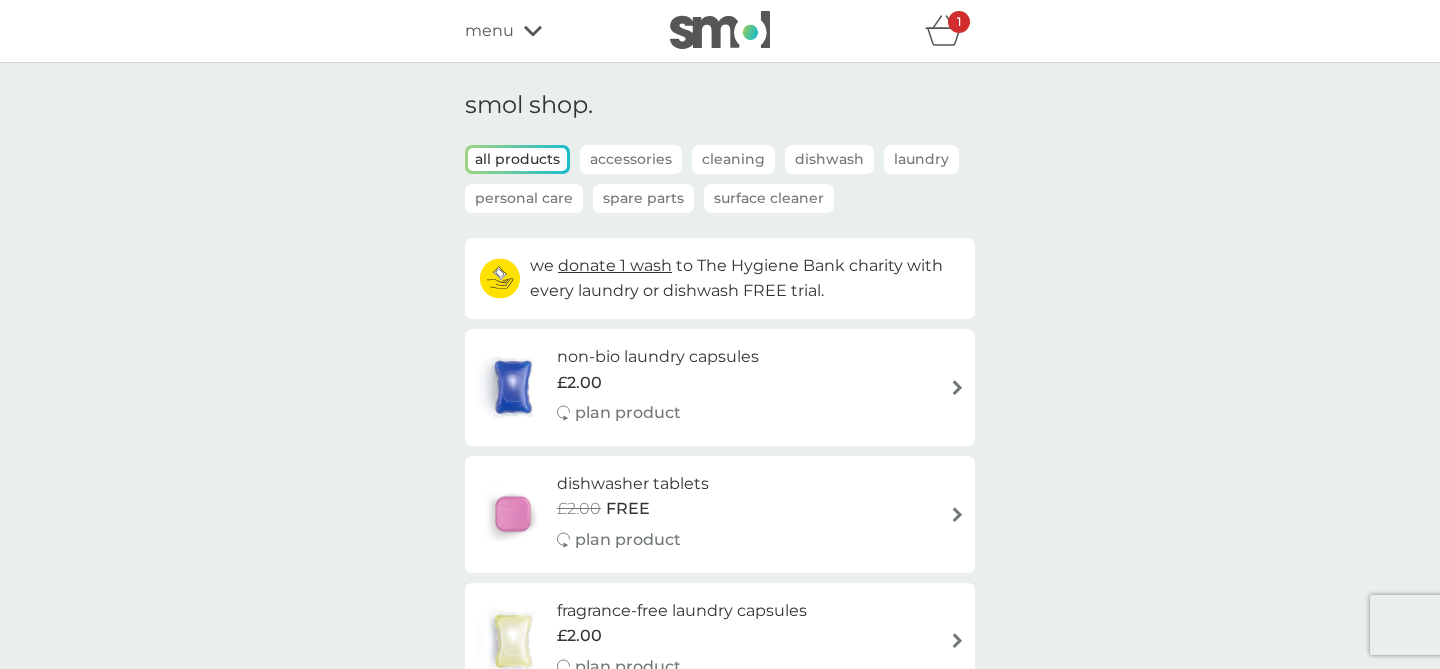 click at bounding box center [720, 30] 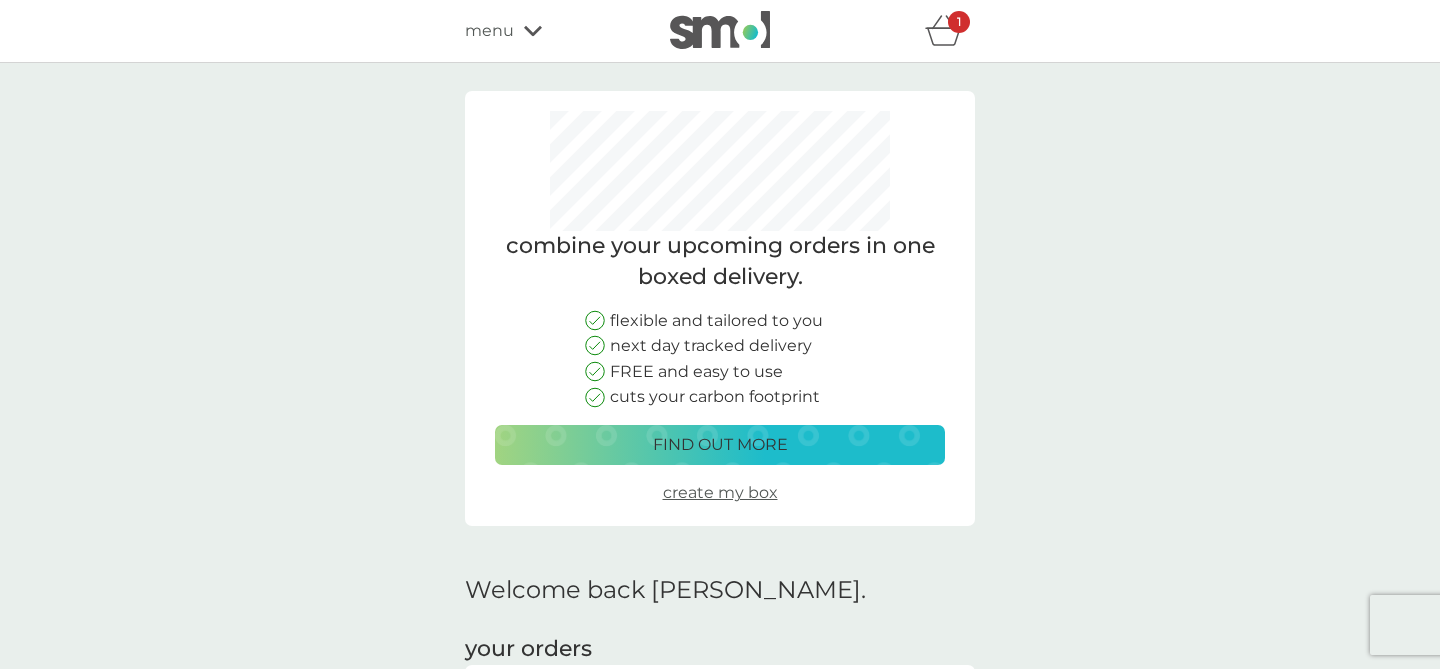 click on "menu" at bounding box center (550, 31) 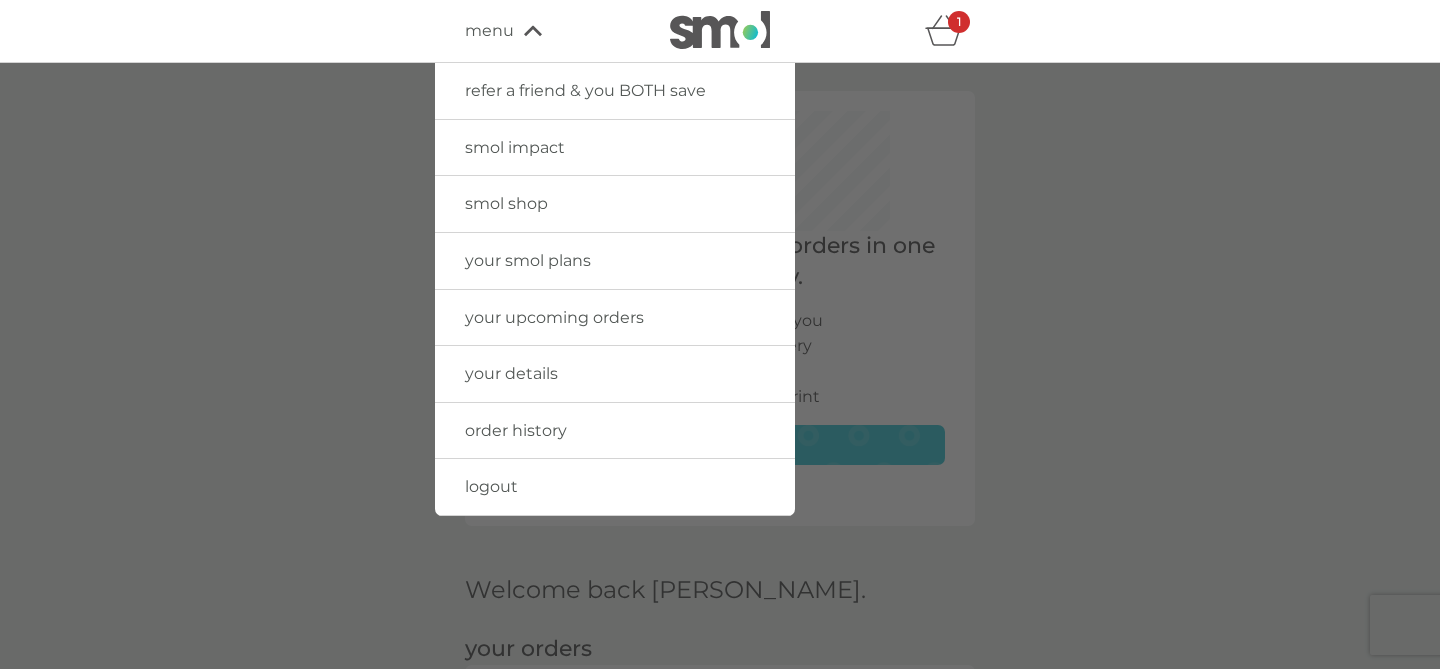 click on "your smol plans" at bounding box center (615, 261) 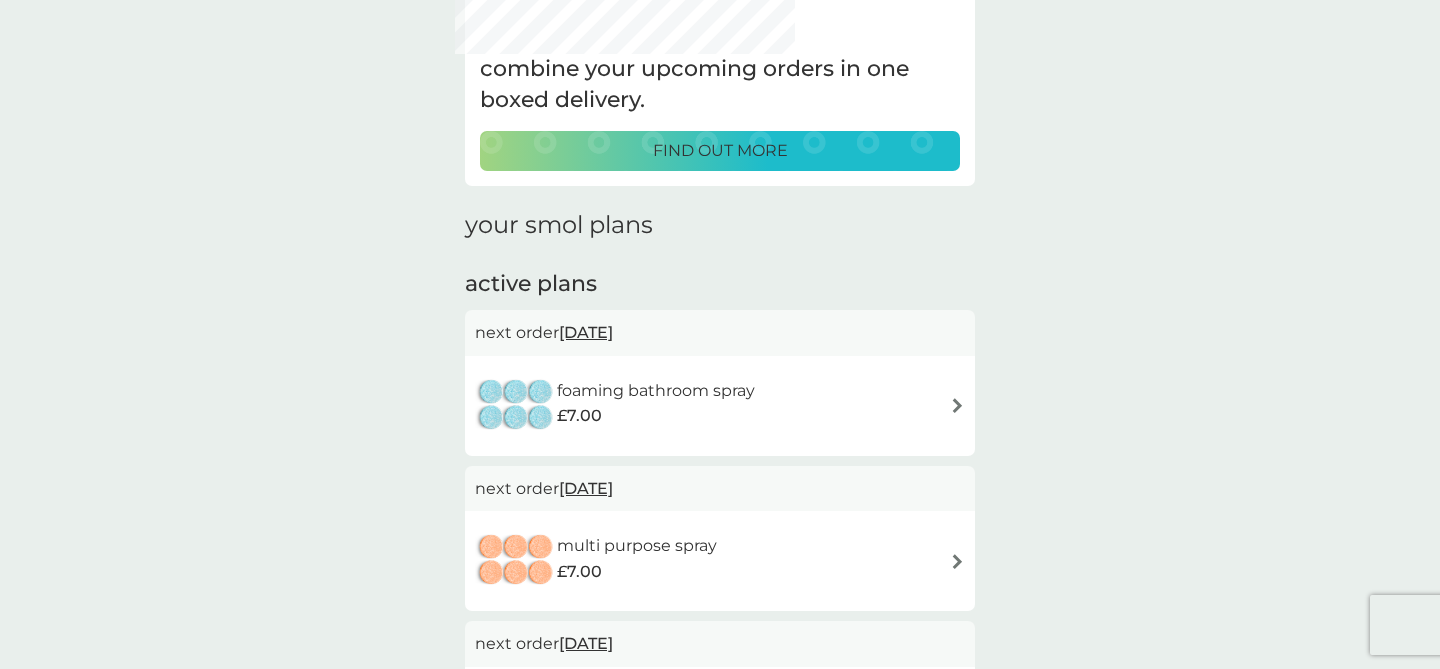 scroll, scrollTop: 299, scrollLeft: 0, axis: vertical 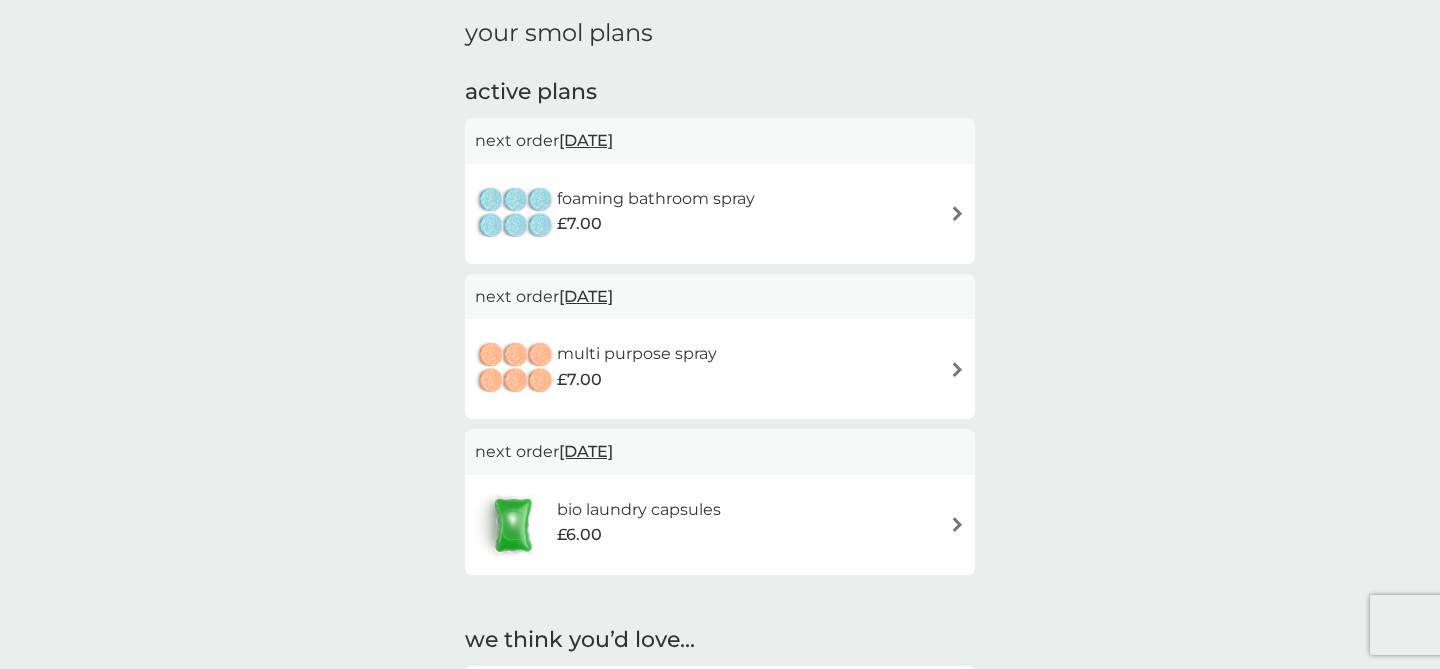 click on "multi purpose spray £7.00" at bounding box center (720, 369) 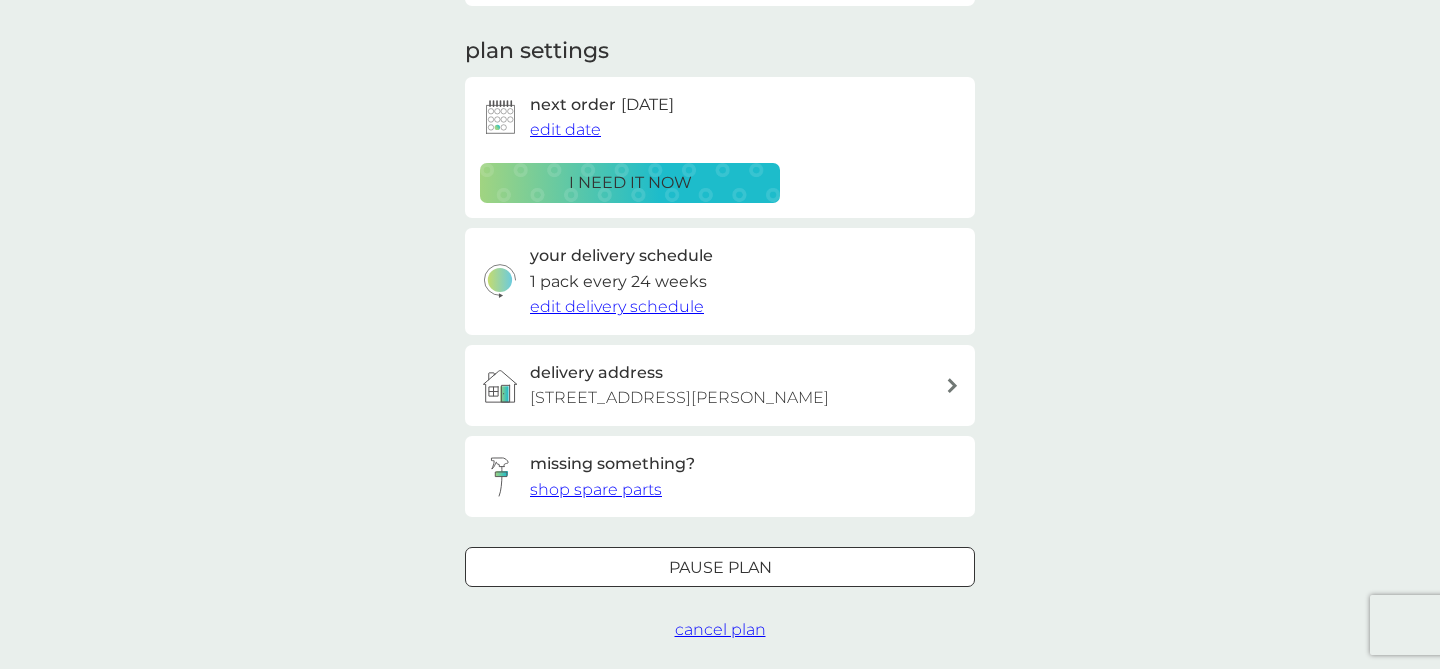 scroll, scrollTop: 248, scrollLeft: 0, axis: vertical 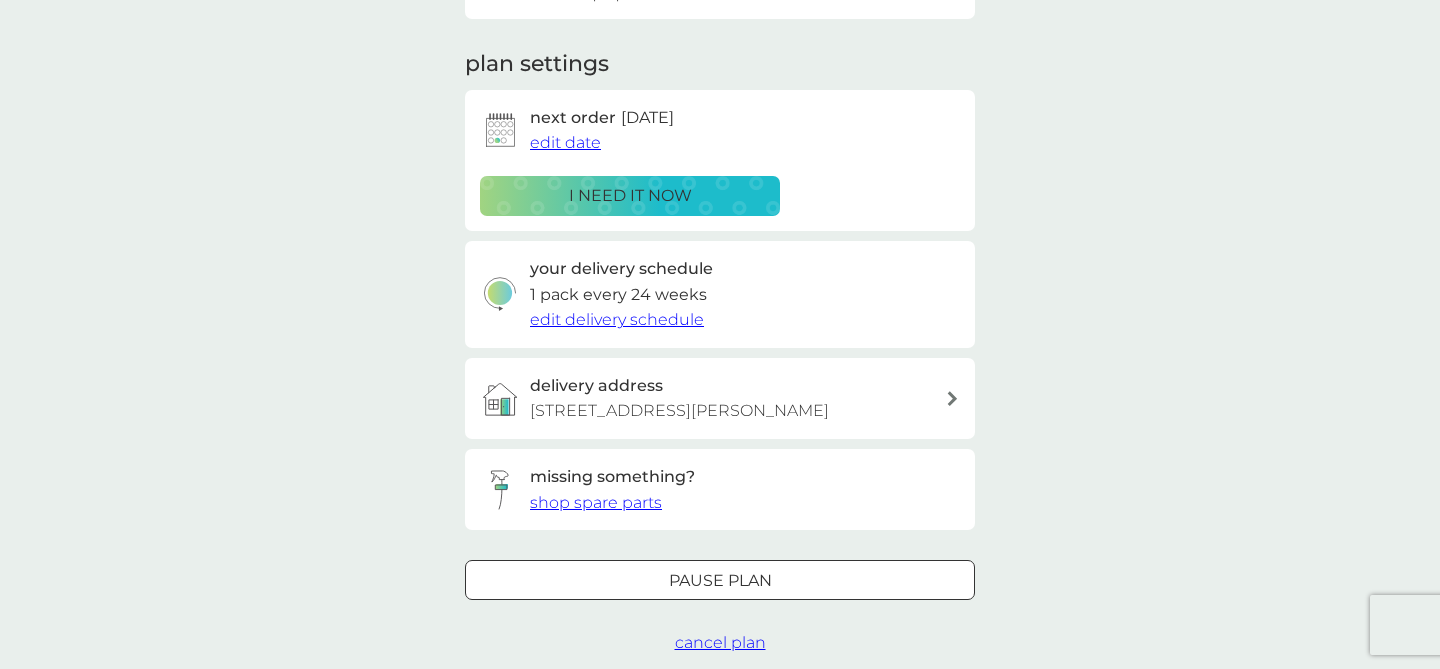 click on "Pause plan" at bounding box center [720, 581] 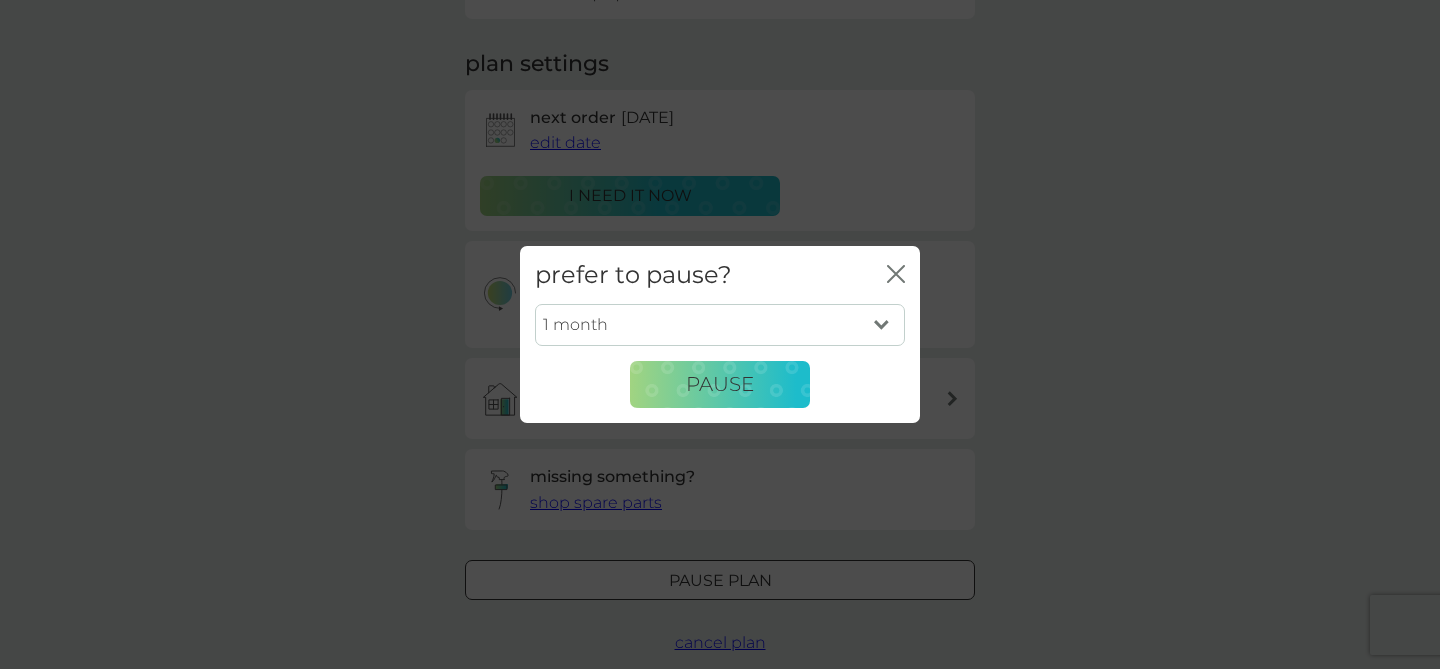 click on "close" 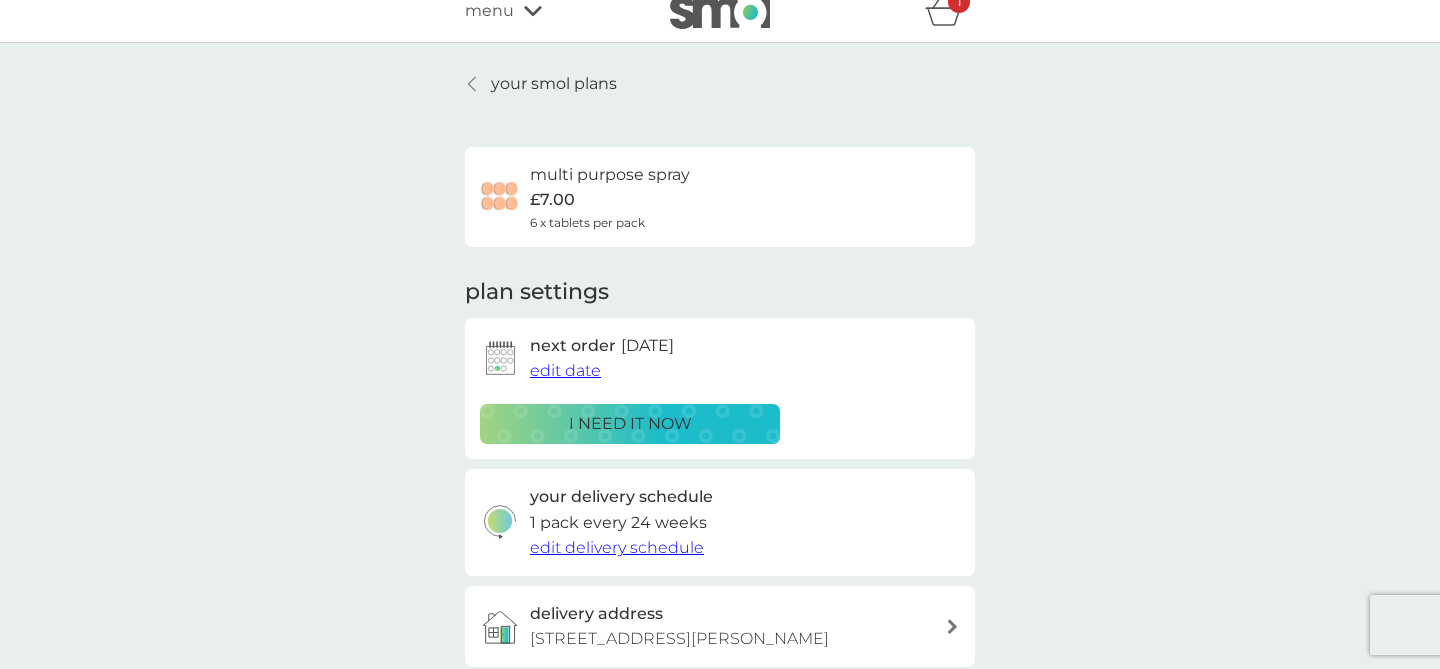 scroll, scrollTop: 0, scrollLeft: 0, axis: both 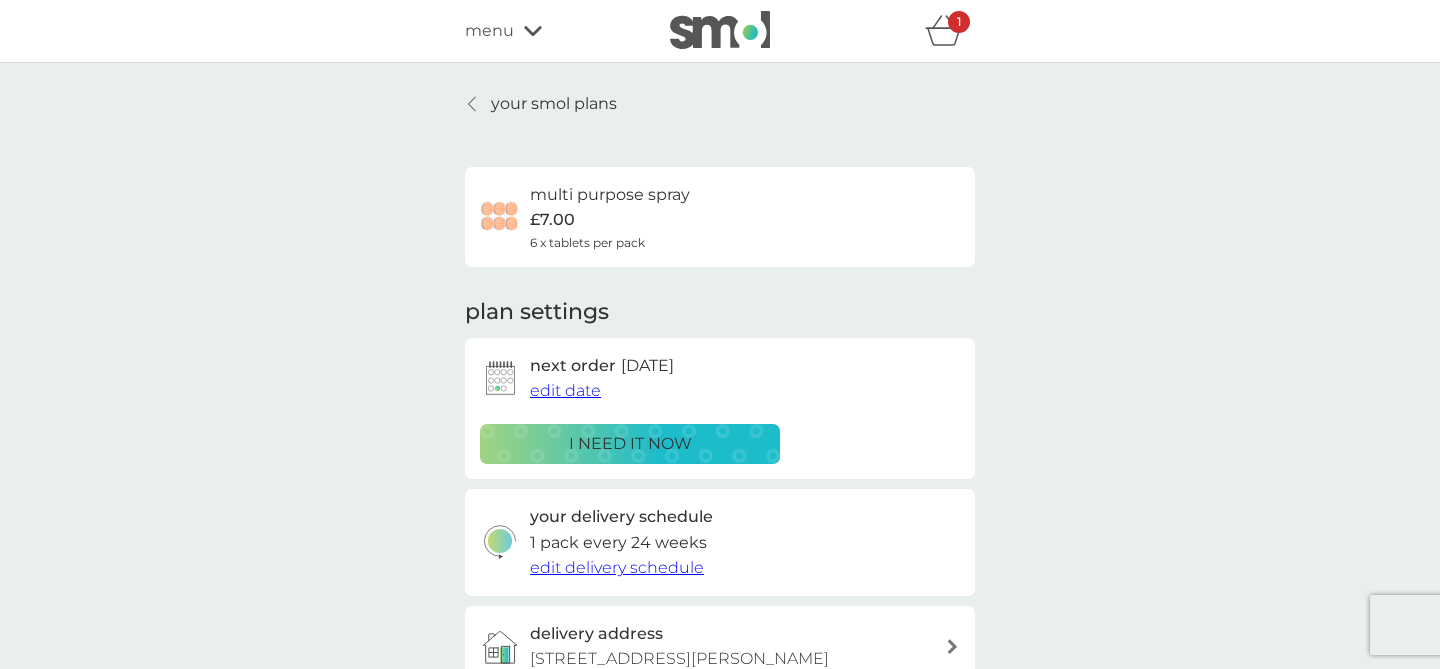 click on "refer a friend & you BOTH save smol impact smol shop your smol plans your upcoming orders your details order history logout menu 1" at bounding box center (720, 31) 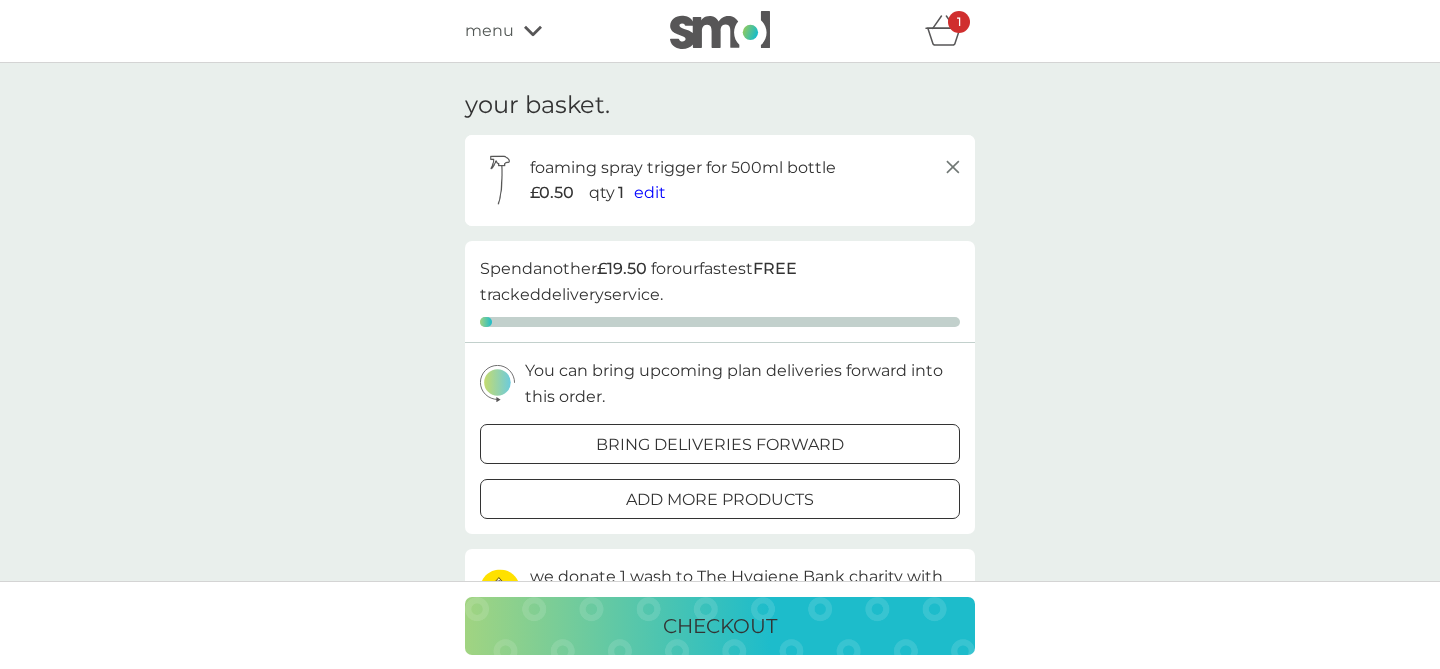 click at bounding box center [720, 30] 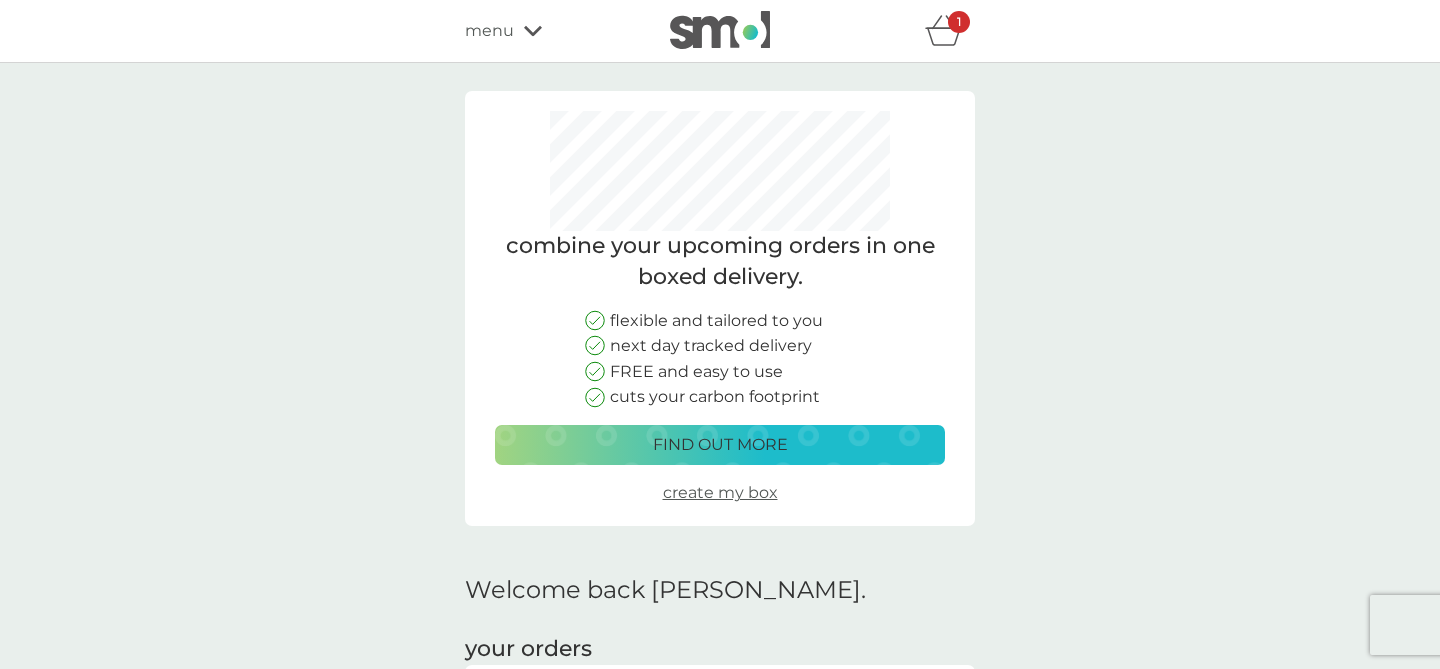 click on "menu" at bounding box center (489, 31) 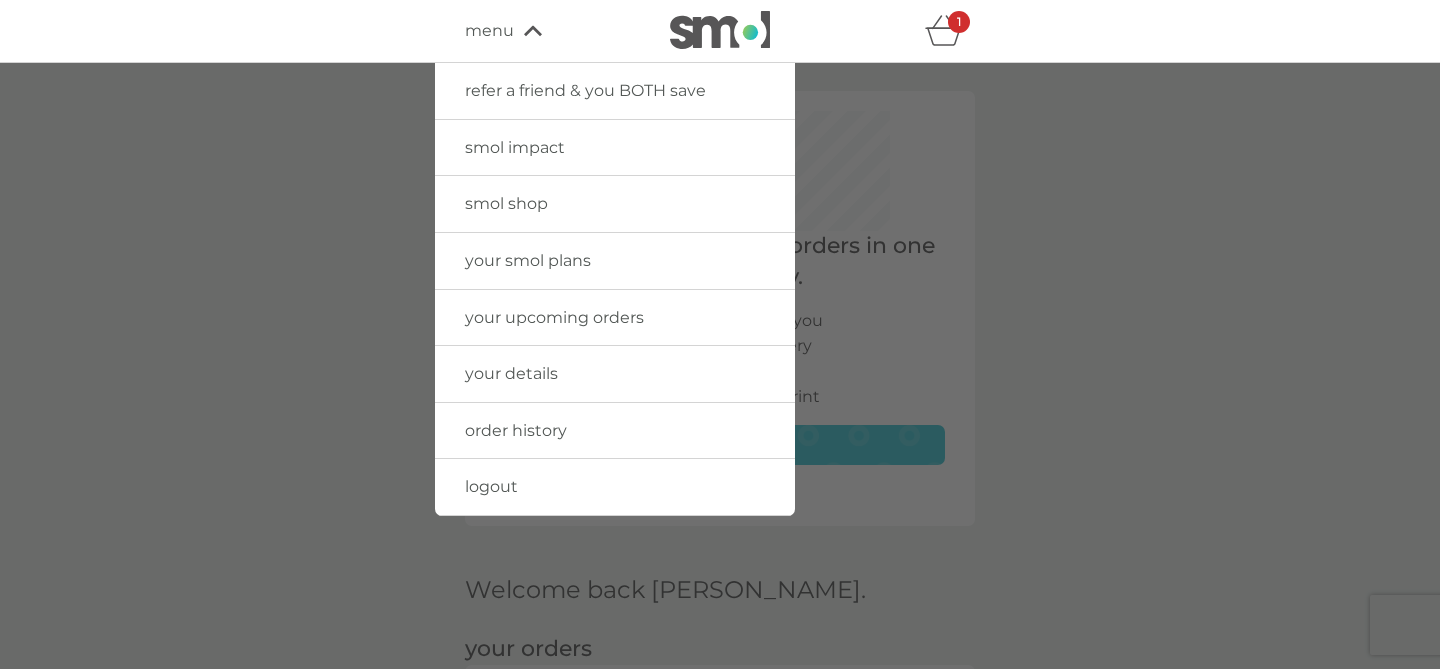 click on "smol shop" at bounding box center [506, 203] 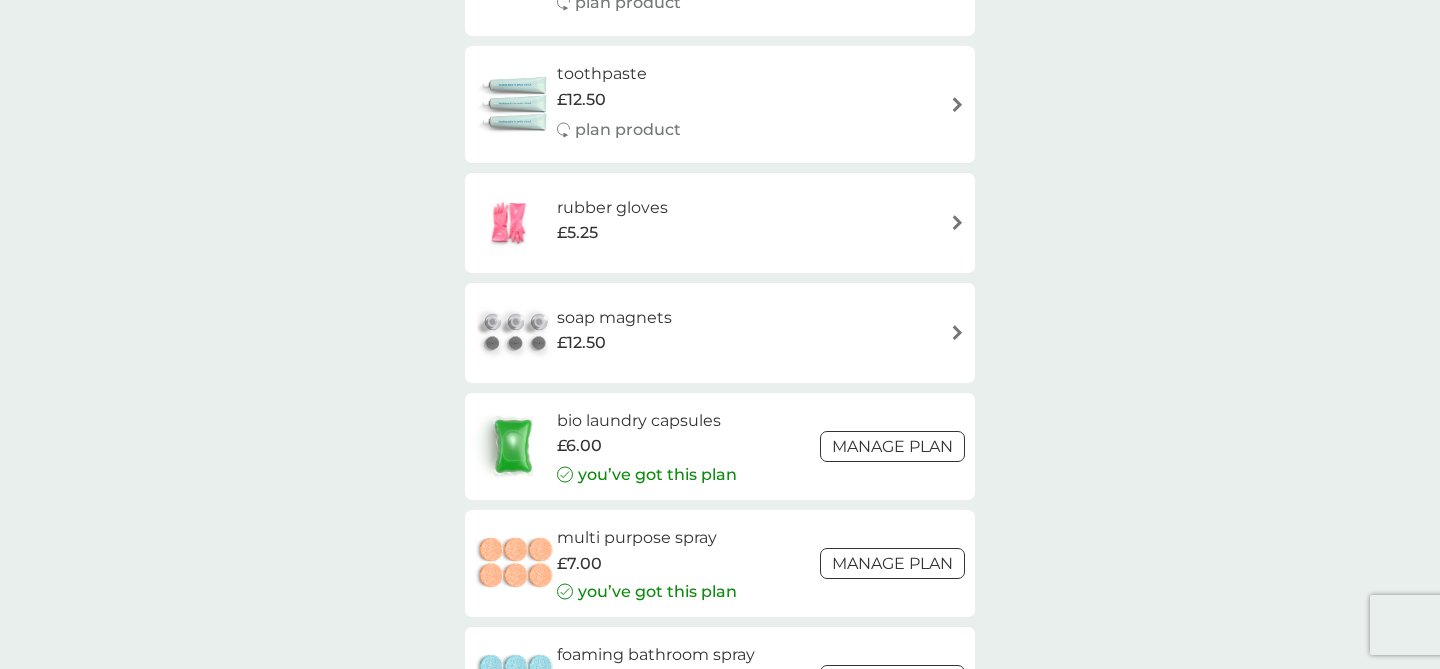 scroll, scrollTop: 2909, scrollLeft: 0, axis: vertical 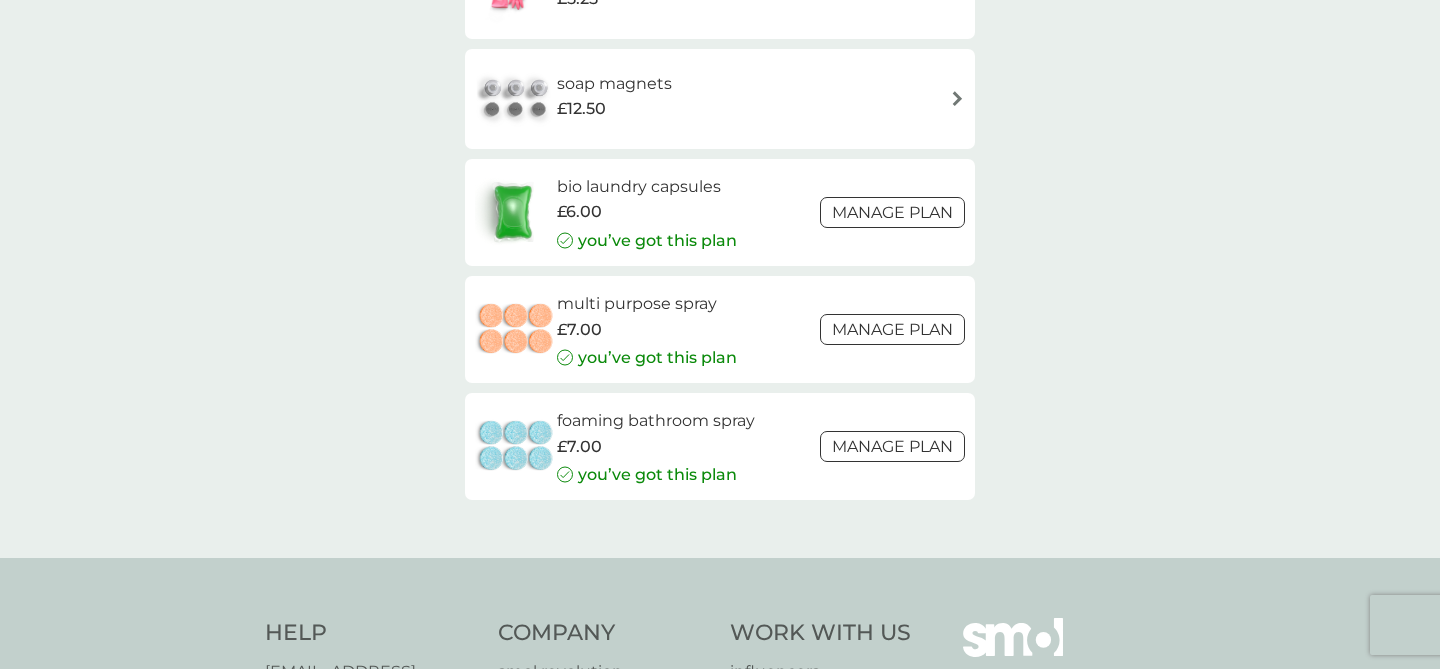 click on "multi purpose spray £7.00 you’ve got this plan Manage plan" at bounding box center (720, 329) 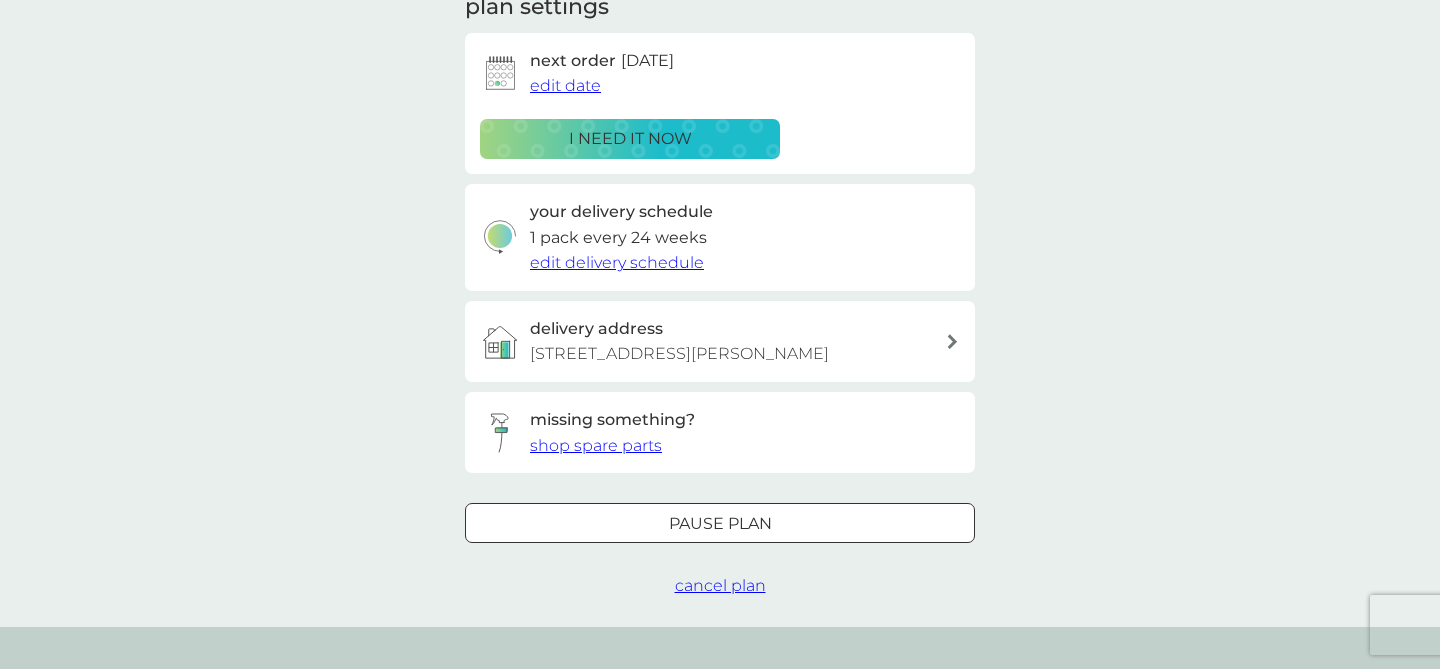 scroll, scrollTop: 1, scrollLeft: 0, axis: vertical 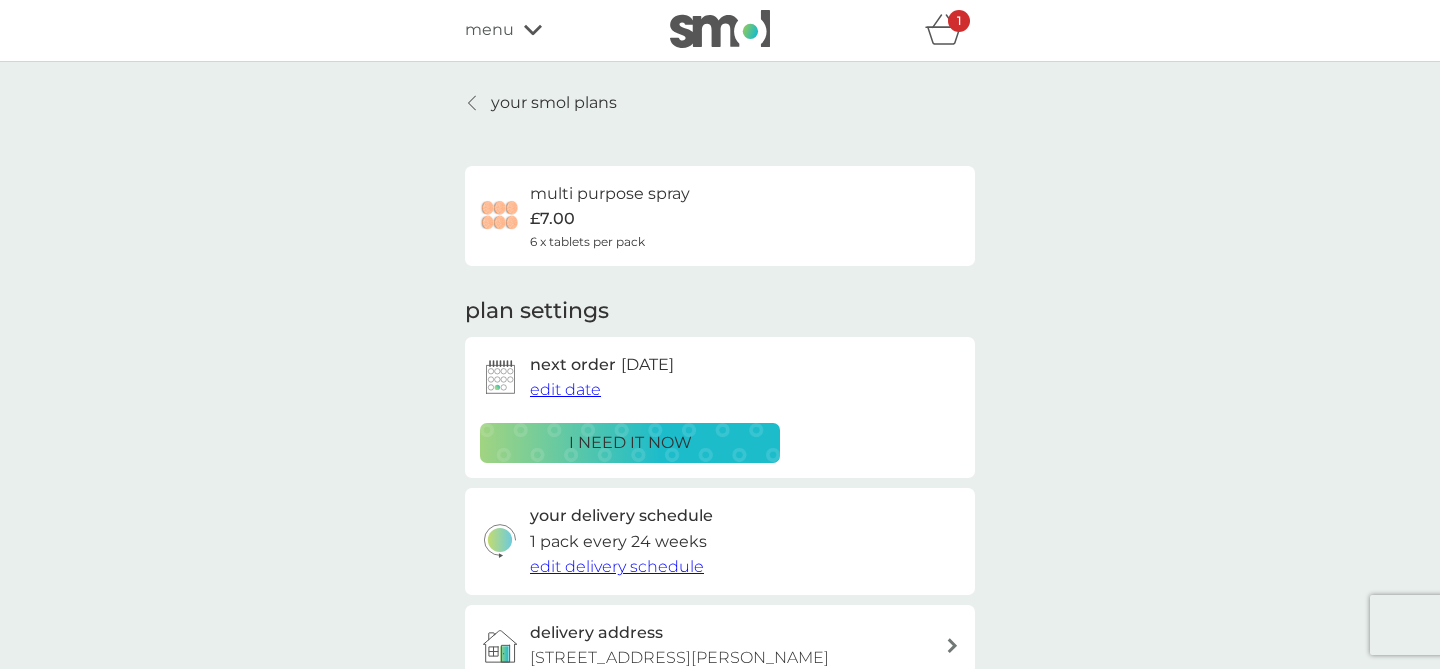 click 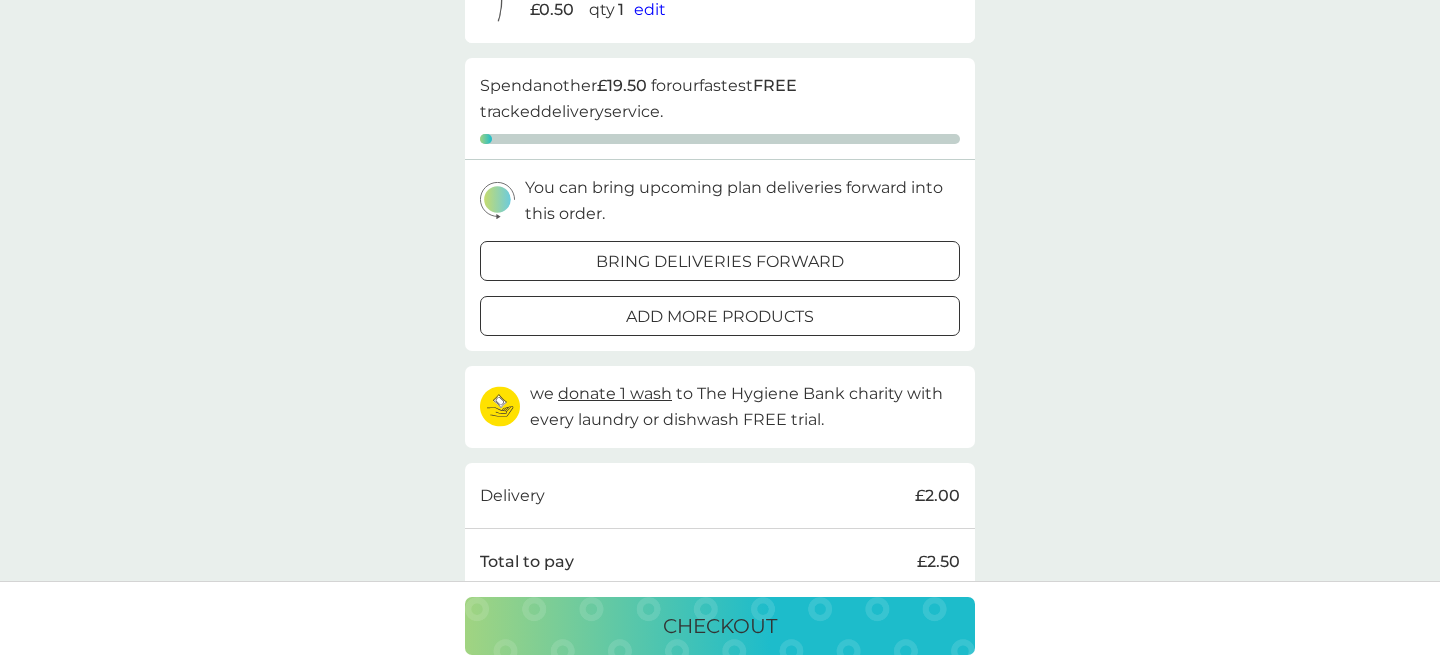 scroll, scrollTop: 182, scrollLeft: 0, axis: vertical 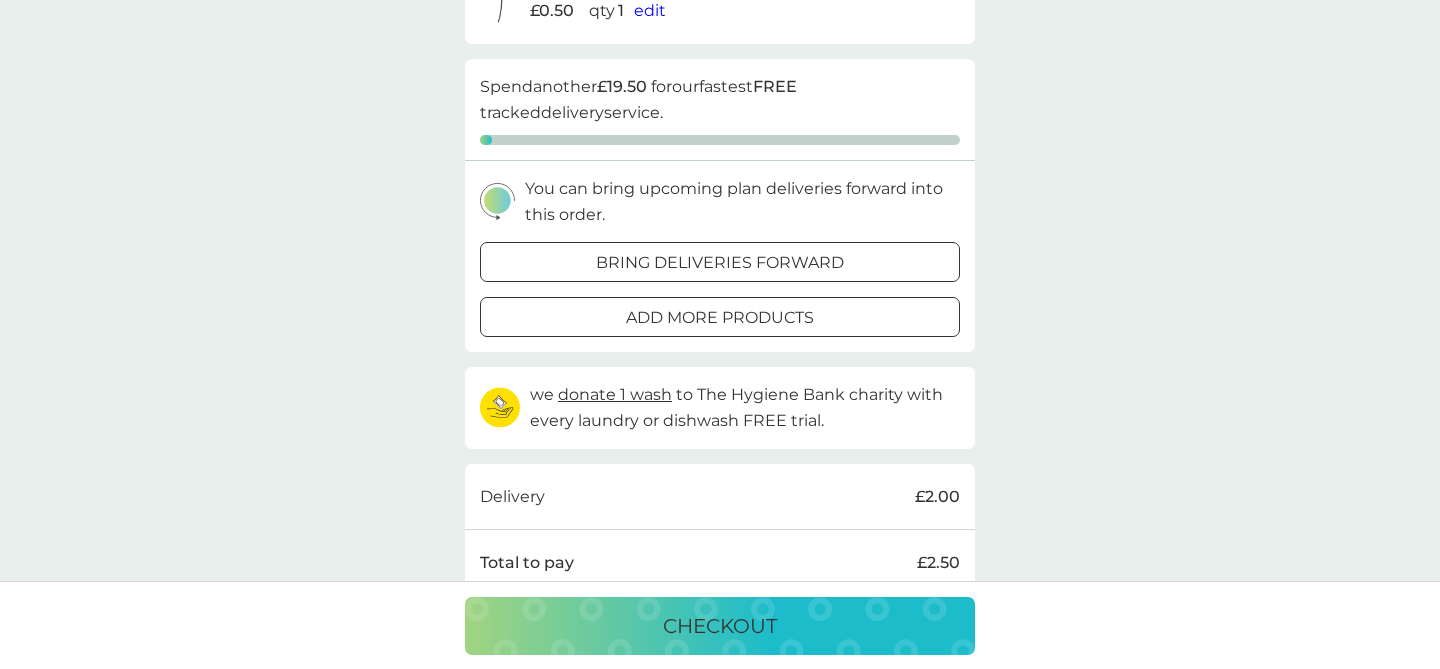 click on "bring deliveries forward" at bounding box center [720, 263] 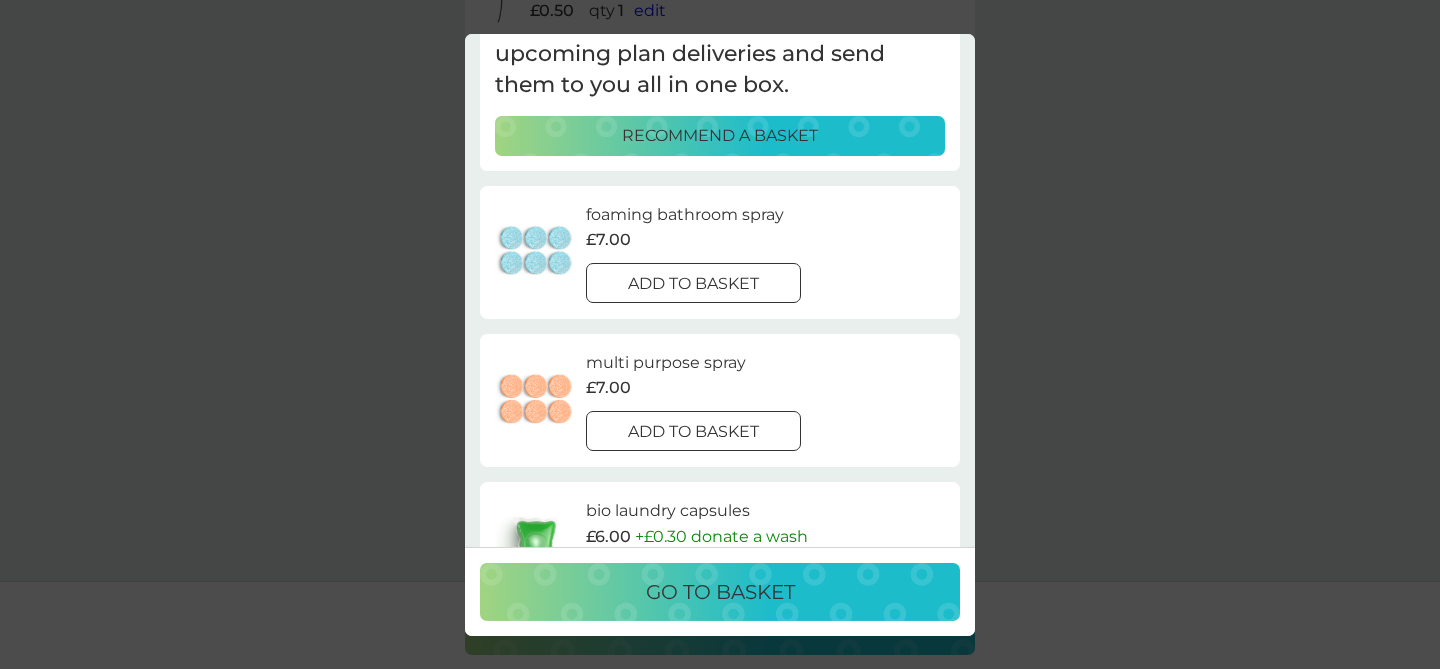 scroll, scrollTop: 158, scrollLeft: 0, axis: vertical 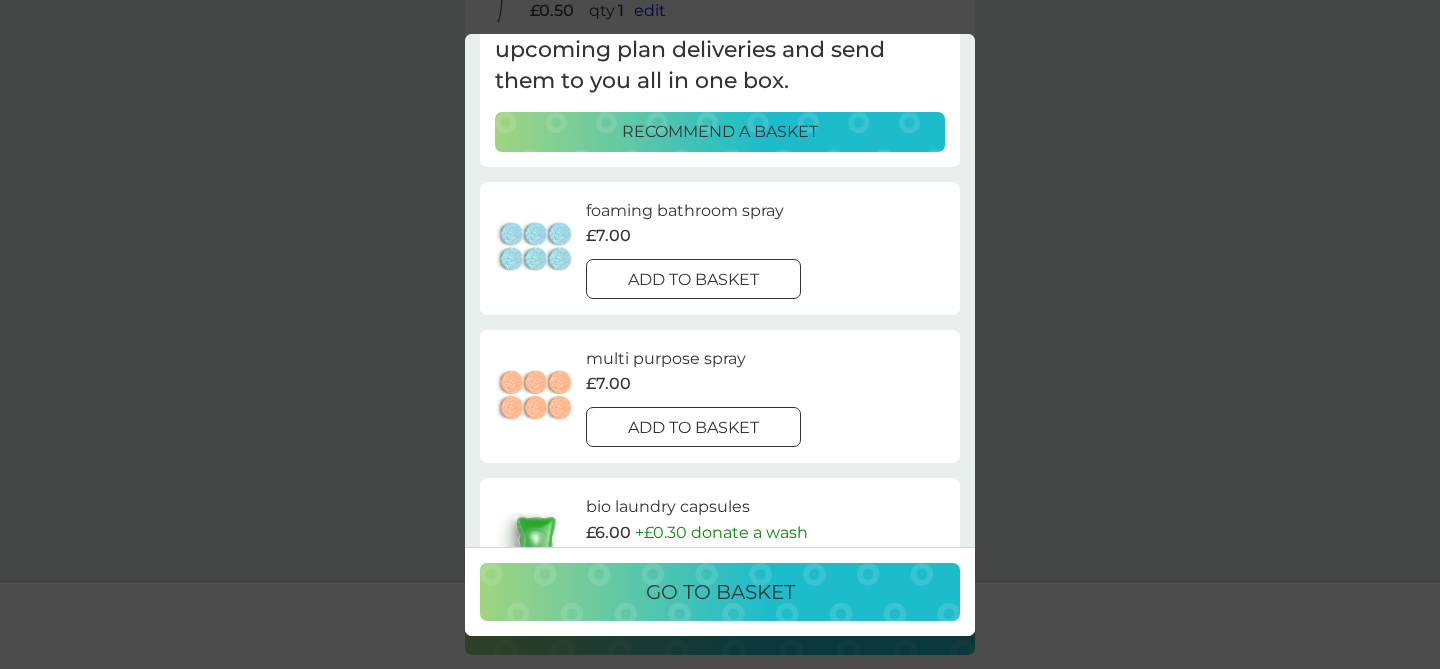 click on "add to basket" at bounding box center (693, 280) 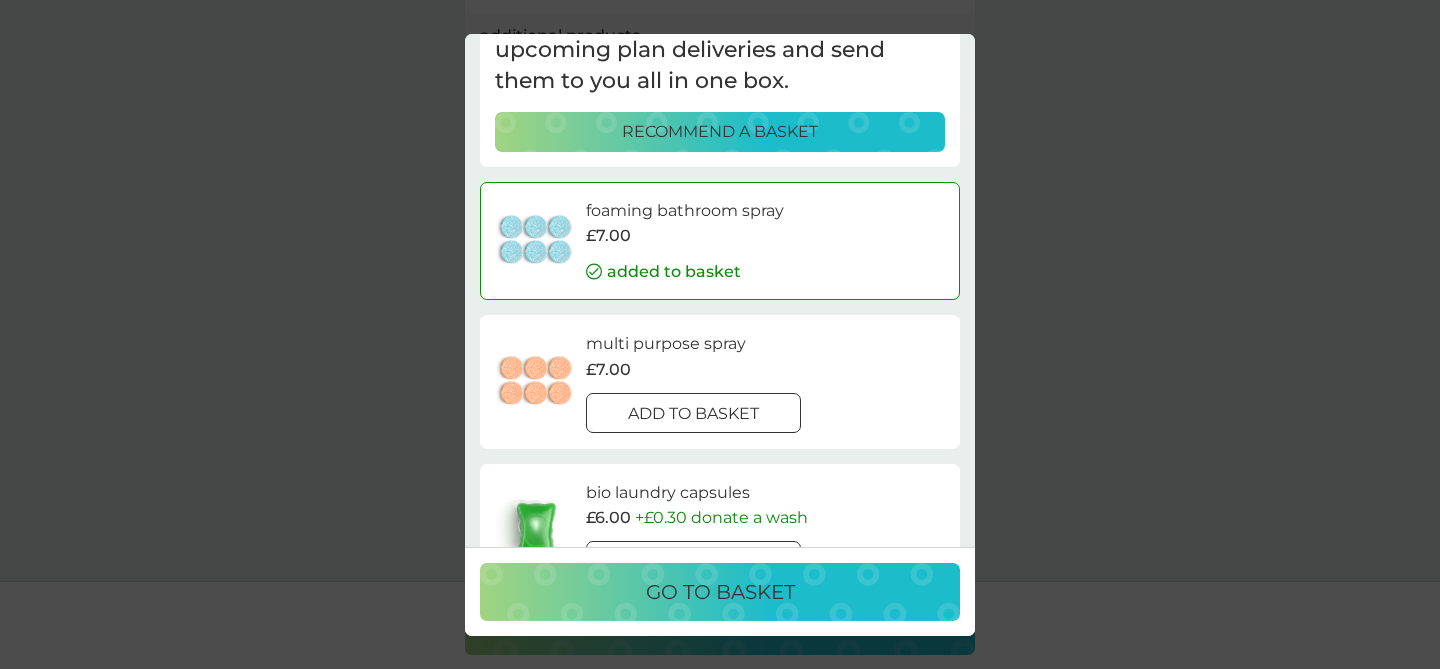 scroll, scrollTop: 492, scrollLeft: 0, axis: vertical 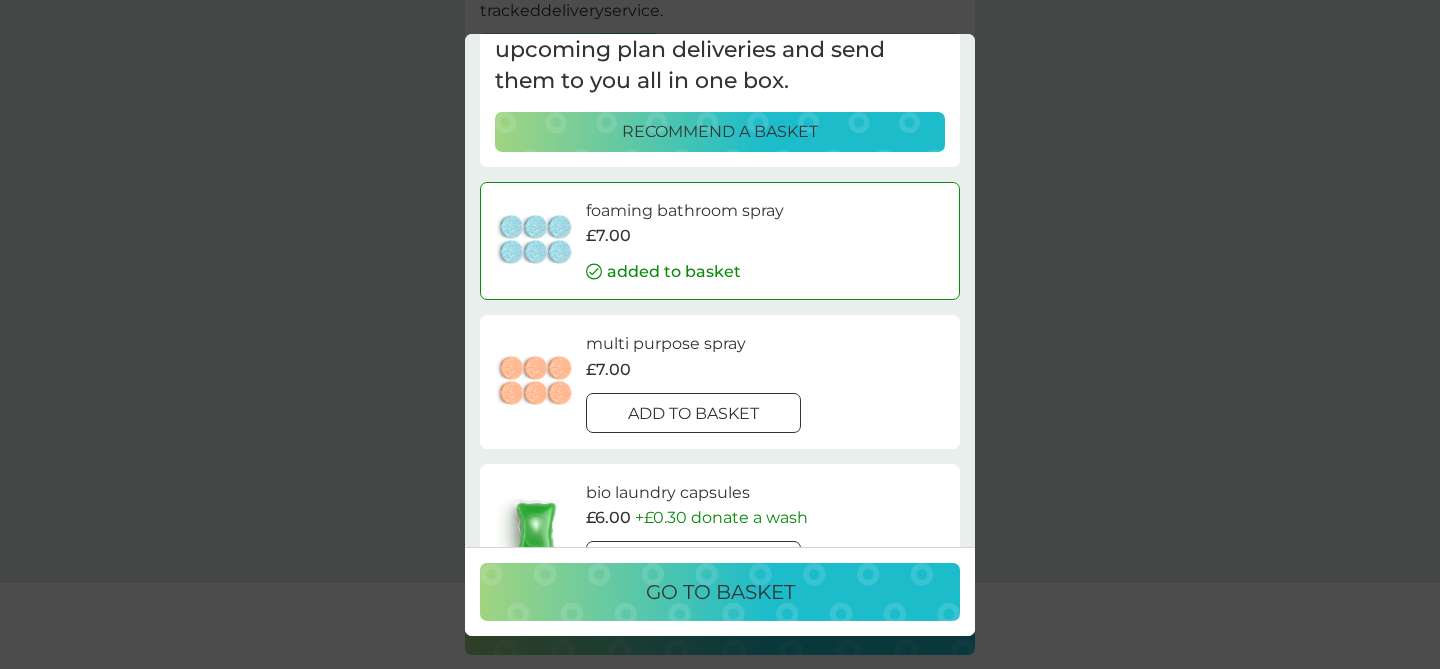 click on "add to basket" at bounding box center [693, 414] 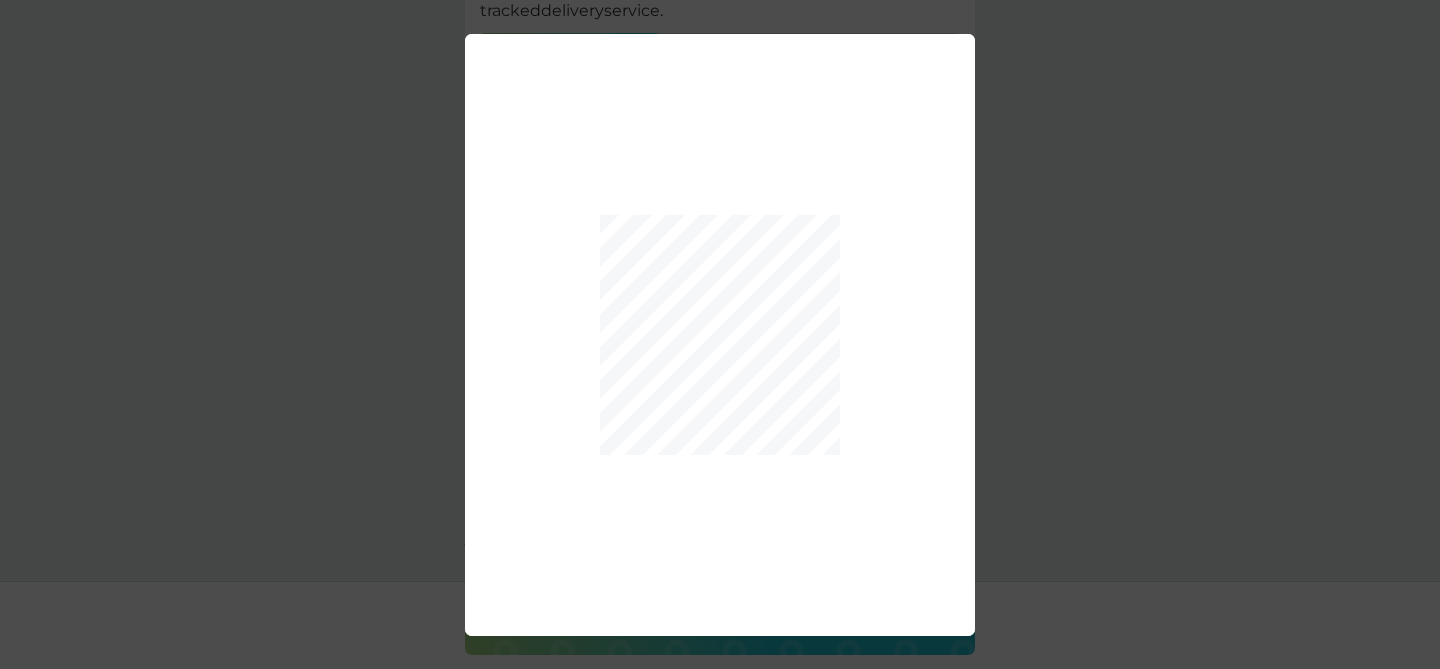 scroll, scrollTop: 609, scrollLeft: 0, axis: vertical 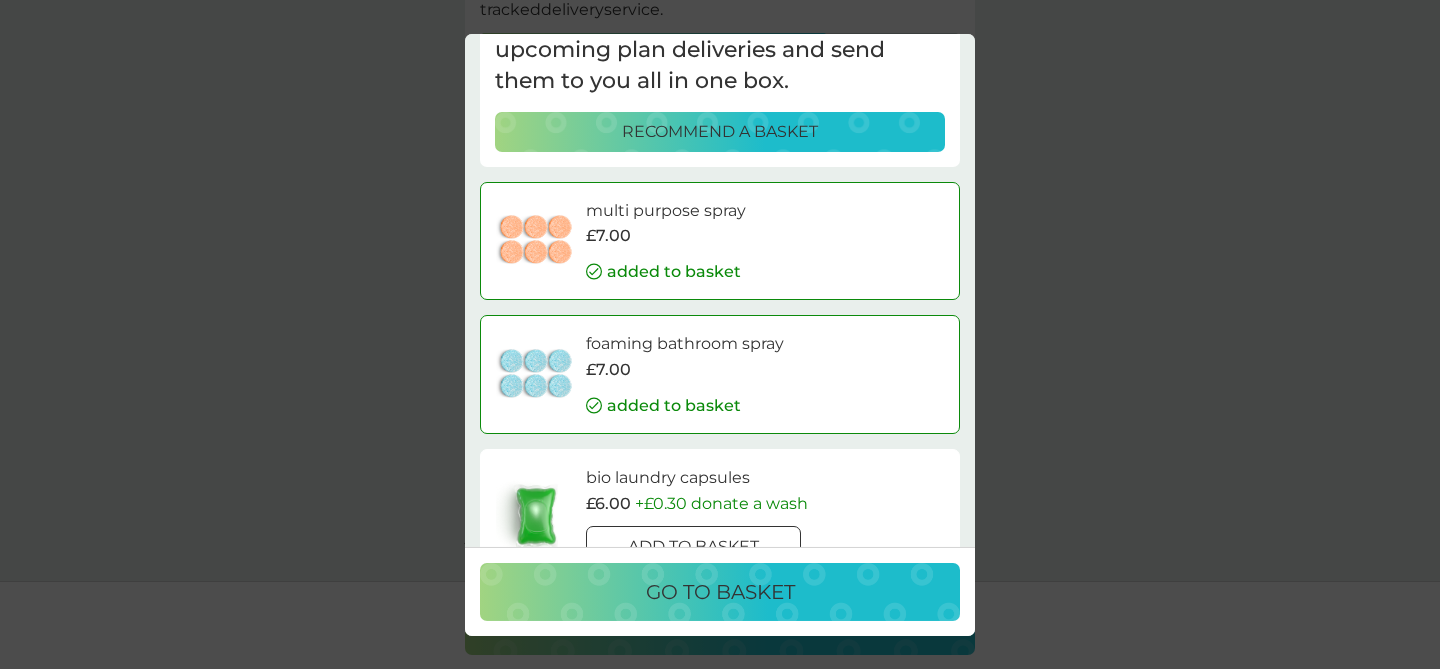 click on "go to basket" at bounding box center [720, 592] 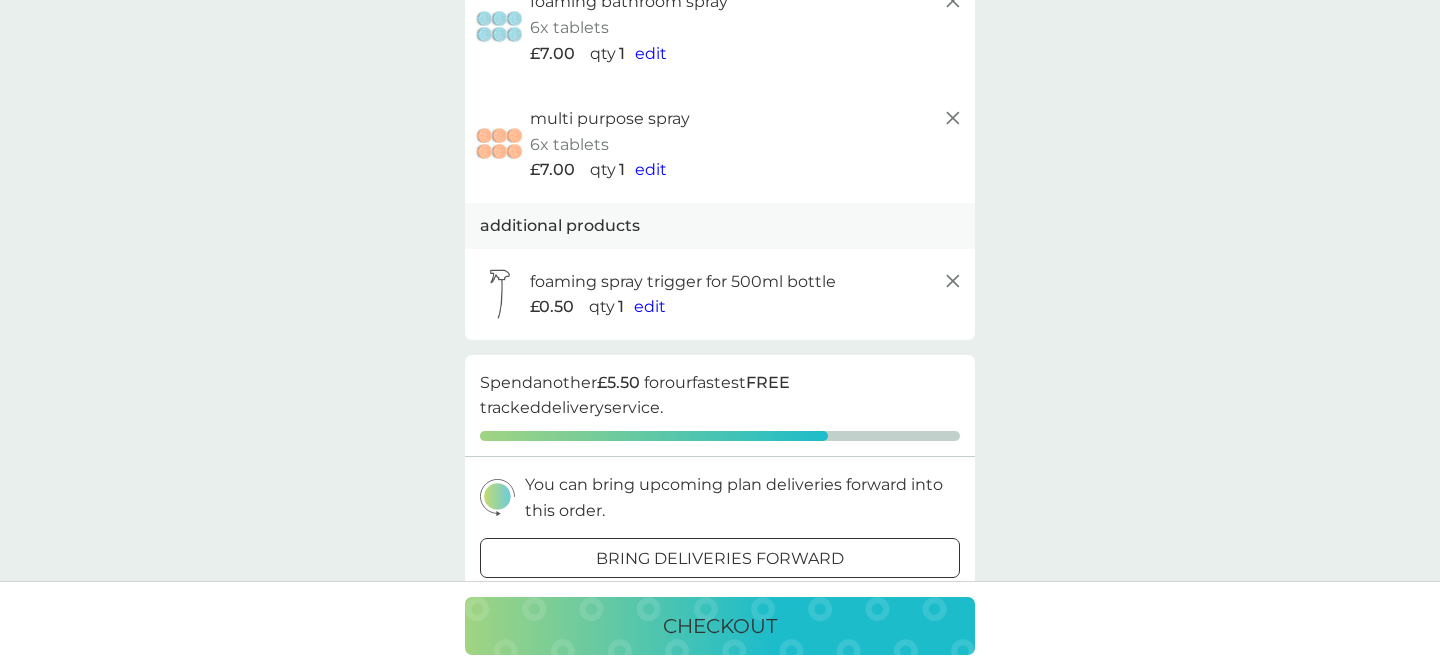 scroll, scrollTop: 206, scrollLeft: 0, axis: vertical 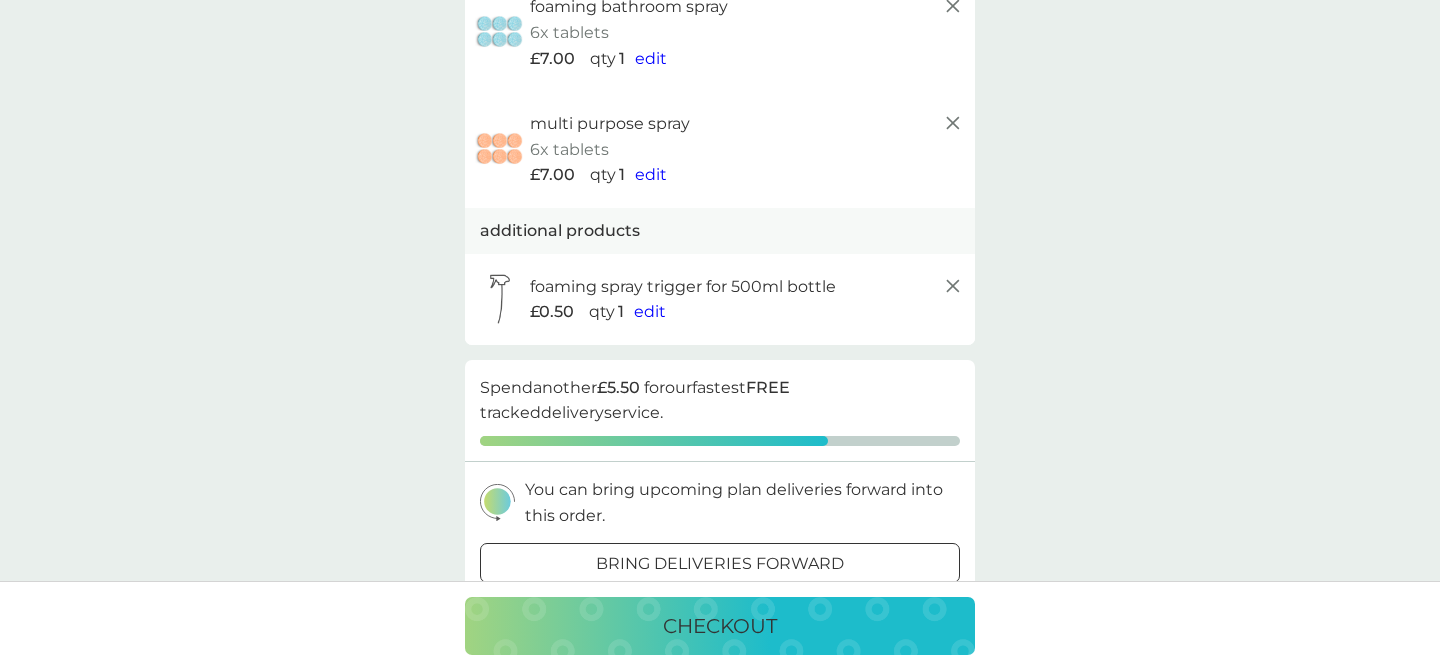 click 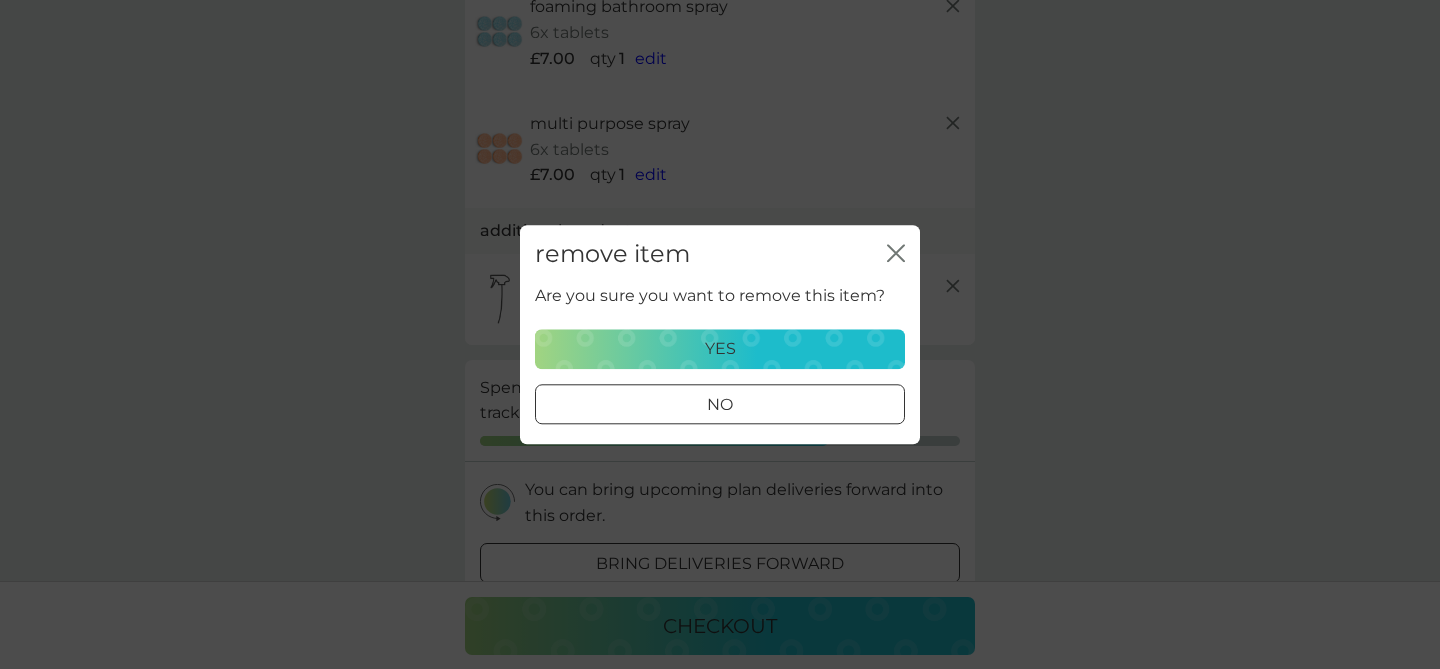 click on "yes" at bounding box center (720, 349) 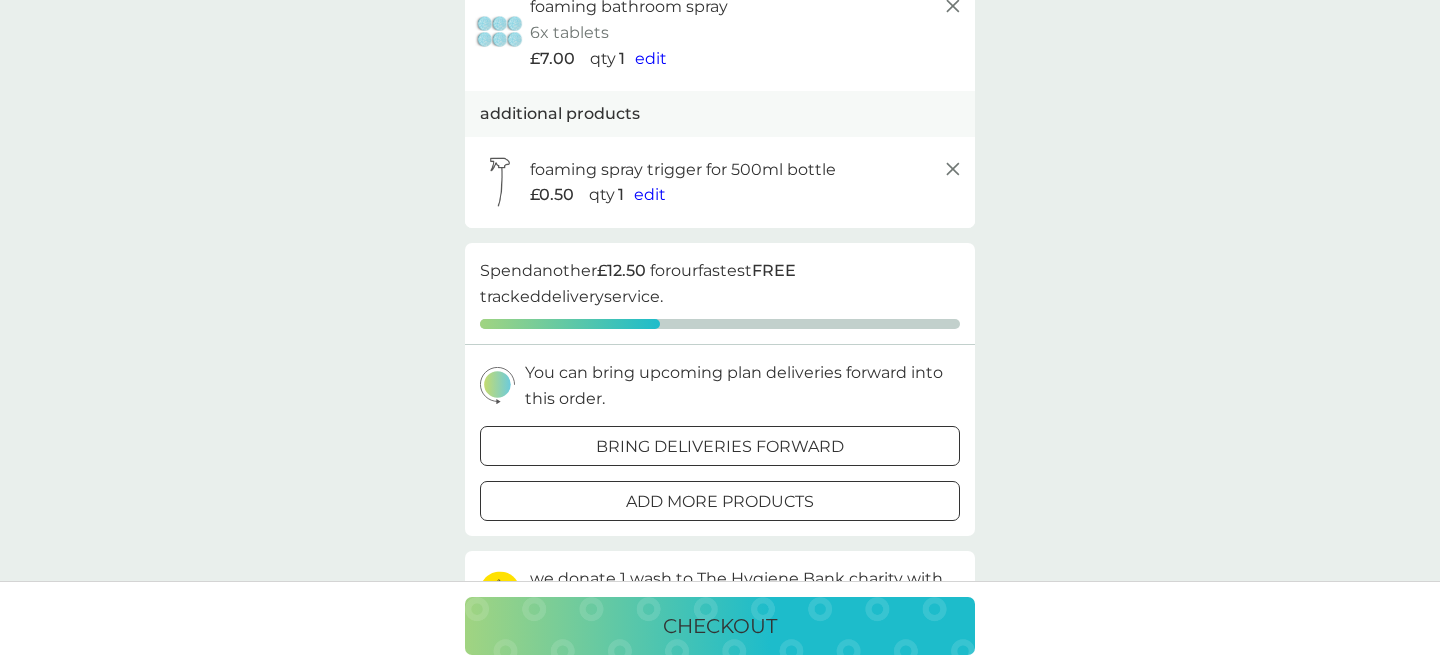 click on "£0.50 qty 1 edit" at bounding box center (747, 195) 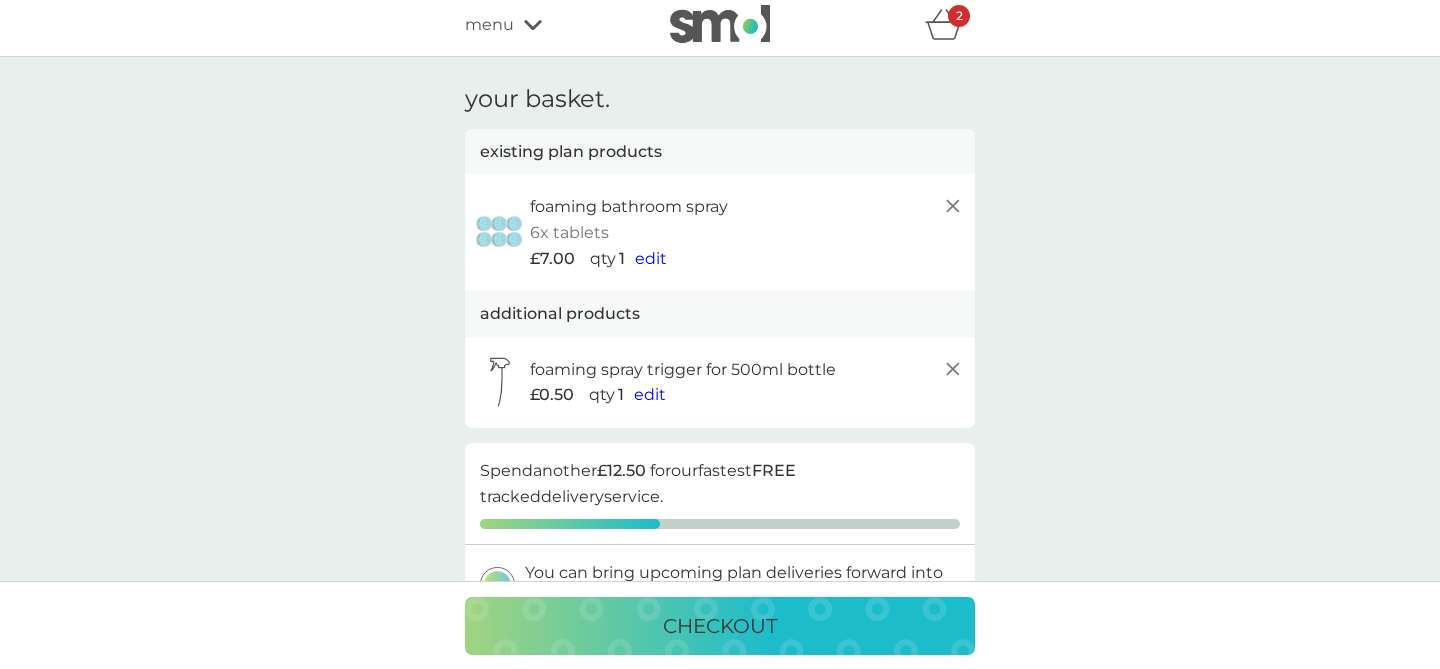 scroll, scrollTop: 0, scrollLeft: 0, axis: both 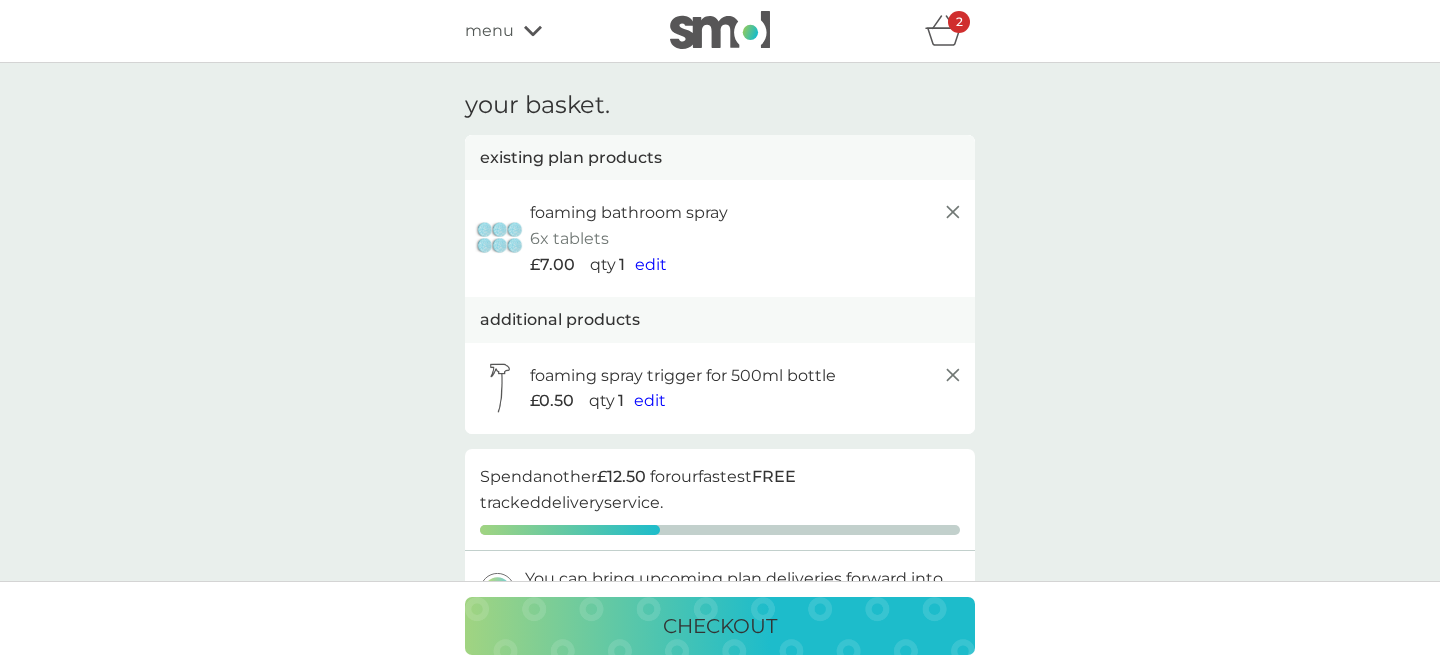 click on "menu" at bounding box center [489, 31] 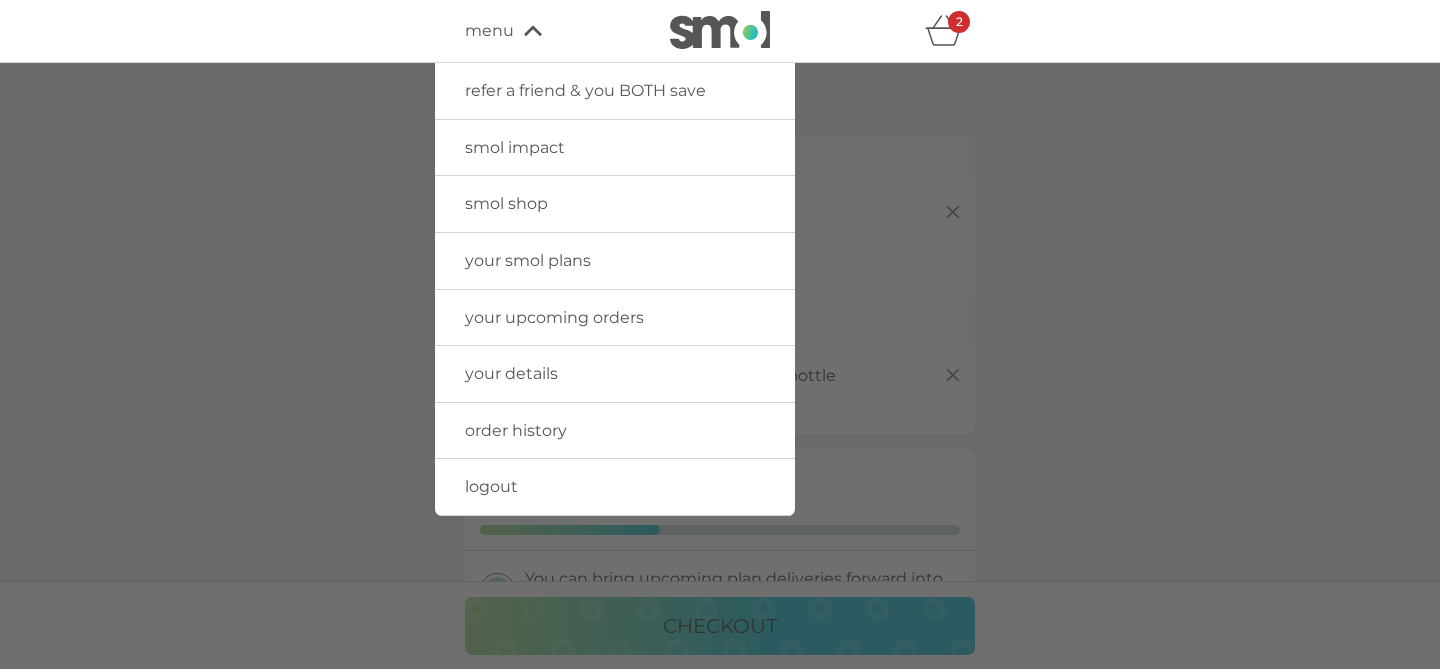 click on "smol shop" at bounding box center (506, 203) 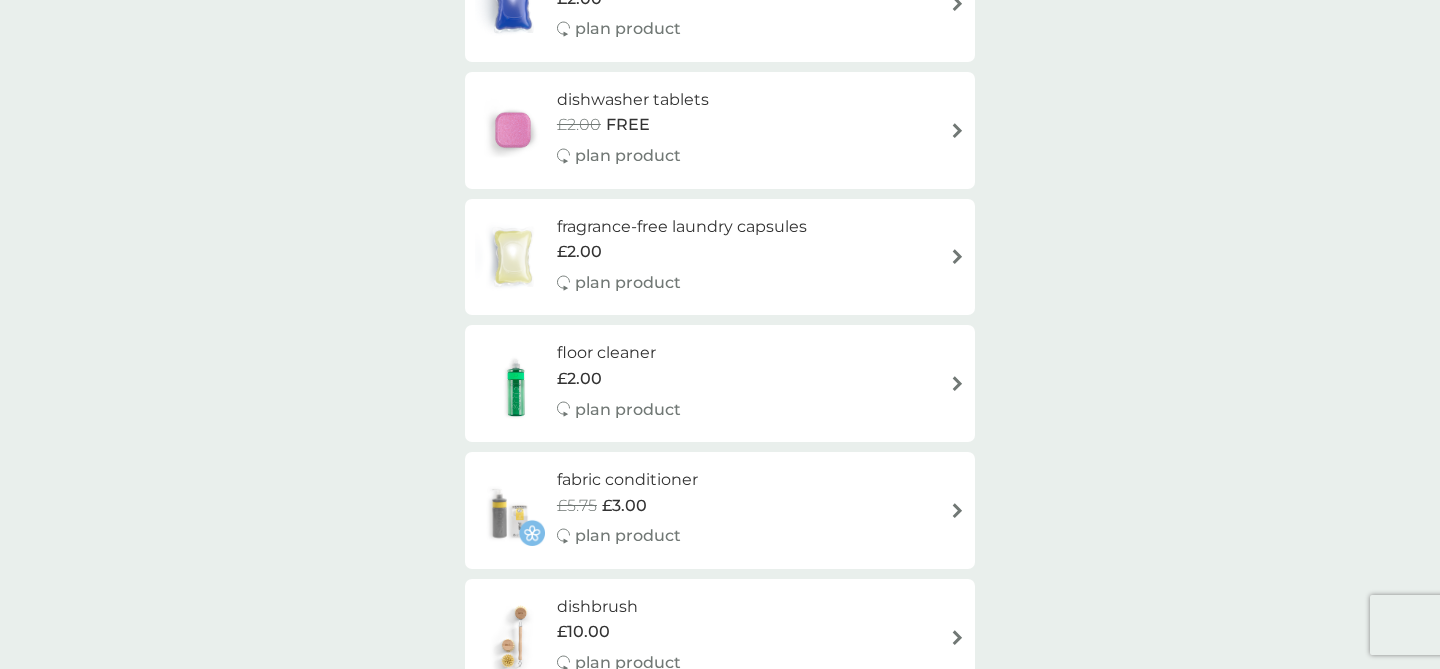 scroll, scrollTop: 0, scrollLeft: 0, axis: both 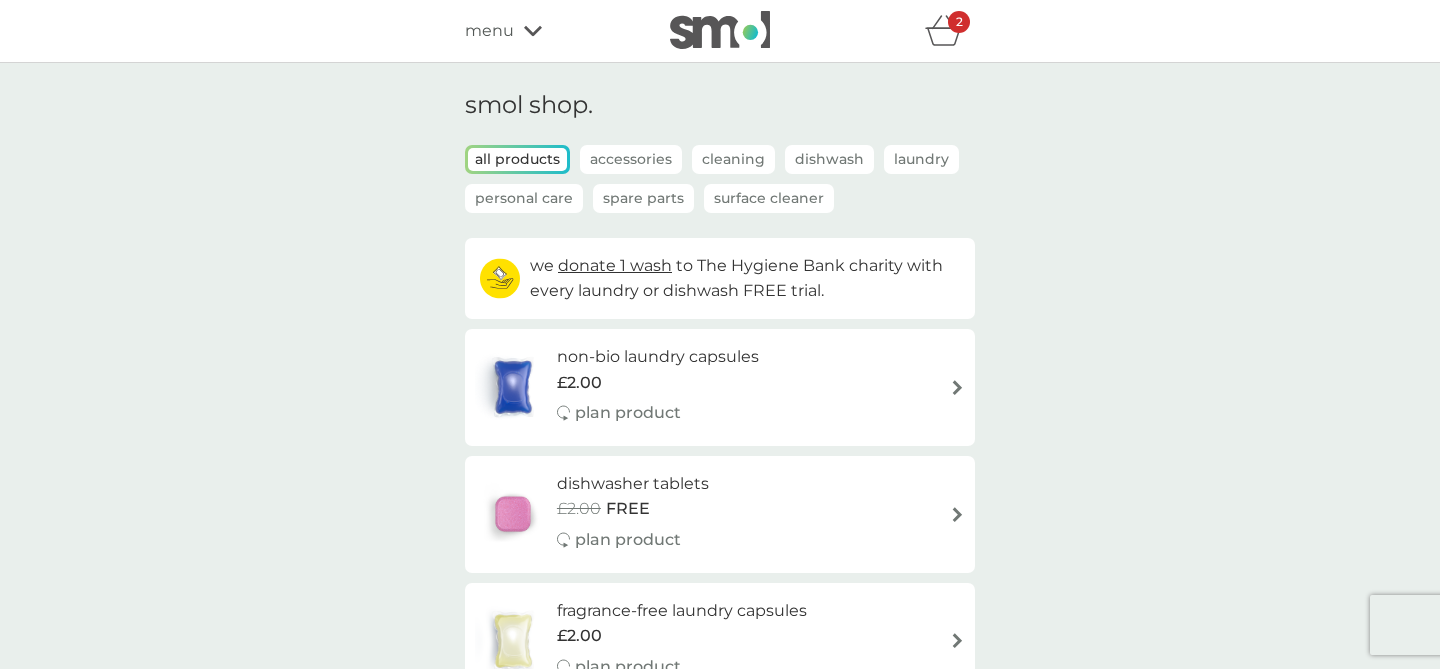 click on "menu" at bounding box center (489, 31) 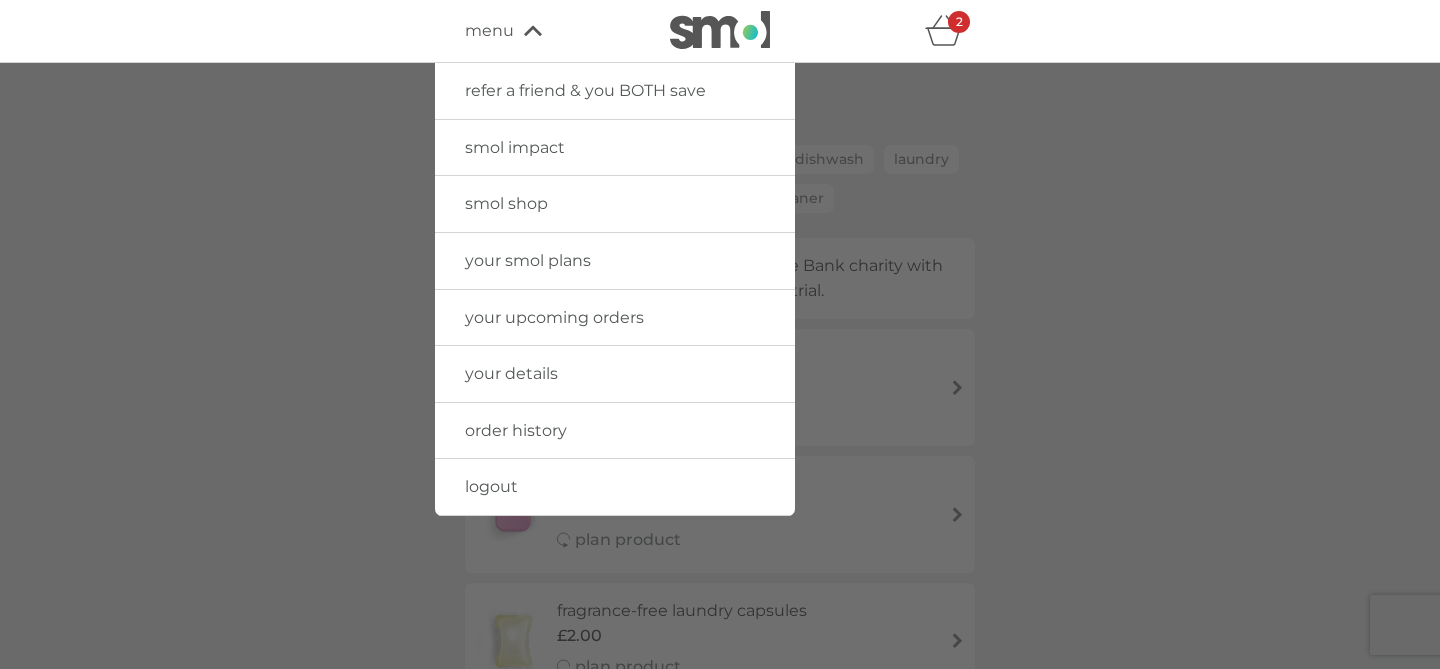 click on "your smol plans" at bounding box center [528, 260] 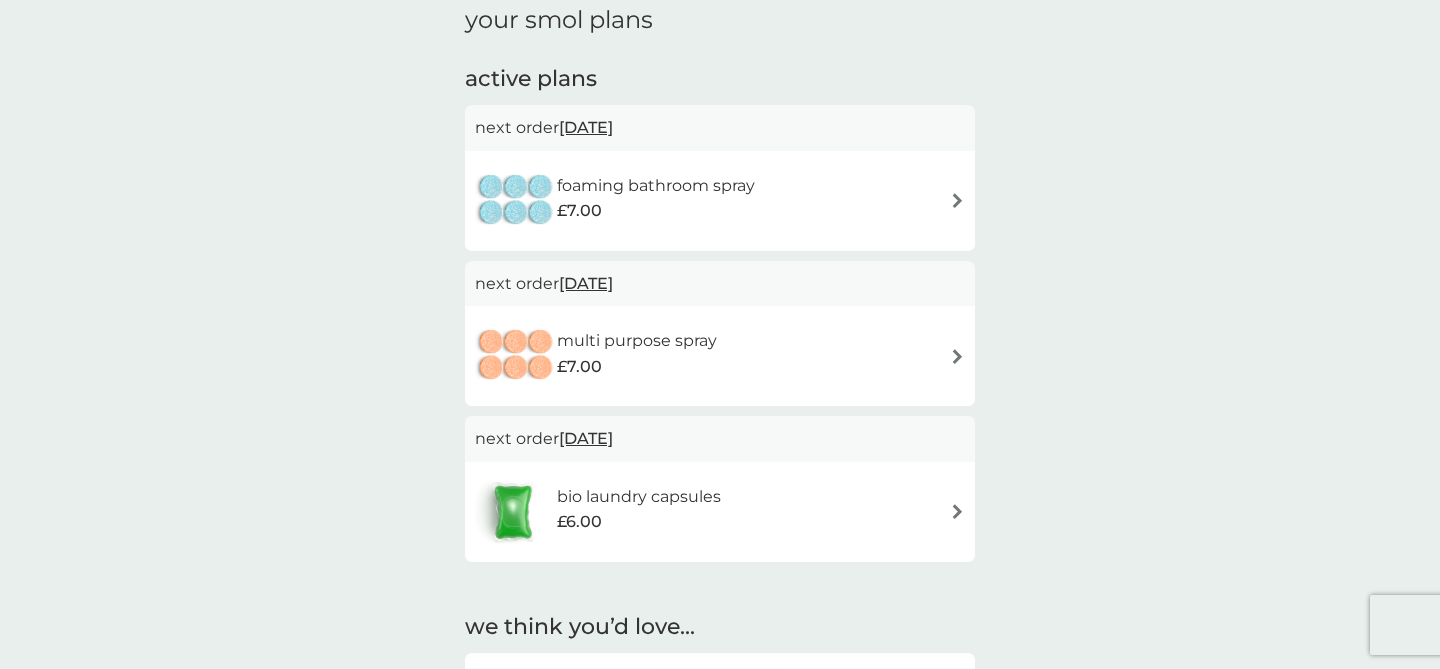 scroll, scrollTop: 327, scrollLeft: 0, axis: vertical 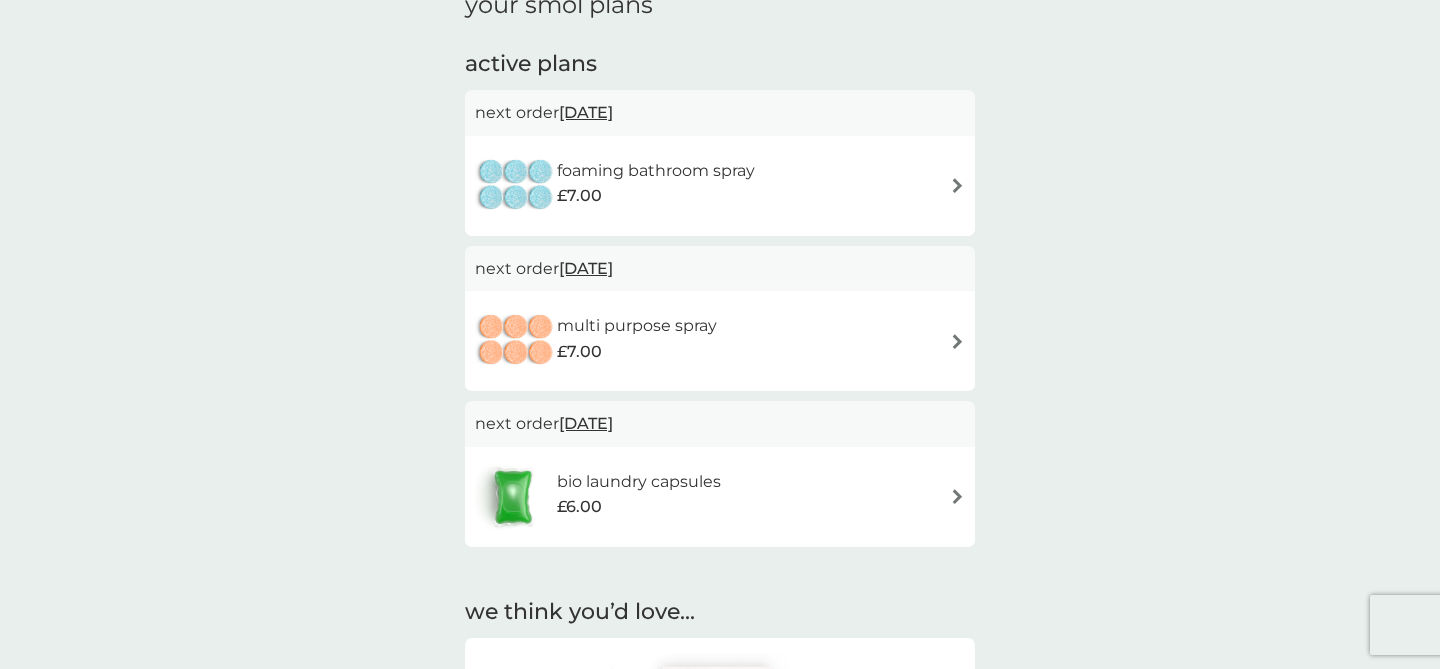 click on "£7.00" at bounding box center [656, 196] 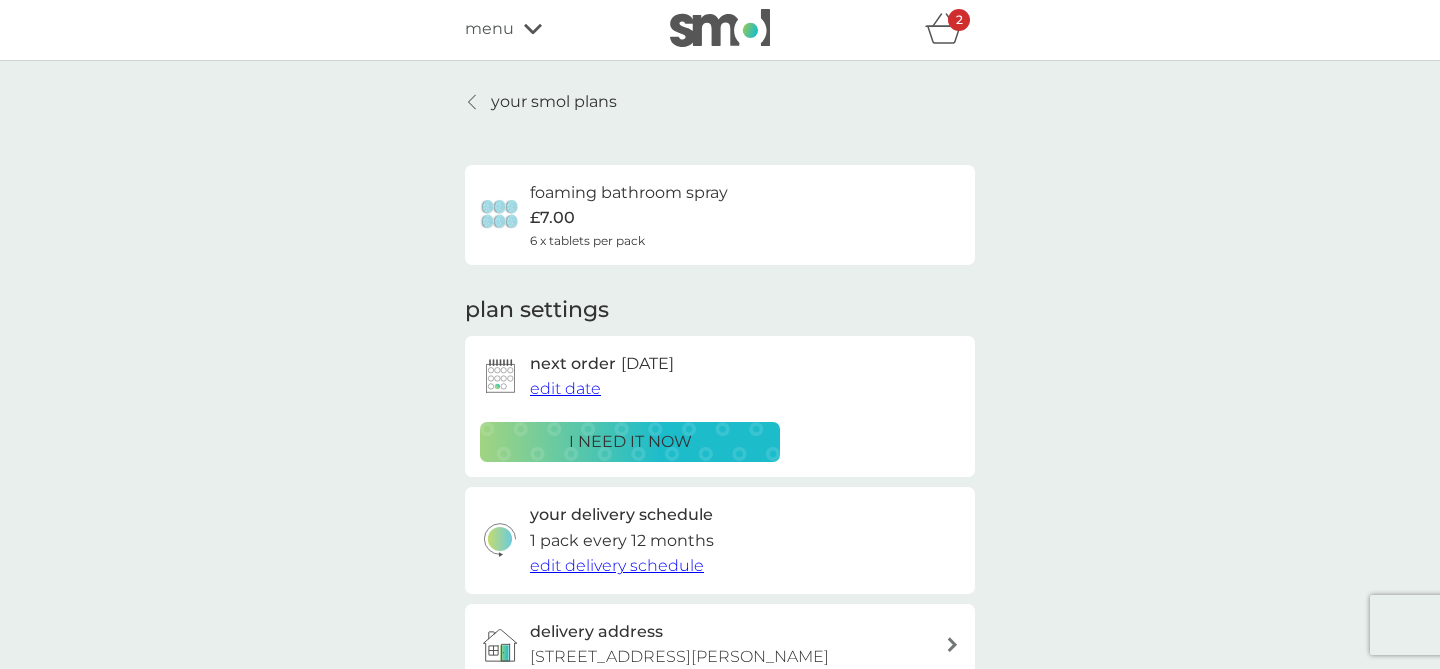scroll, scrollTop: 0, scrollLeft: 0, axis: both 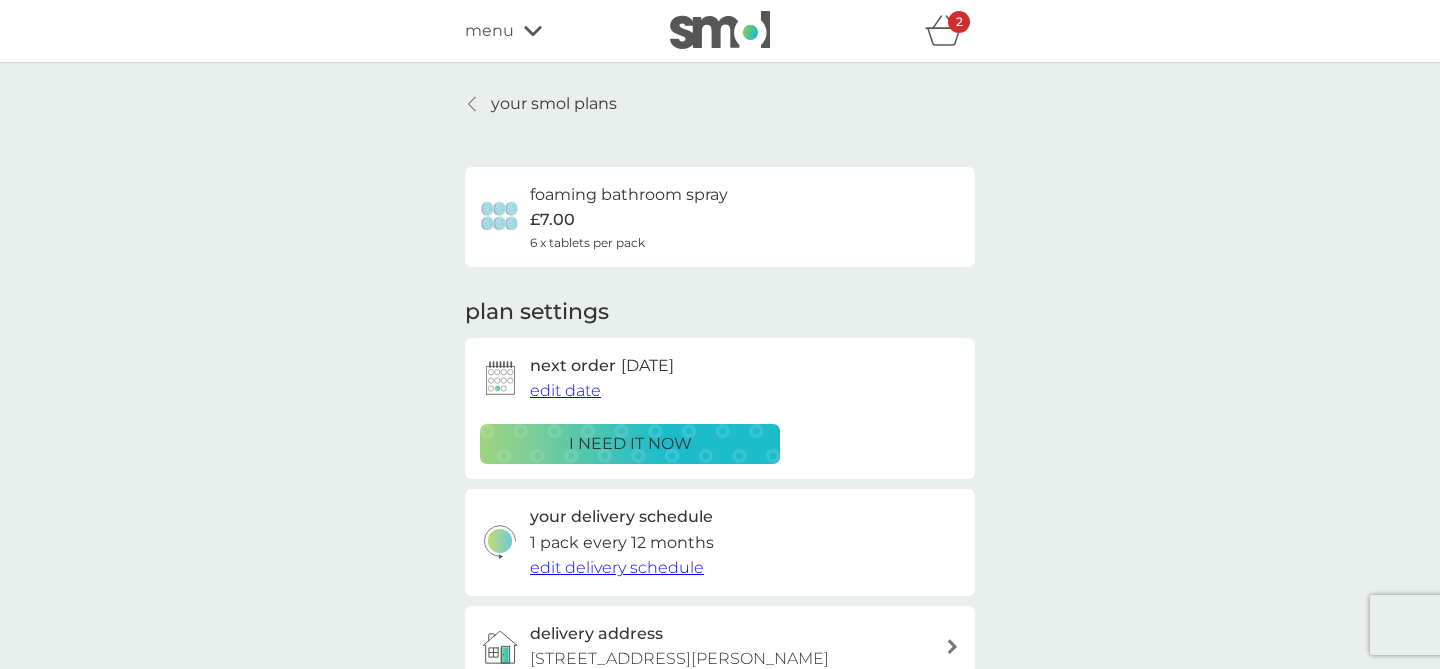 click on "your smol plans" at bounding box center [554, 104] 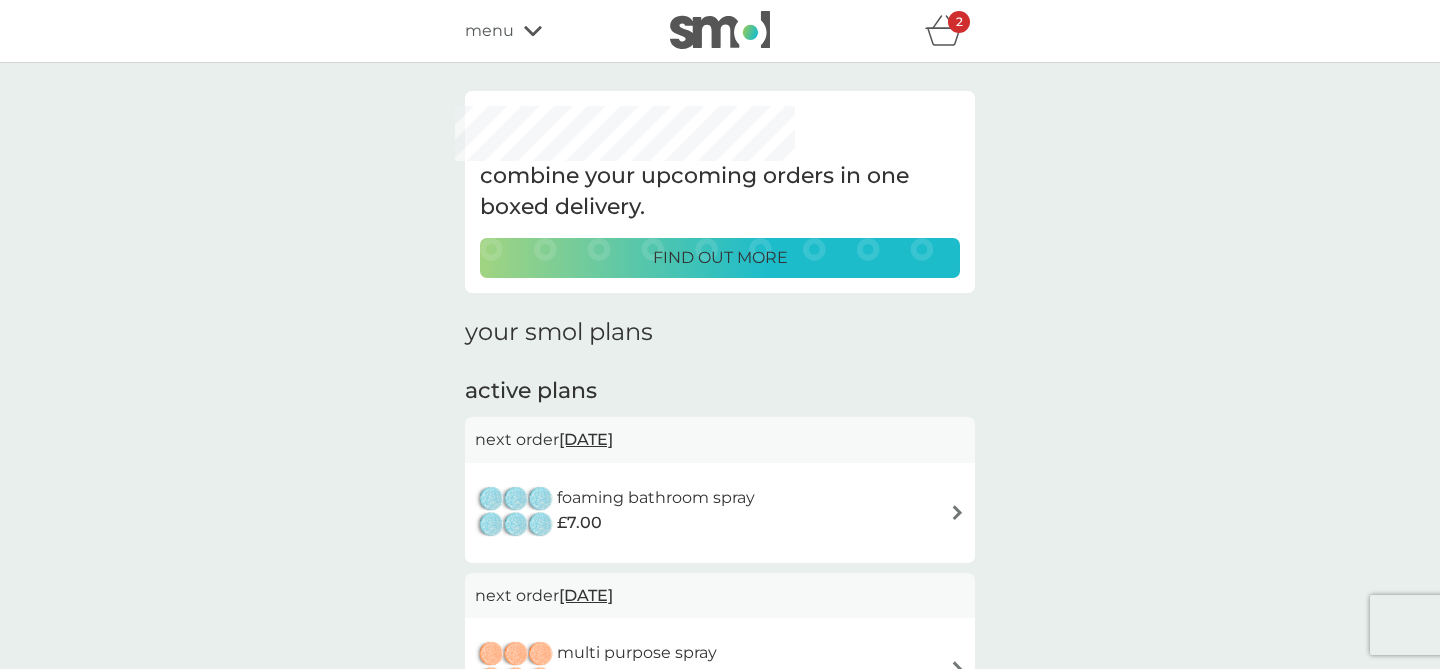 click on "menu" at bounding box center [550, 31] 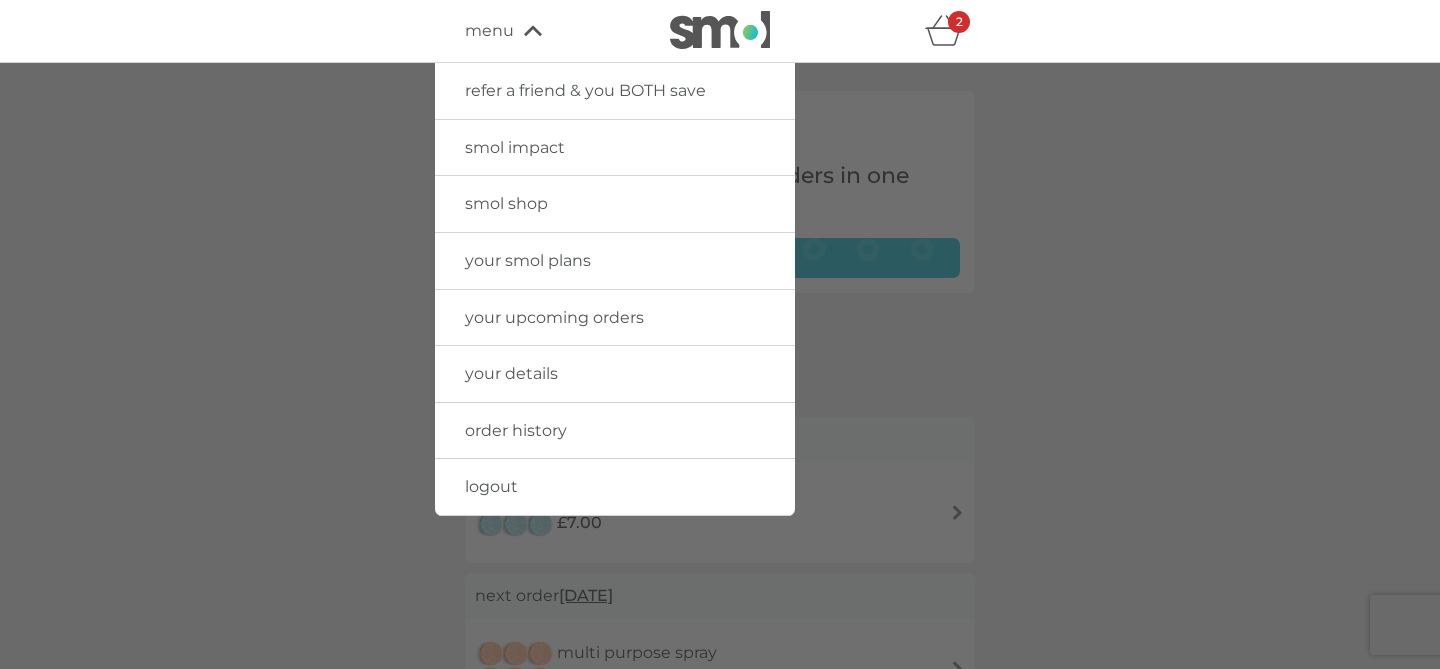 click on "order history" at bounding box center [516, 430] 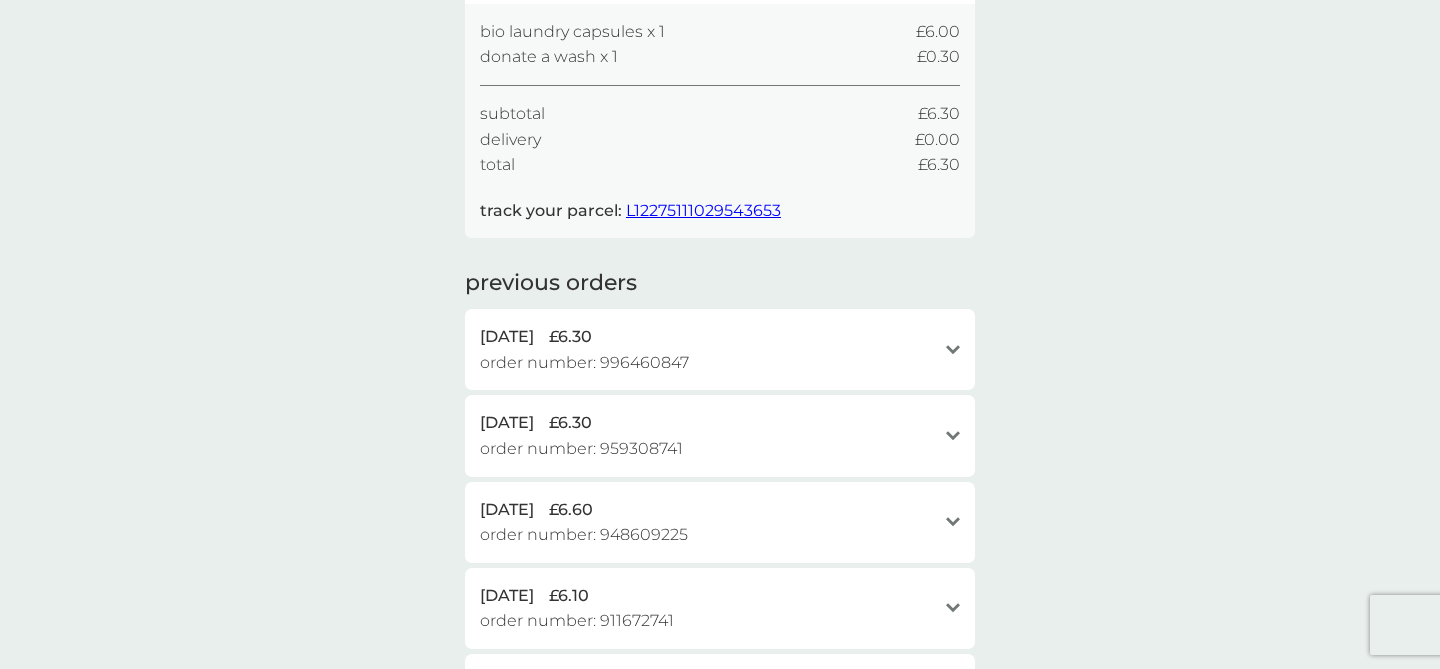 scroll, scrollTop: 269, scrollLeft: 0, axis: vertical 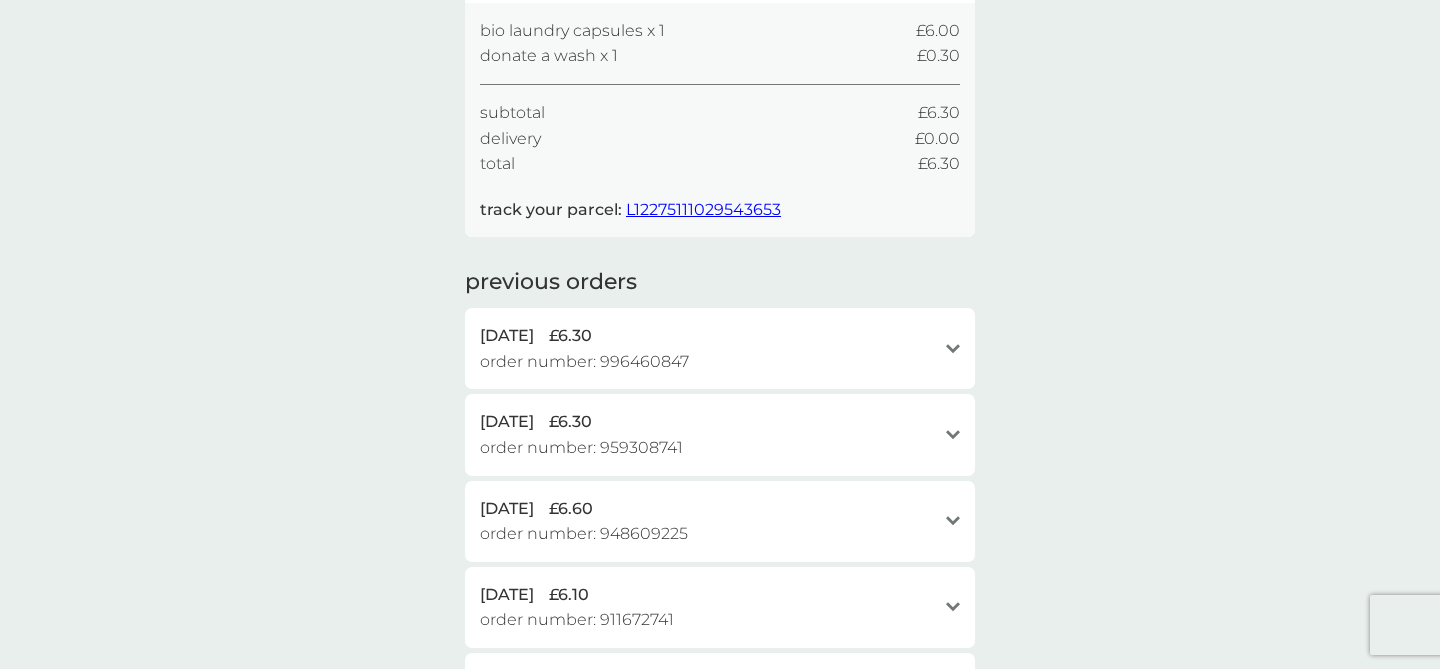 click on "[DATE] £6.30 order number:   996460847 open" at bounding box center [720, 348] 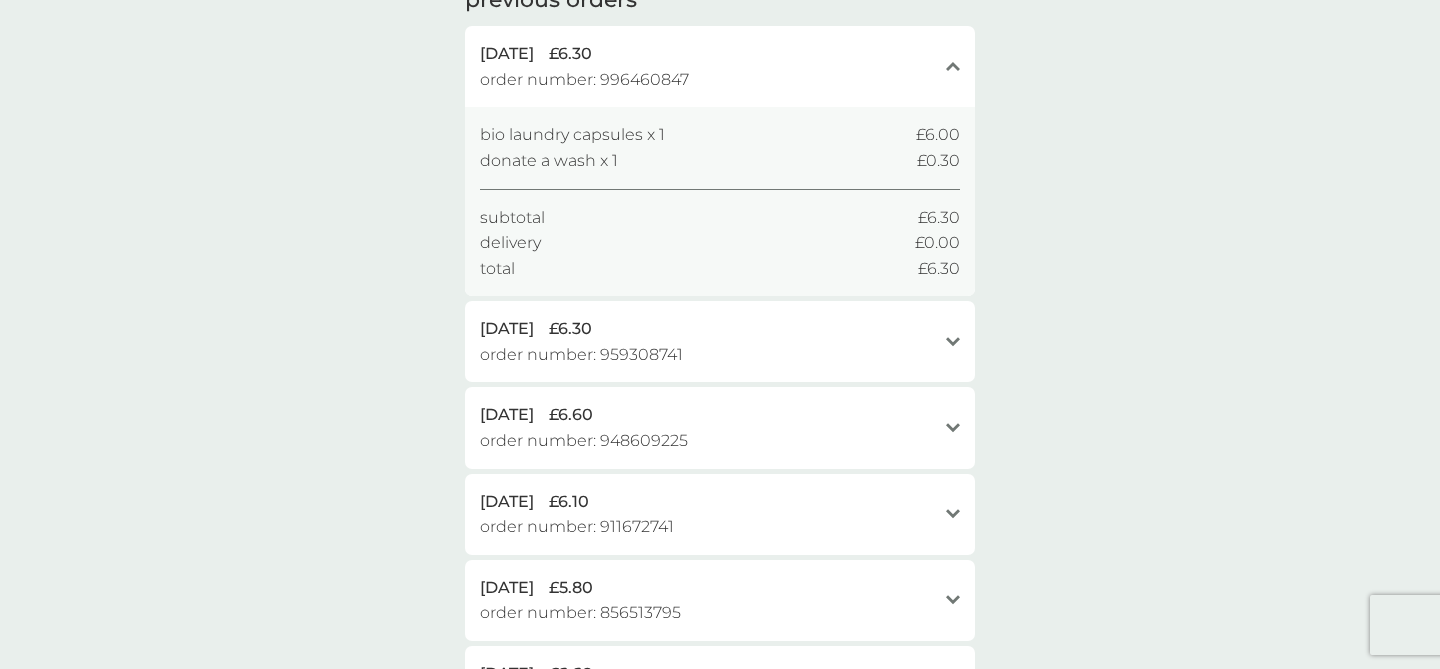 scroll, scrollTop: 557, scrollLeft: 0, axis: vertical 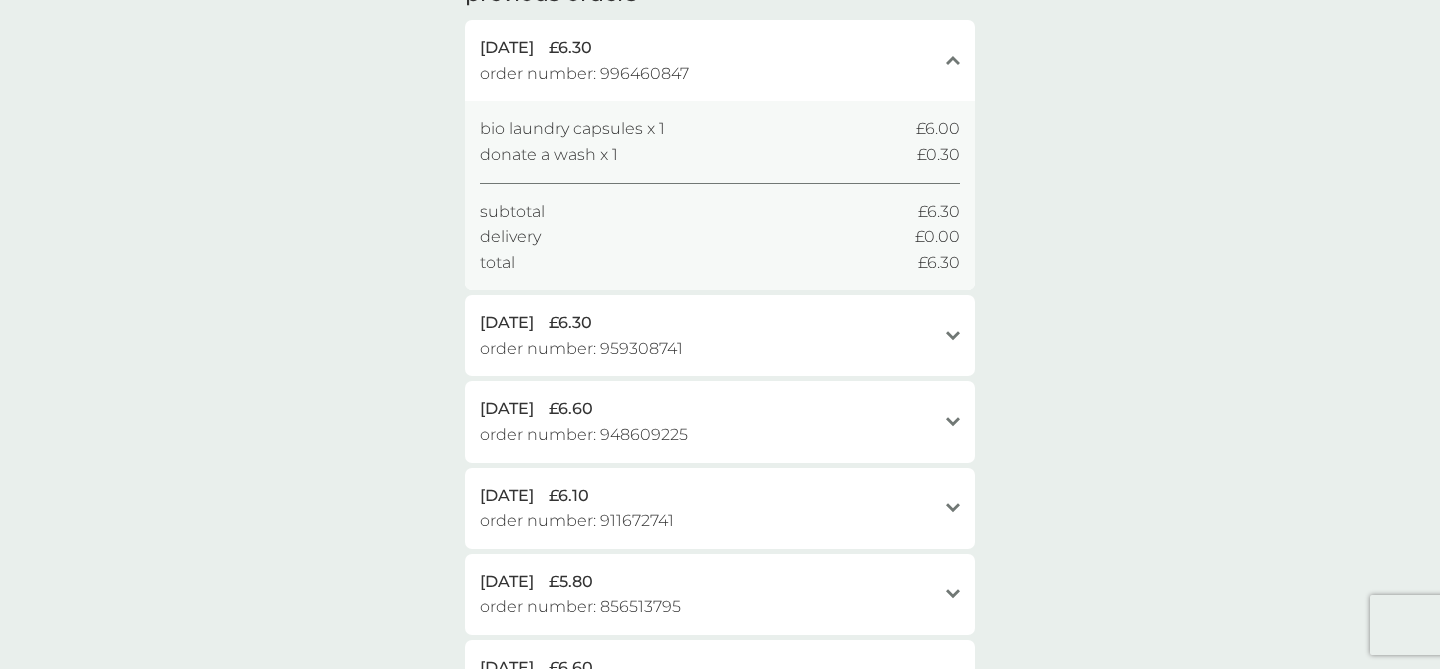 click on "[DATE] £6.30" at bounding box center (708, 323) 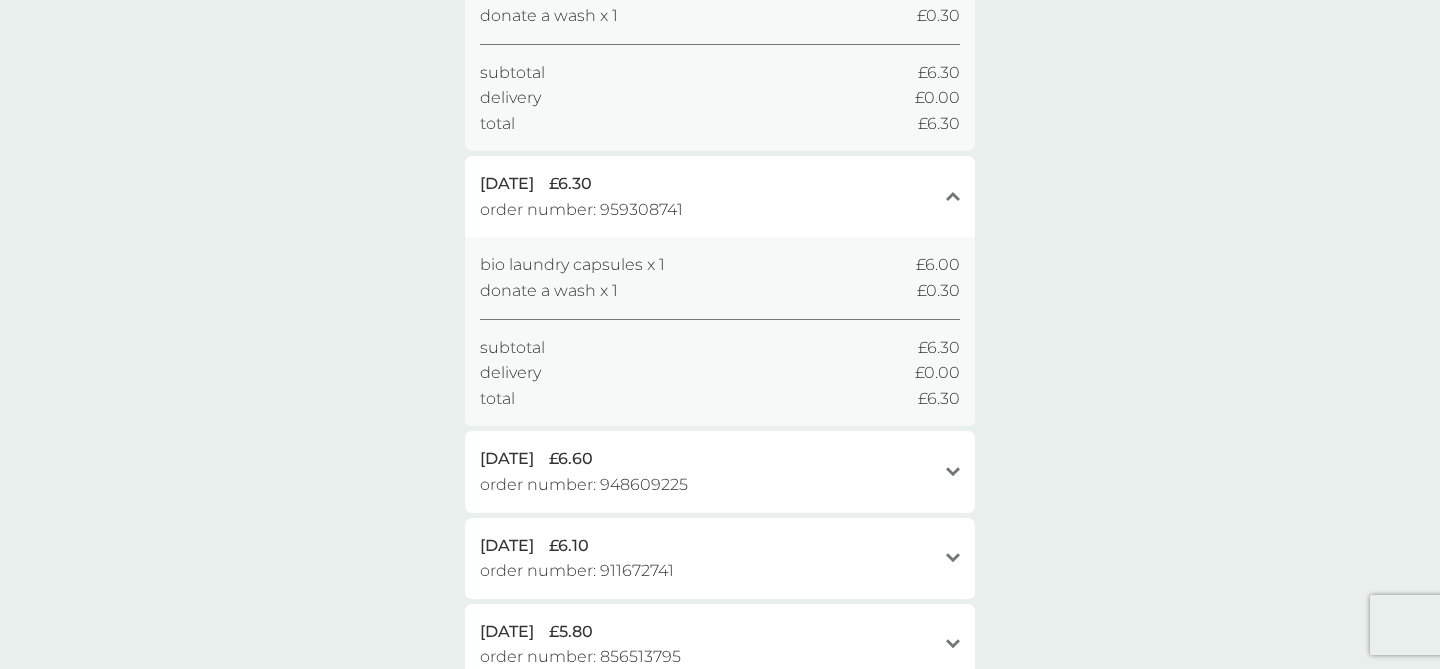 click on "[DATE] £6.60 order number:   948609225 open" at bounding box center (720, 471) 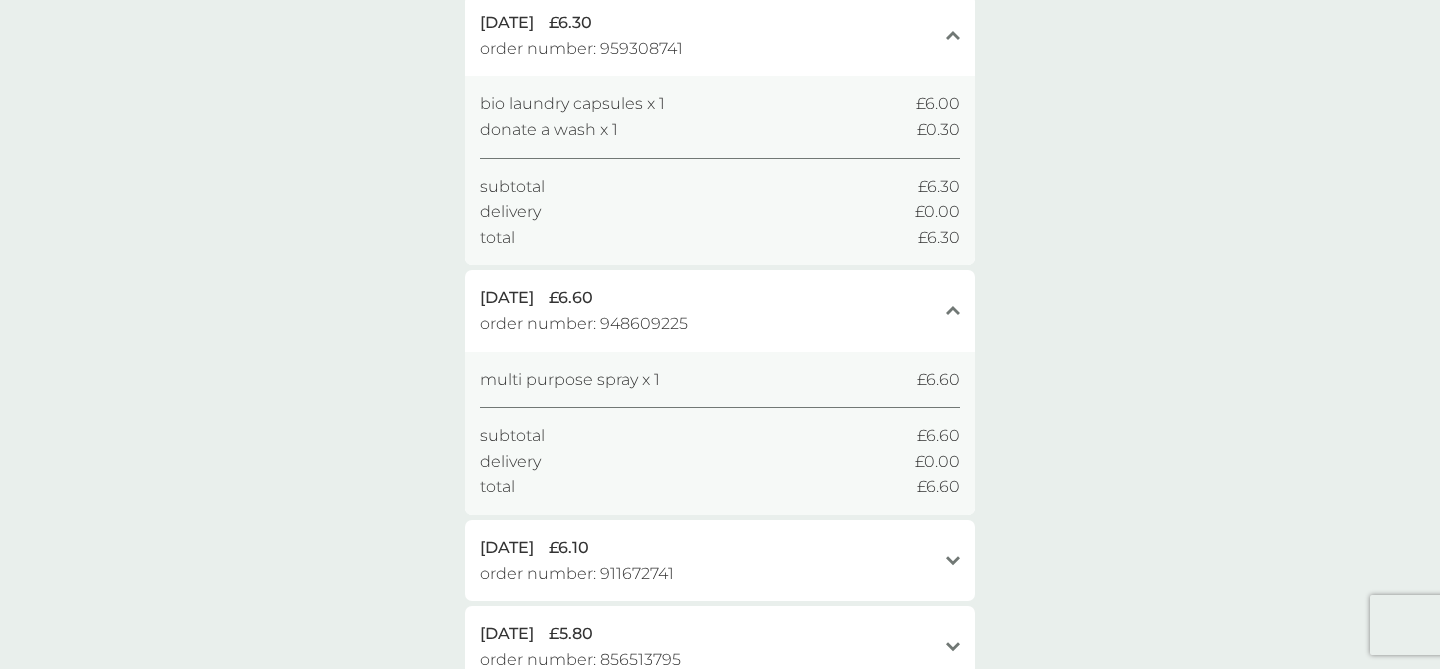 scroll, scrollTop: 957, scrollLeft: 0, axis: vertical 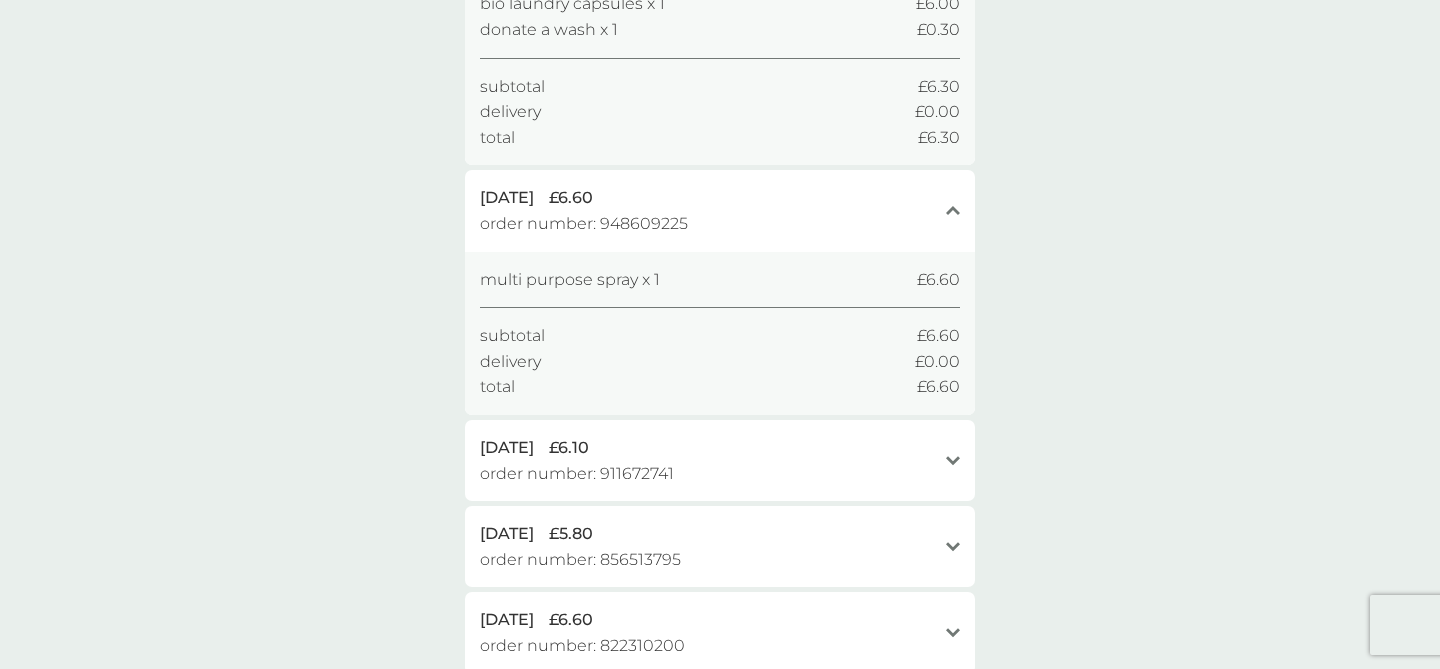 click on "[DATE] £6.10 order number:   911672741" at bounding box center [708, 460] 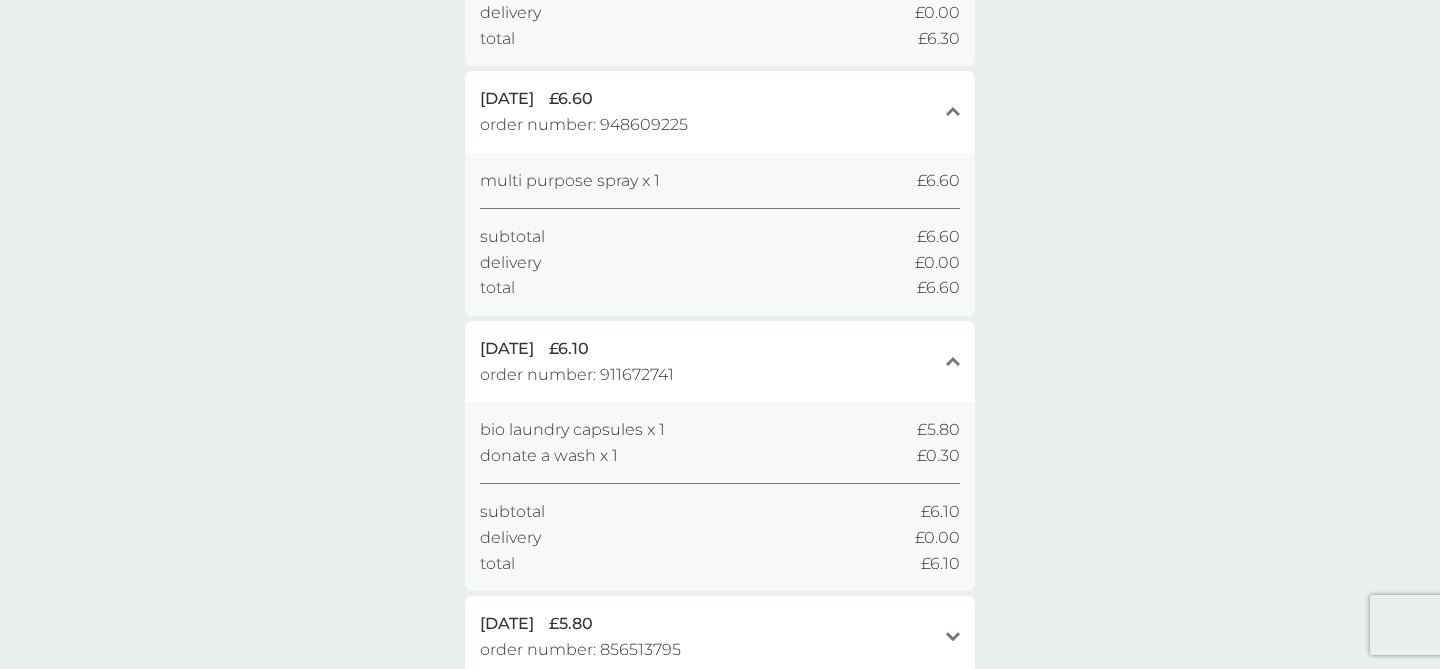 scroll, scrollTop: 1130, scrollLeft: 0, axis: vertical 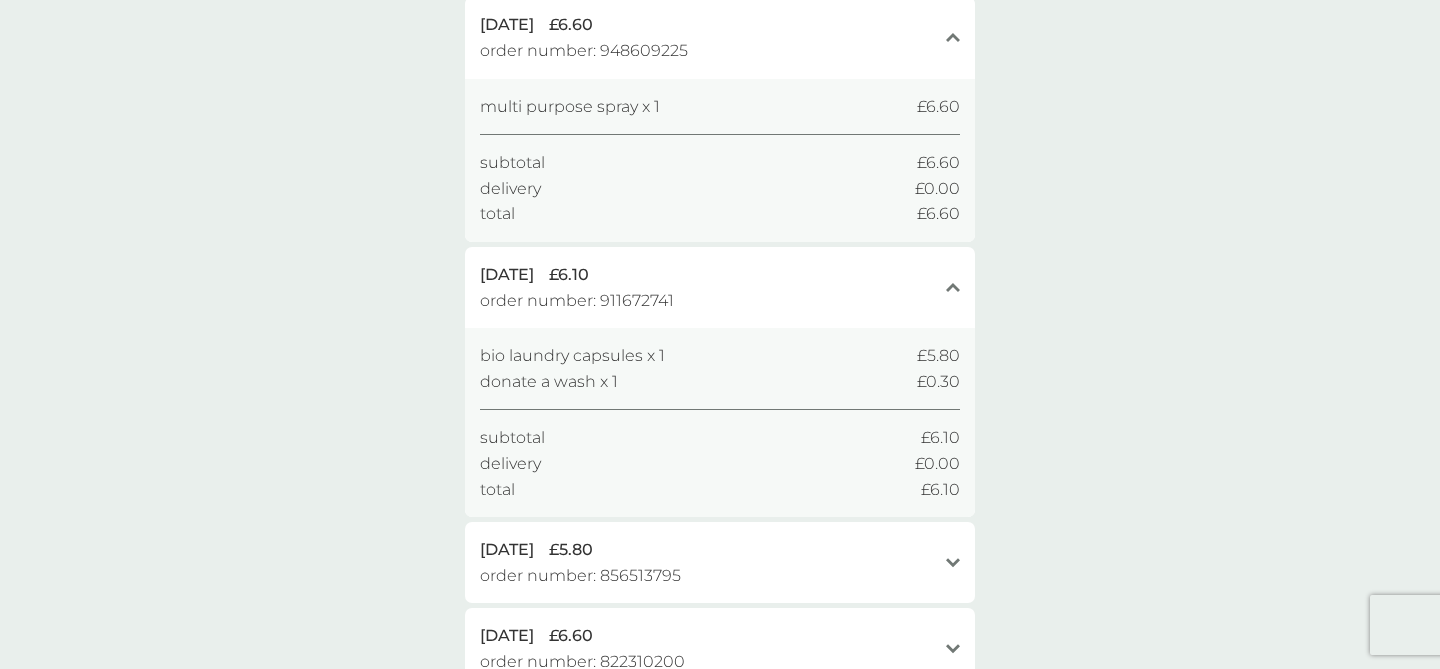 click on "[DATE] £5.80 order number:   856513795" at bounding box center (708, 562) 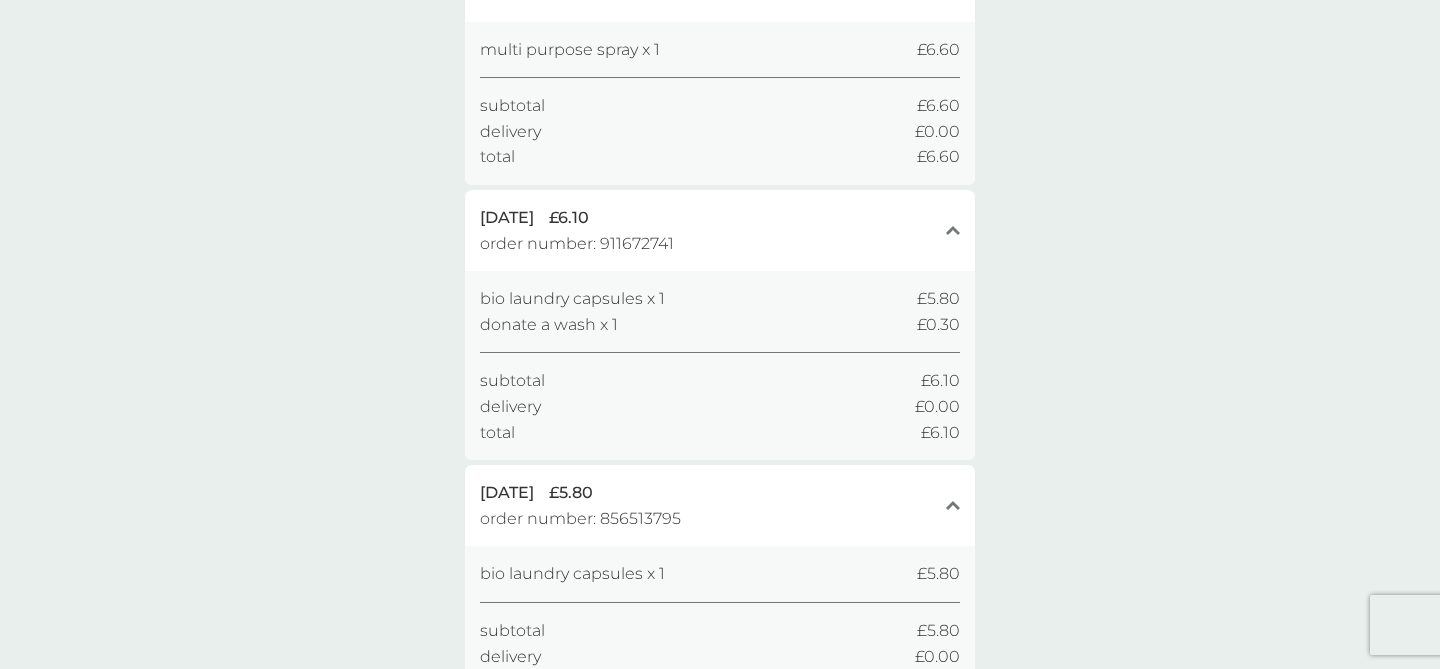 scroll, scrollTop: 1166, scrollLeft: 0, axis: vertical 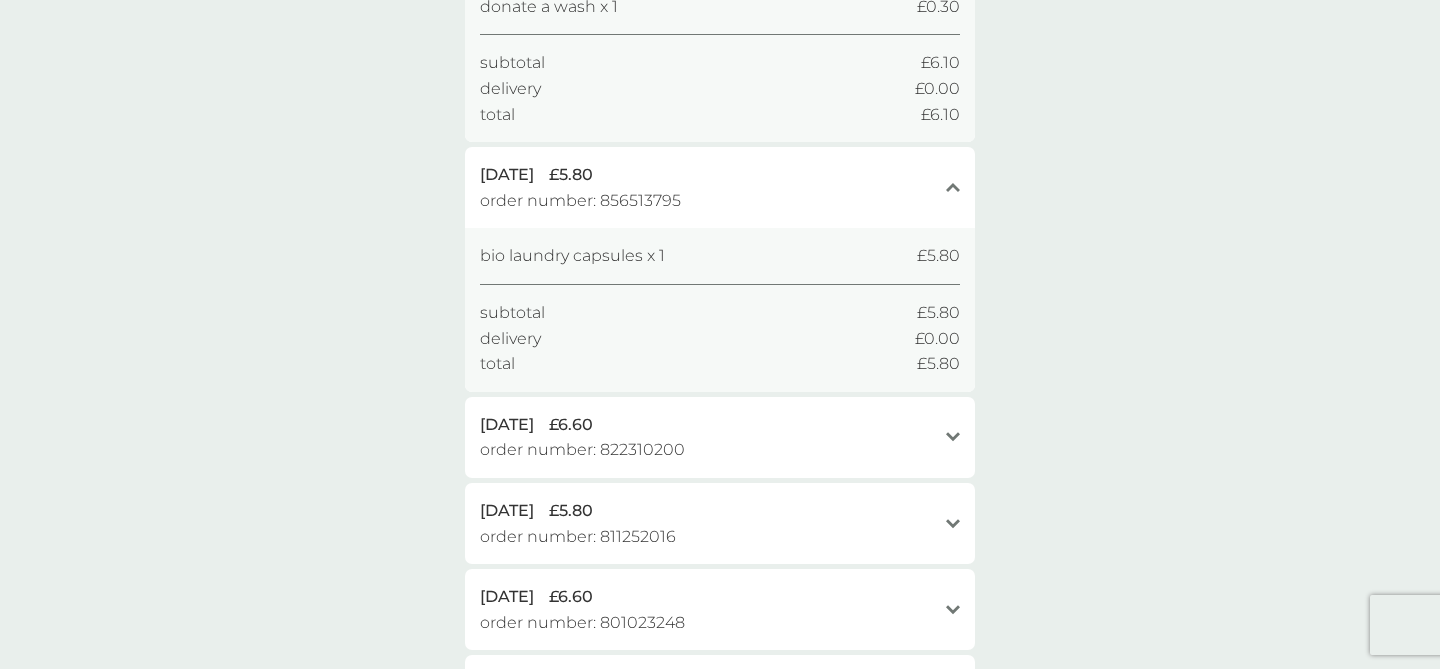 click on "[DATE] £6.60" at bounding box center (708, 425) 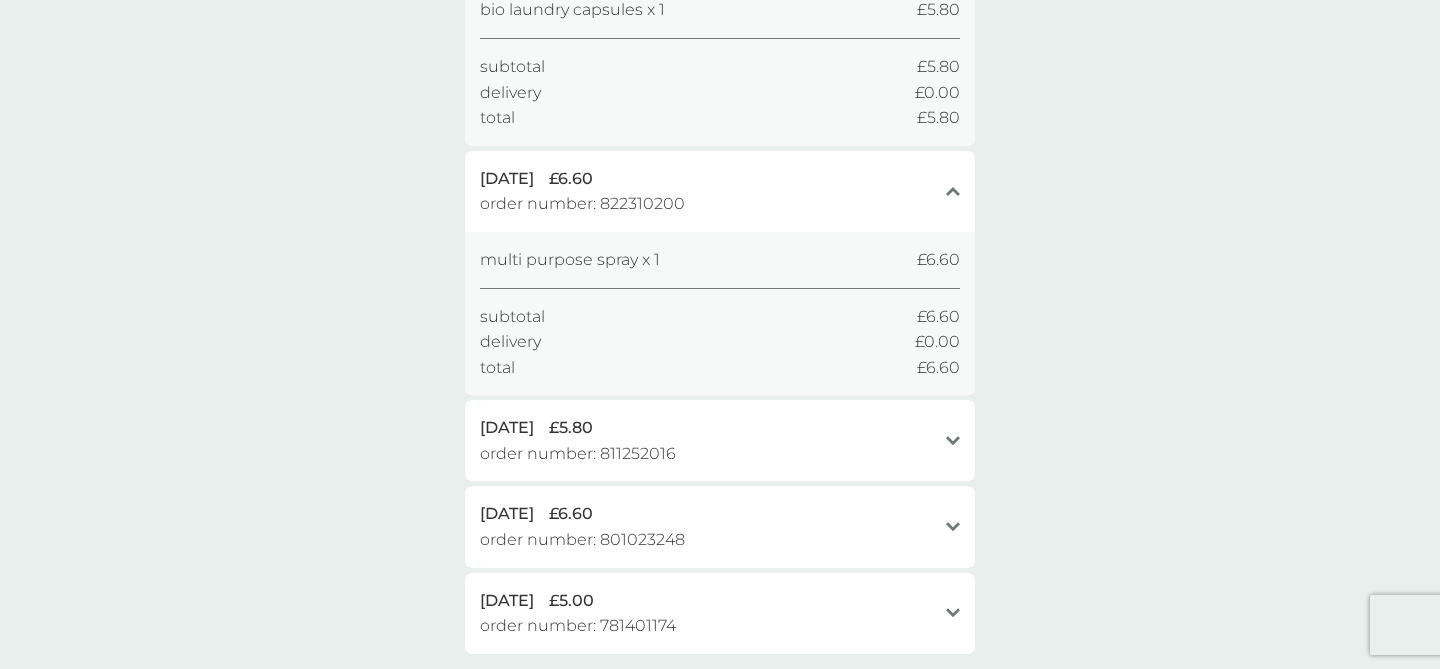 click on "[DATE] £5.80" at bounding box center (708, 428) 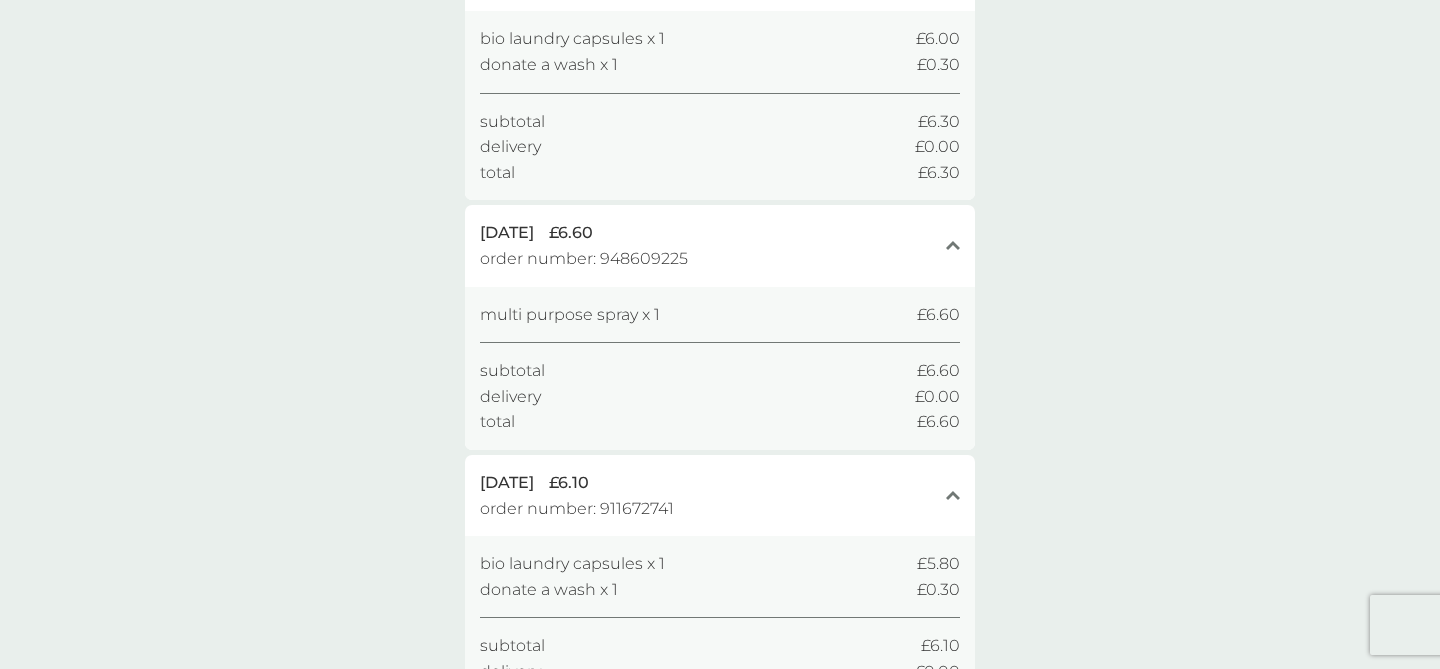 scroll, scrollTop: 0, scrollLeft: 0, axis: both 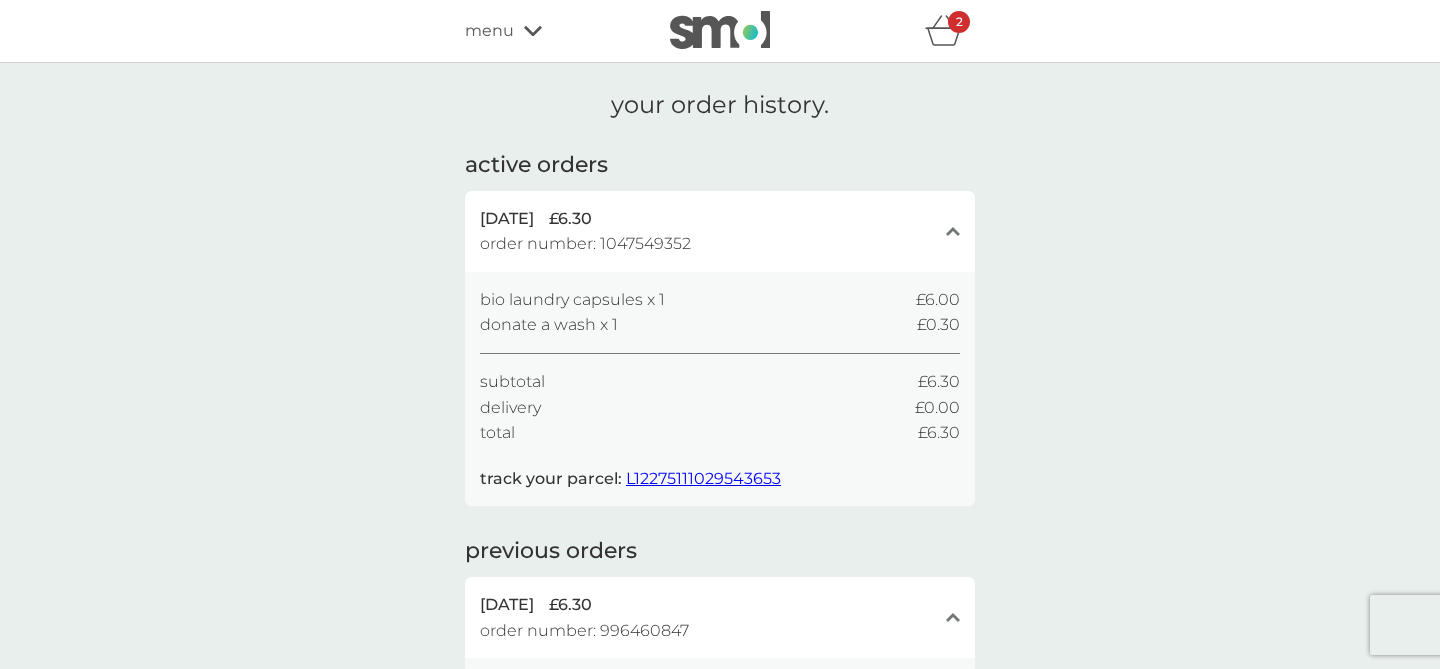 click on "menu" at bounding box center (550, 31) 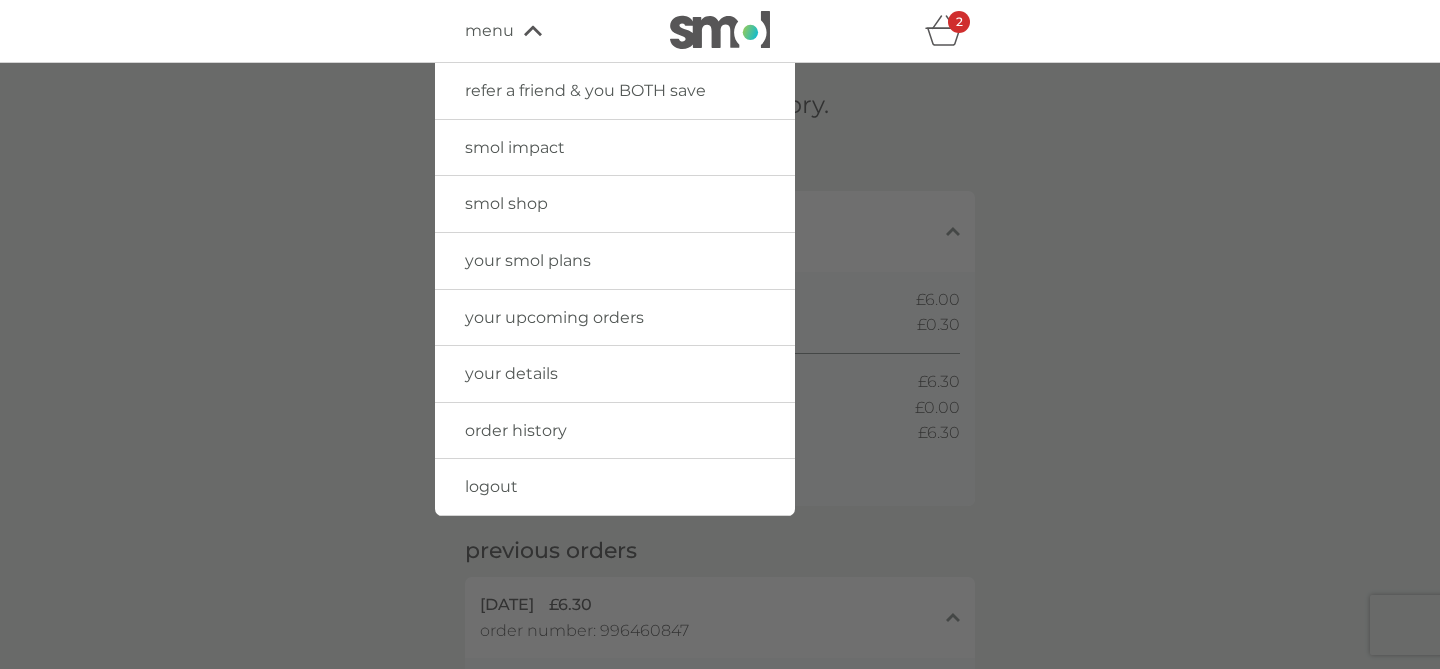 click on "your smol plans" at bounding box center (528, 260) 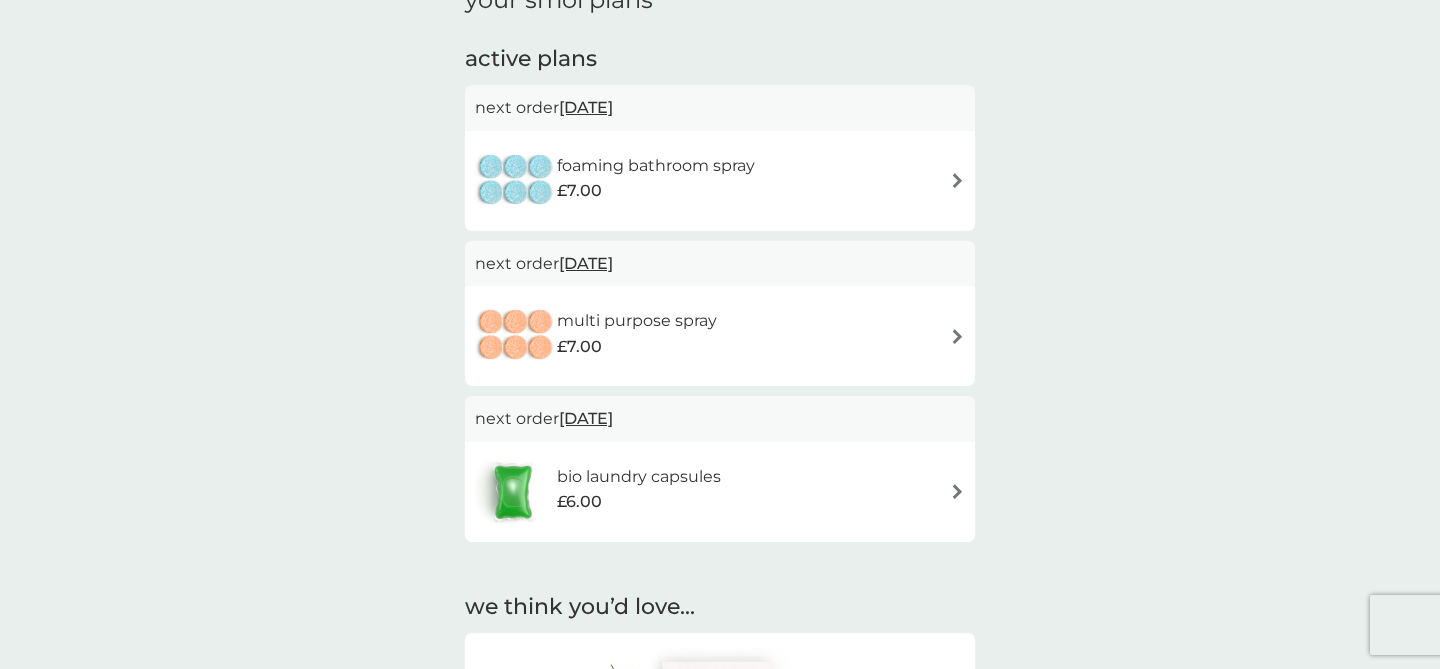 scroll, scrollTop: 376, scrollLeft: 0, axis: vertical 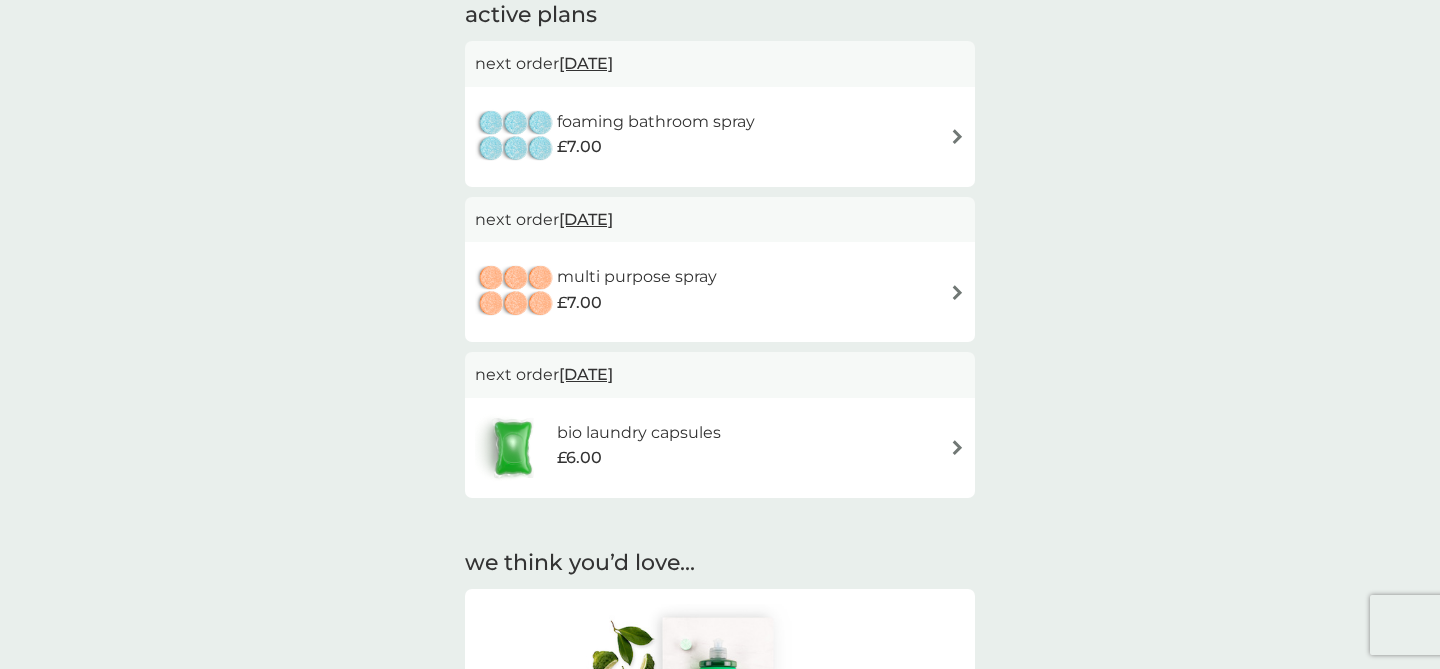 click on "multi purpose spray £7.00" at bounding box center (720, 292) 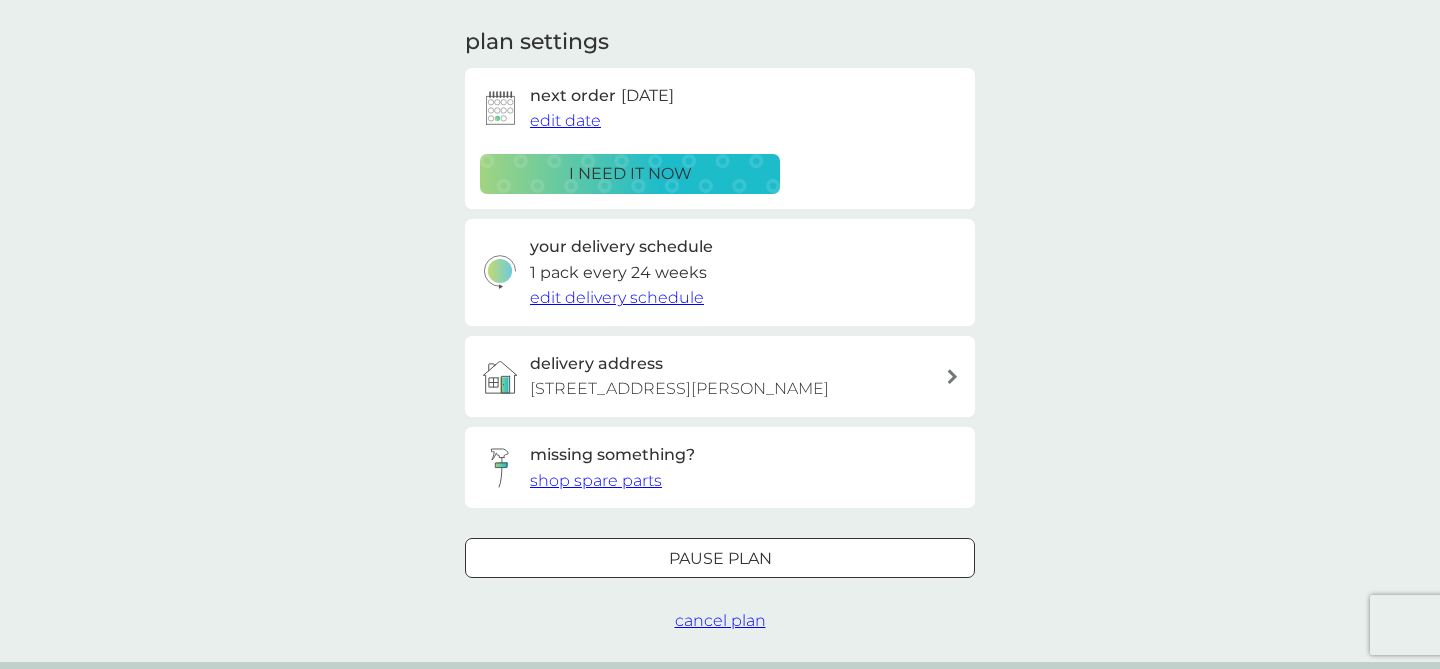 scroll, scrollTop: 277, scrollLeft: 0, axis: vertical 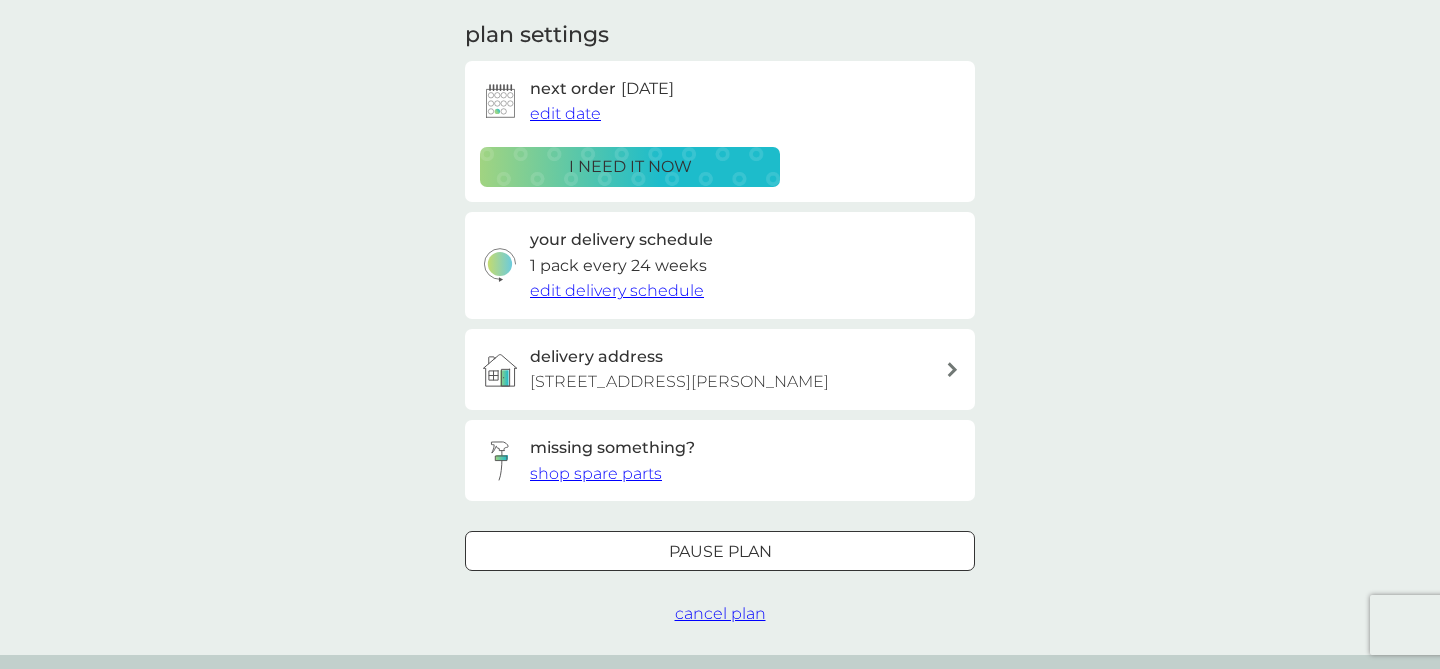 click on "cancel plan" at bounding box center [720, 613] 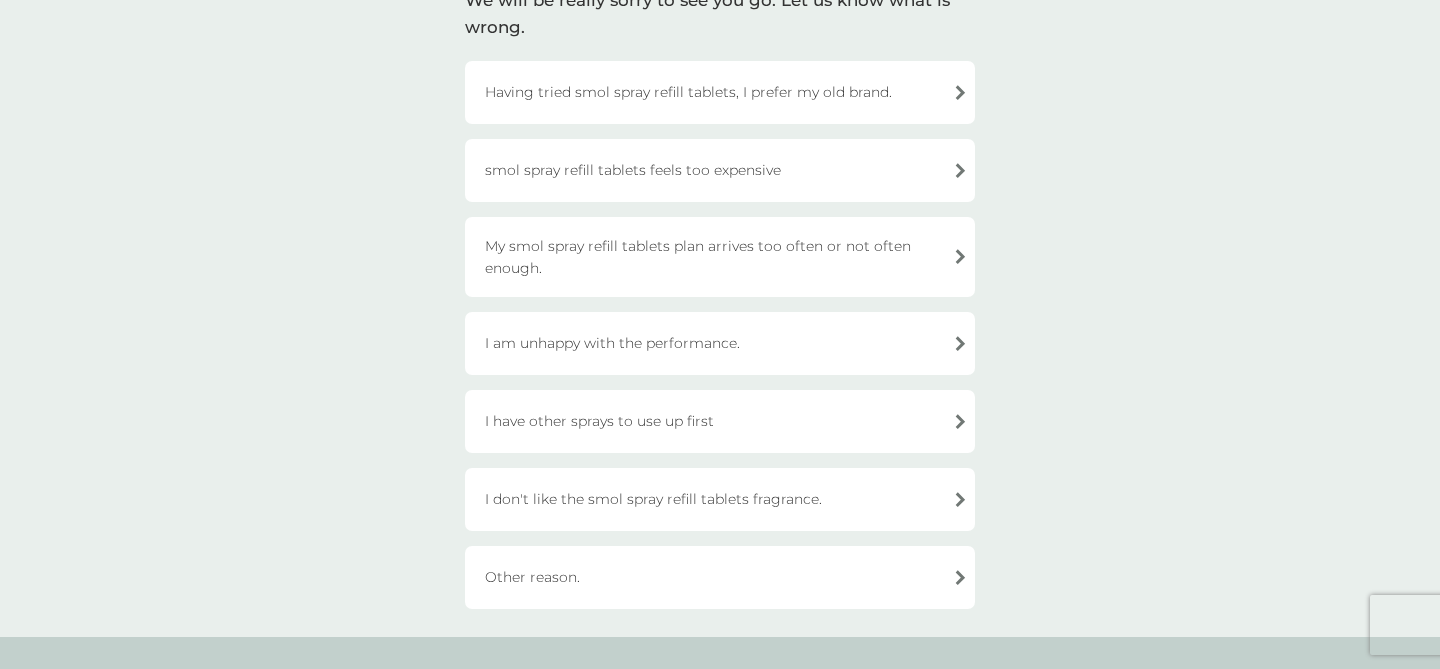 scroll, scrollTop: 179, scrollLeft: 0, axis: vertical 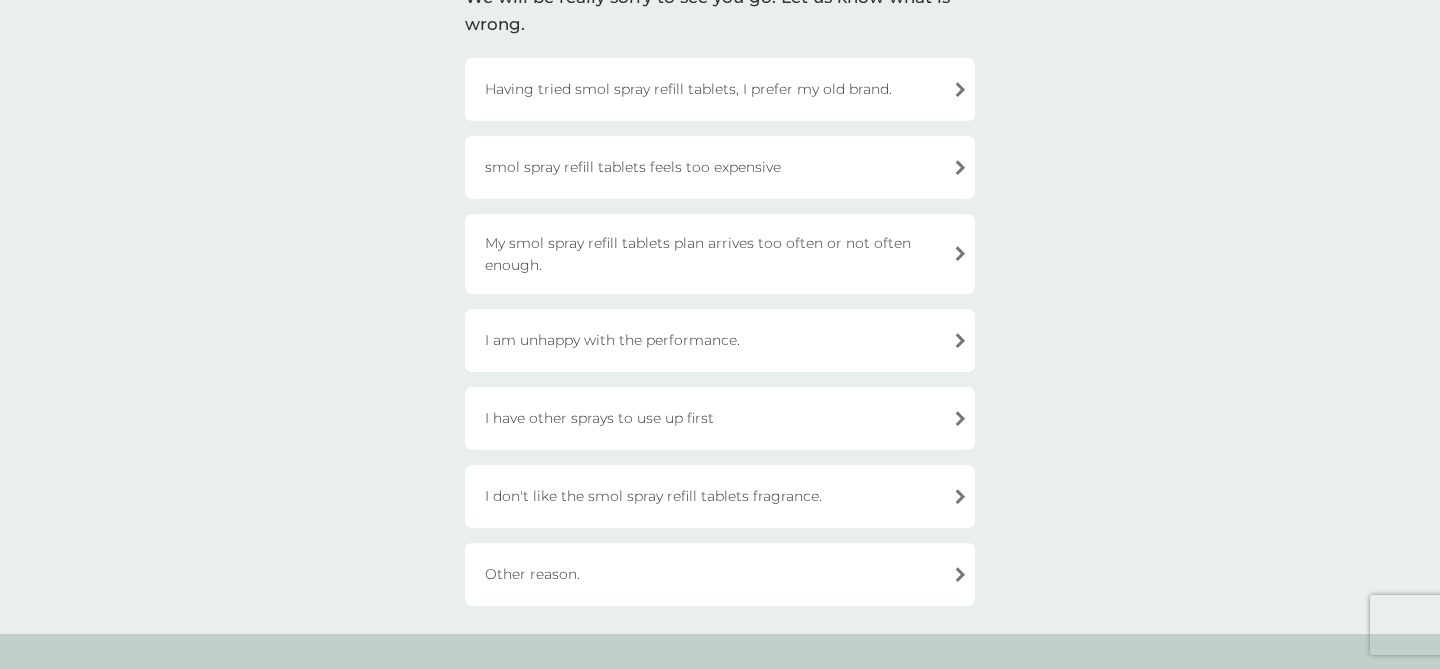 click on "Other reason." at bounding box center (720, 574) 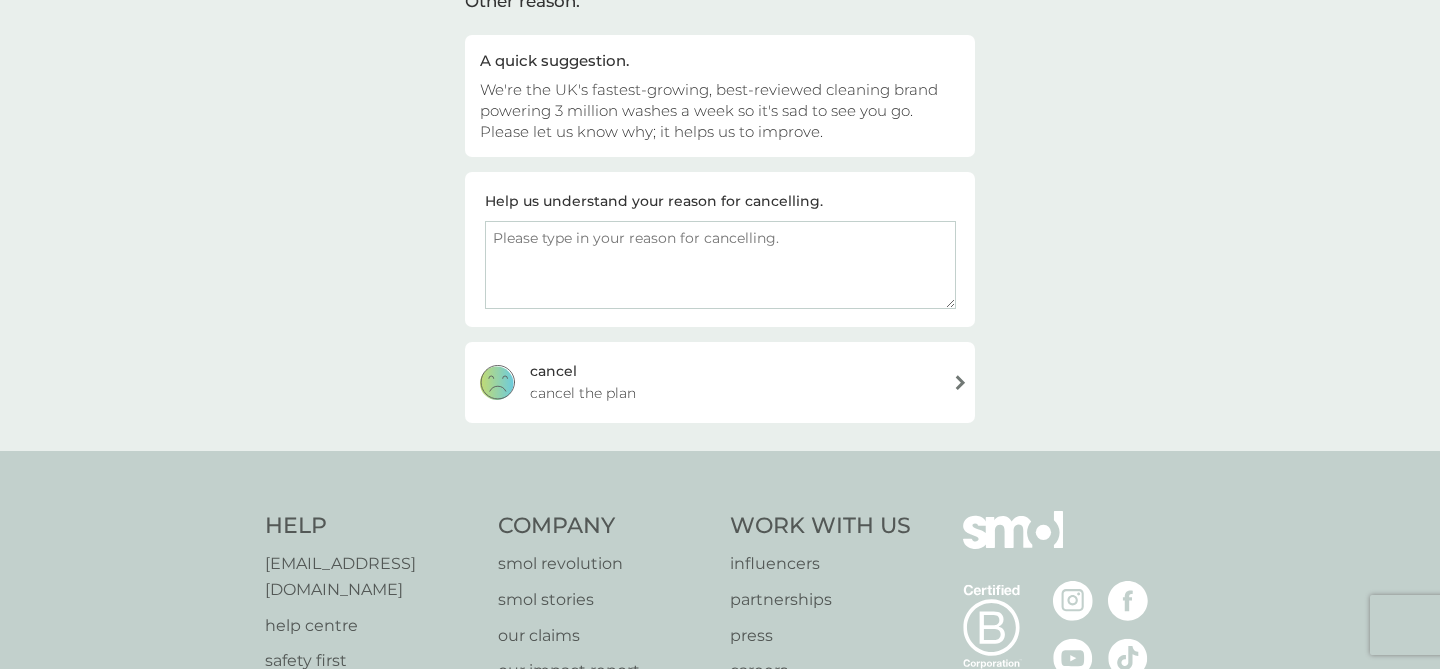 click at bounding box center (720, 265) 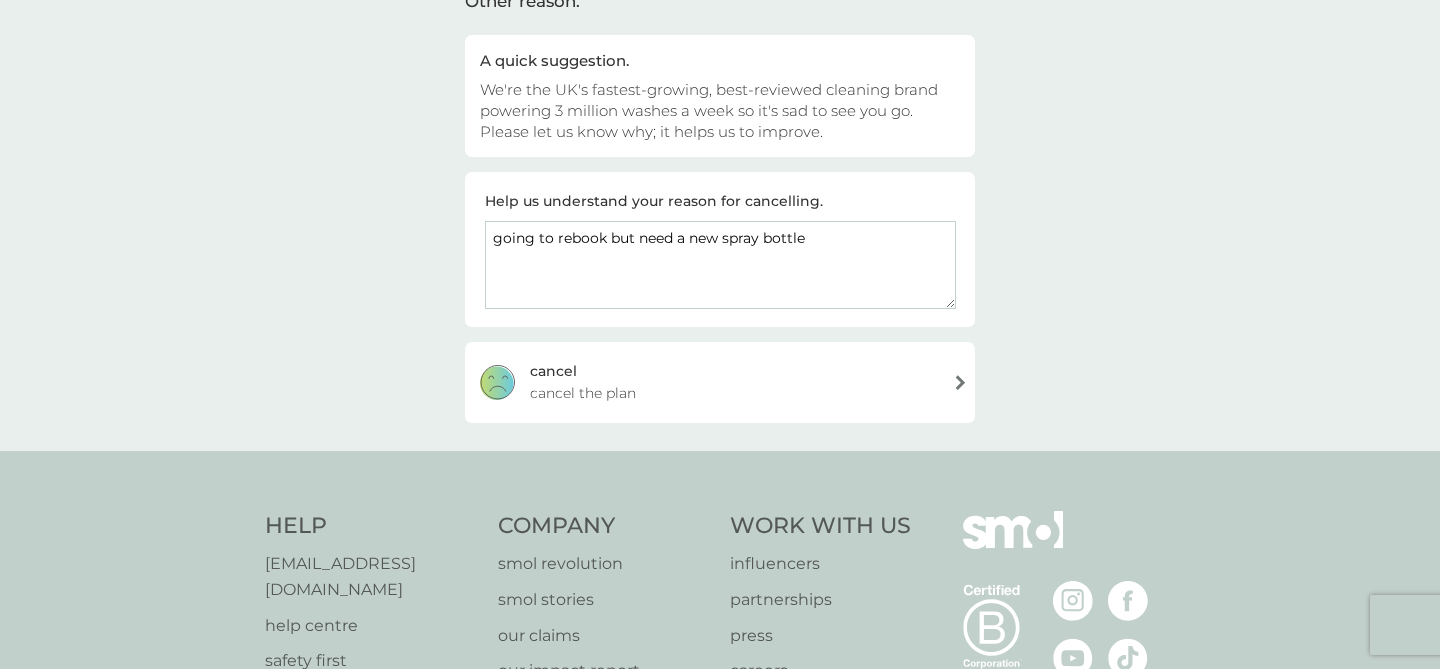 type on "going to rebook but need a new spray bottle" 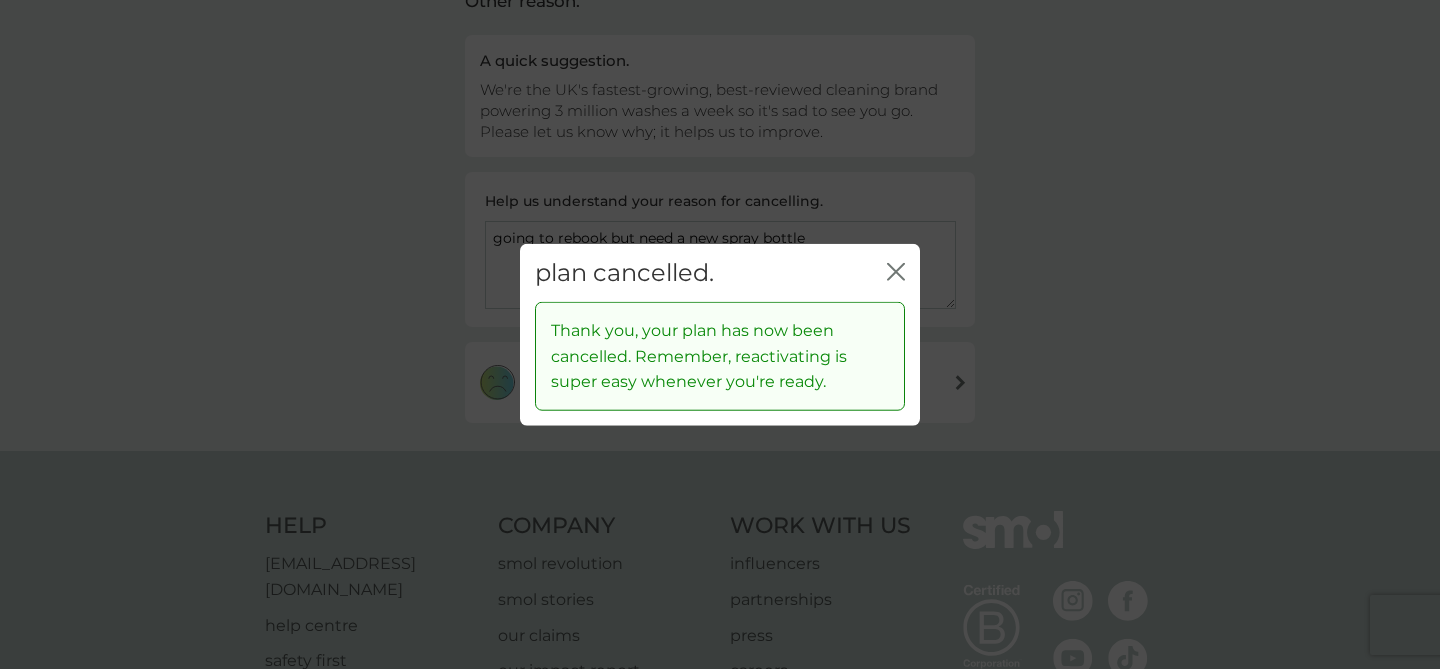 click on "close" at bounding box center [896, 272] 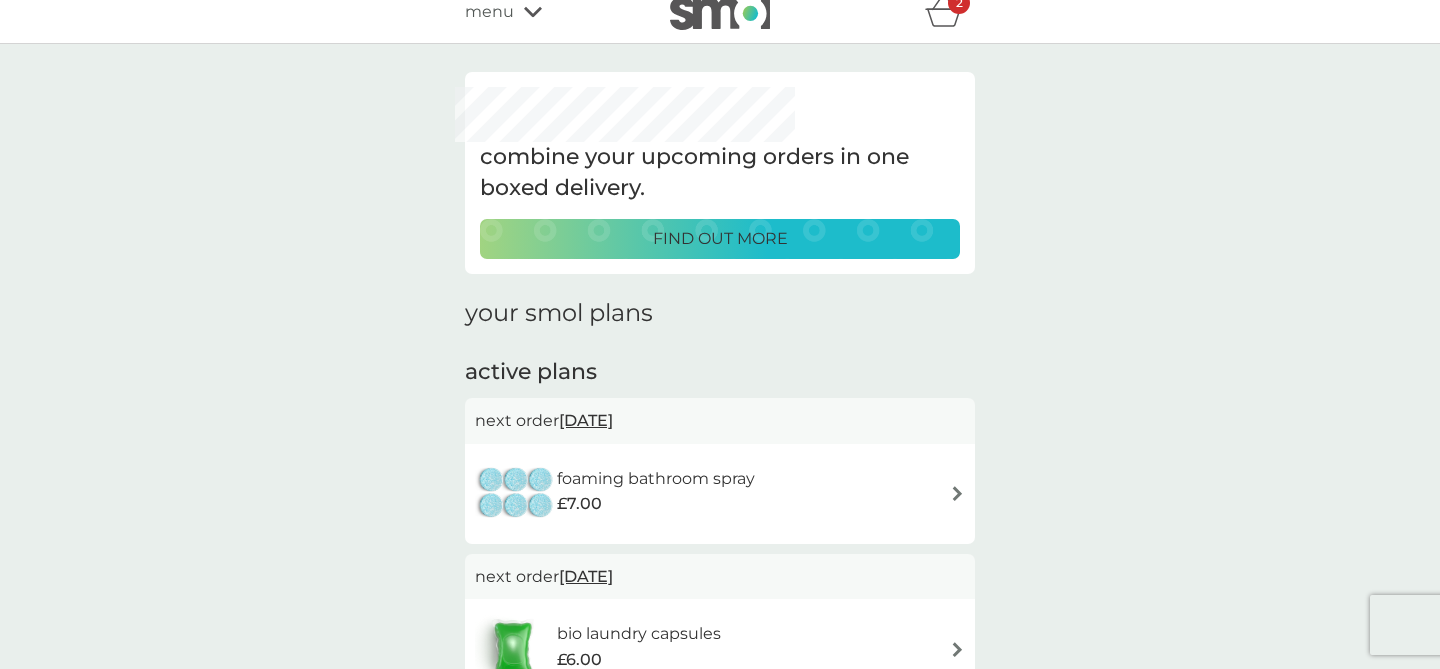 scroll, scrollTop: 0, scrollLeft: 0, axis: both 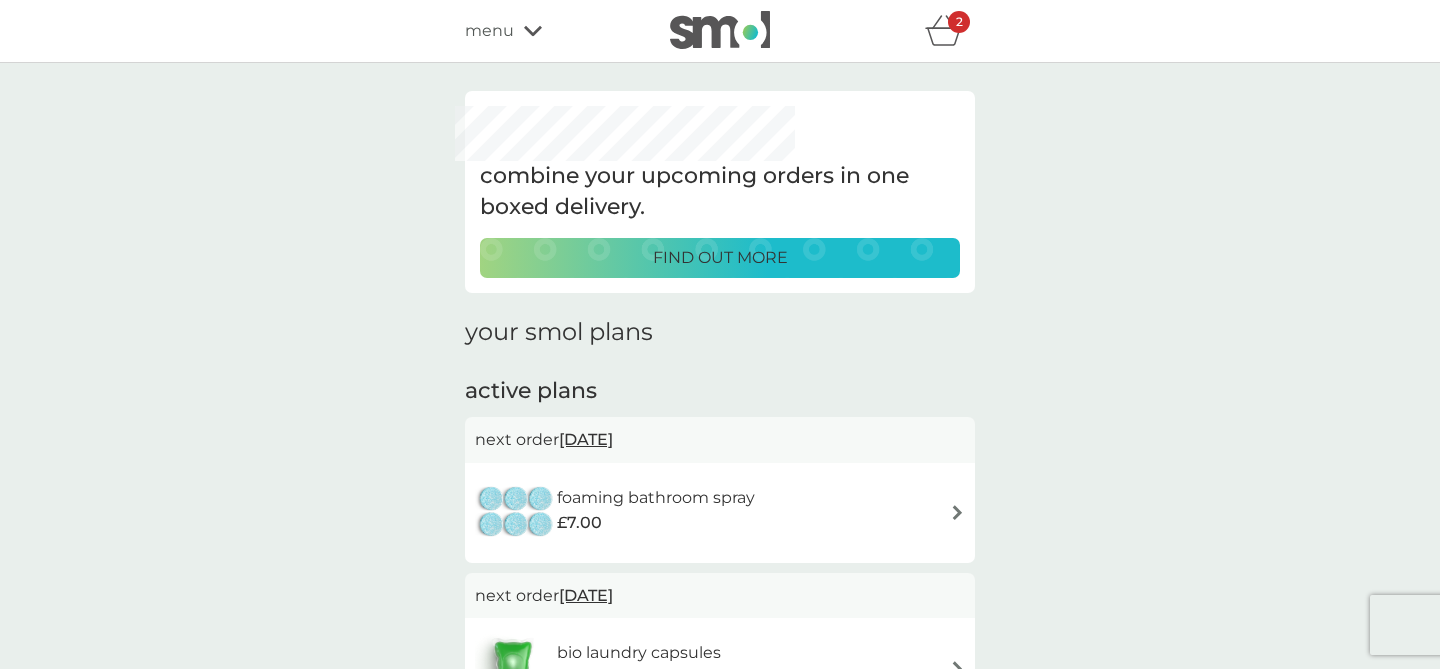 click at bounding box center [720, 30] 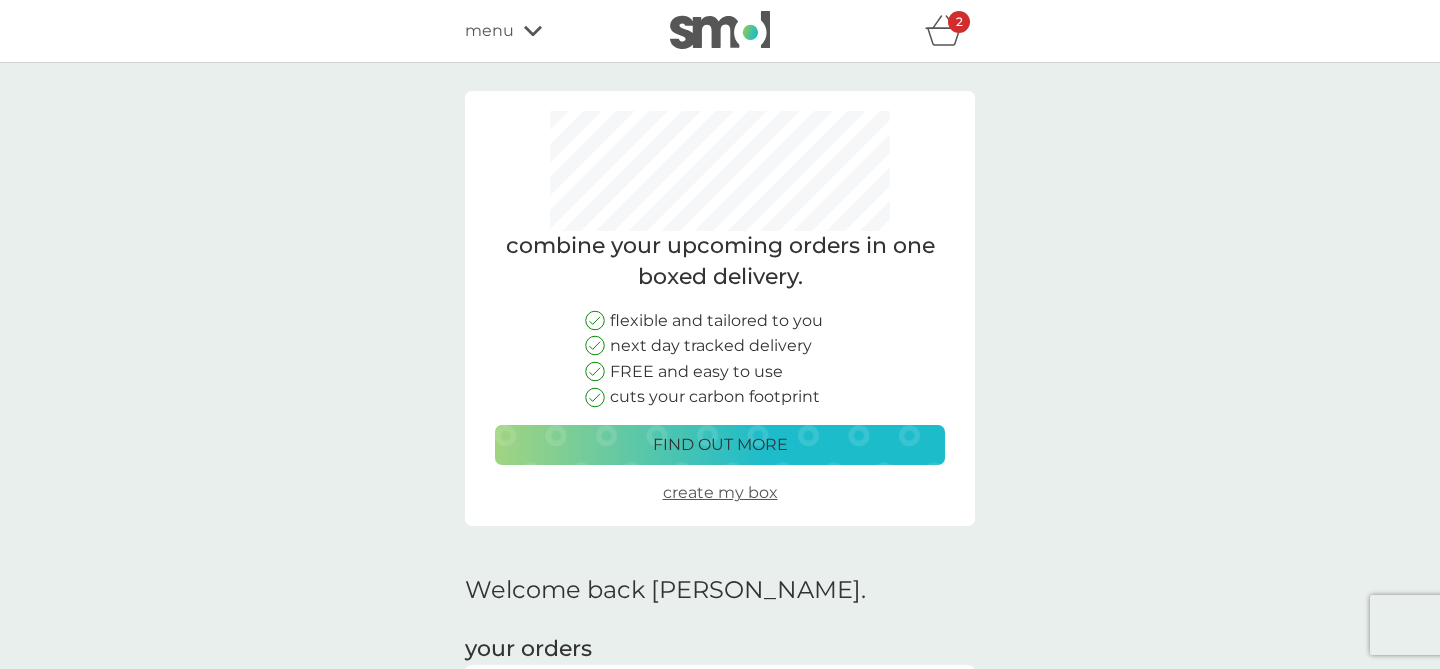 click on "menu" at bounding box center [489, 31] 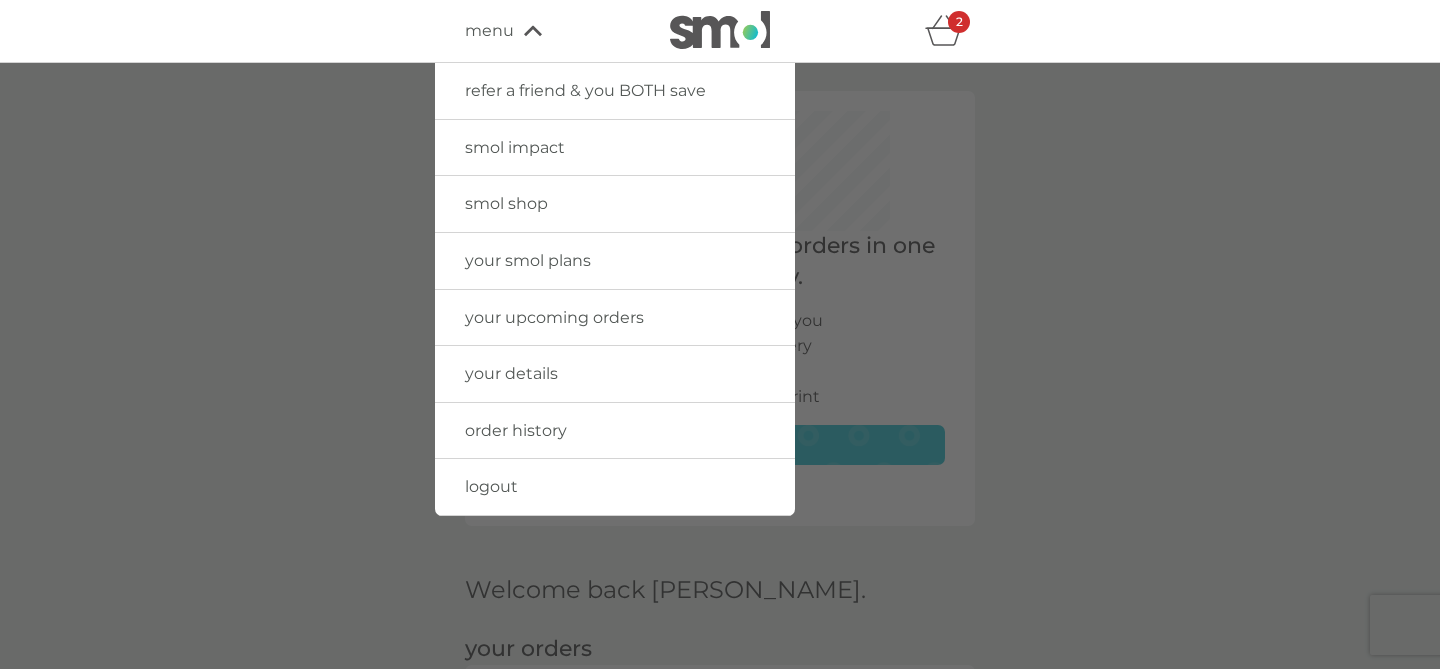click on "your smol plans" at bounding box center (615, 261) 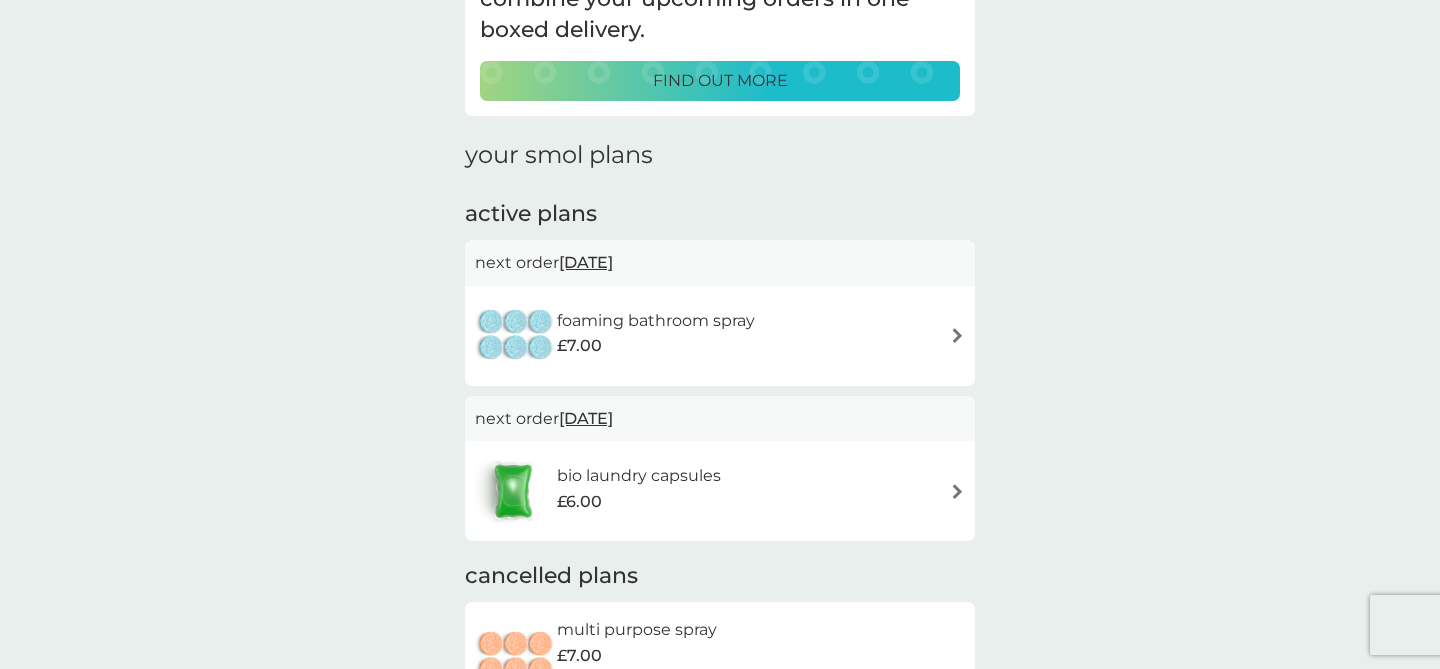 scroll, scrollTop: 0, scrollLeft: 0, axis: both 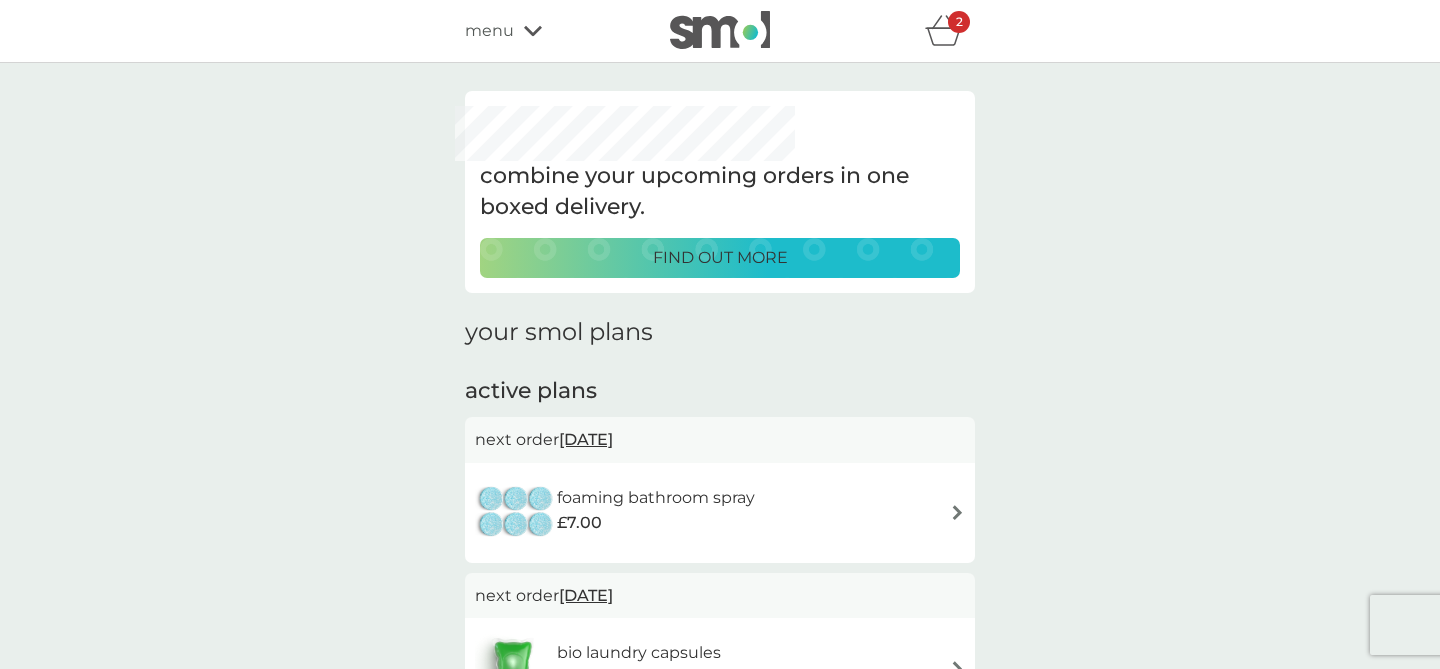 click at bounding box center (720, 30) 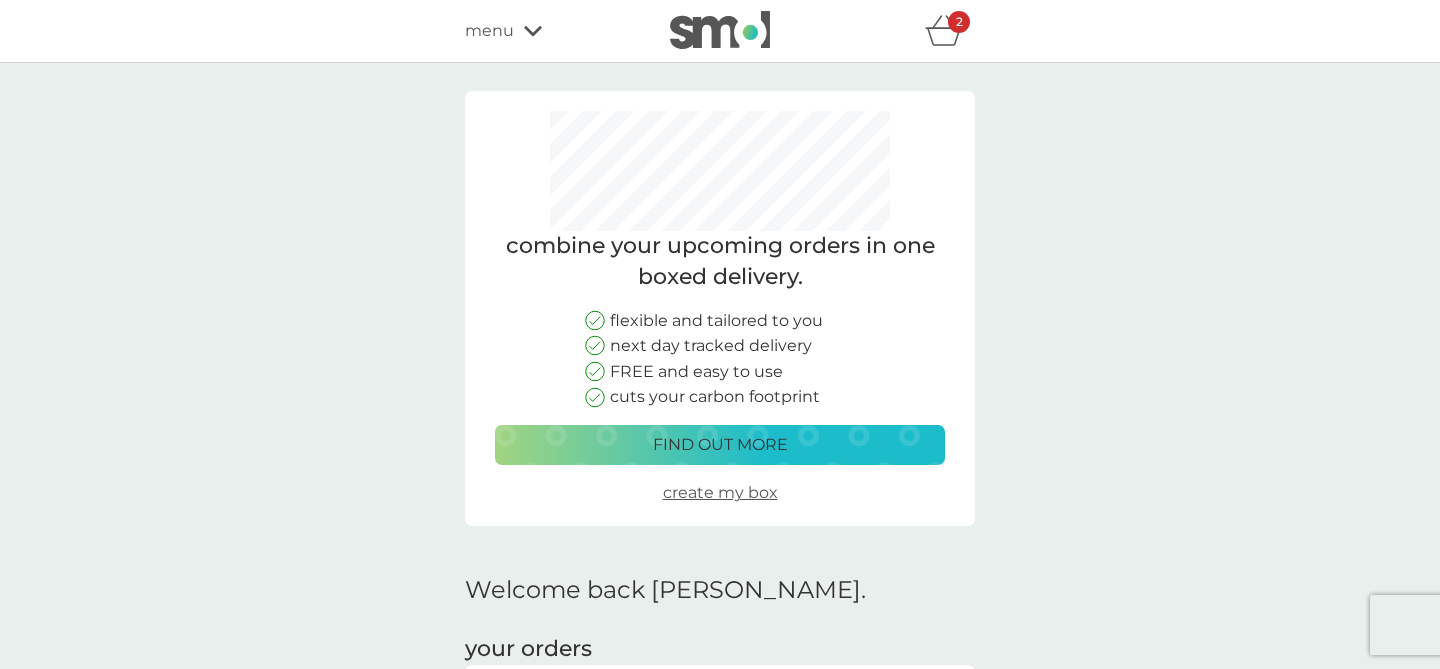 click on "menu" at bounding box center [550, 31] 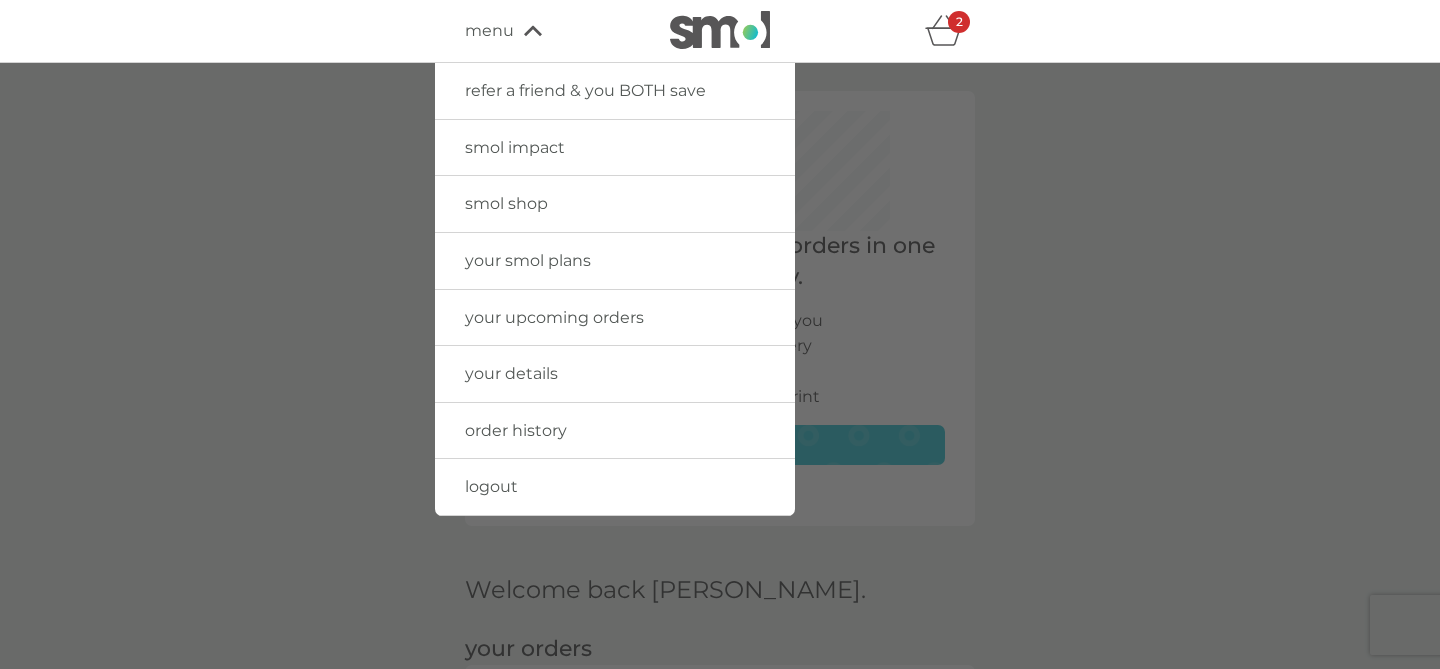 click on "smol shop" at bounding box center (506, 203) 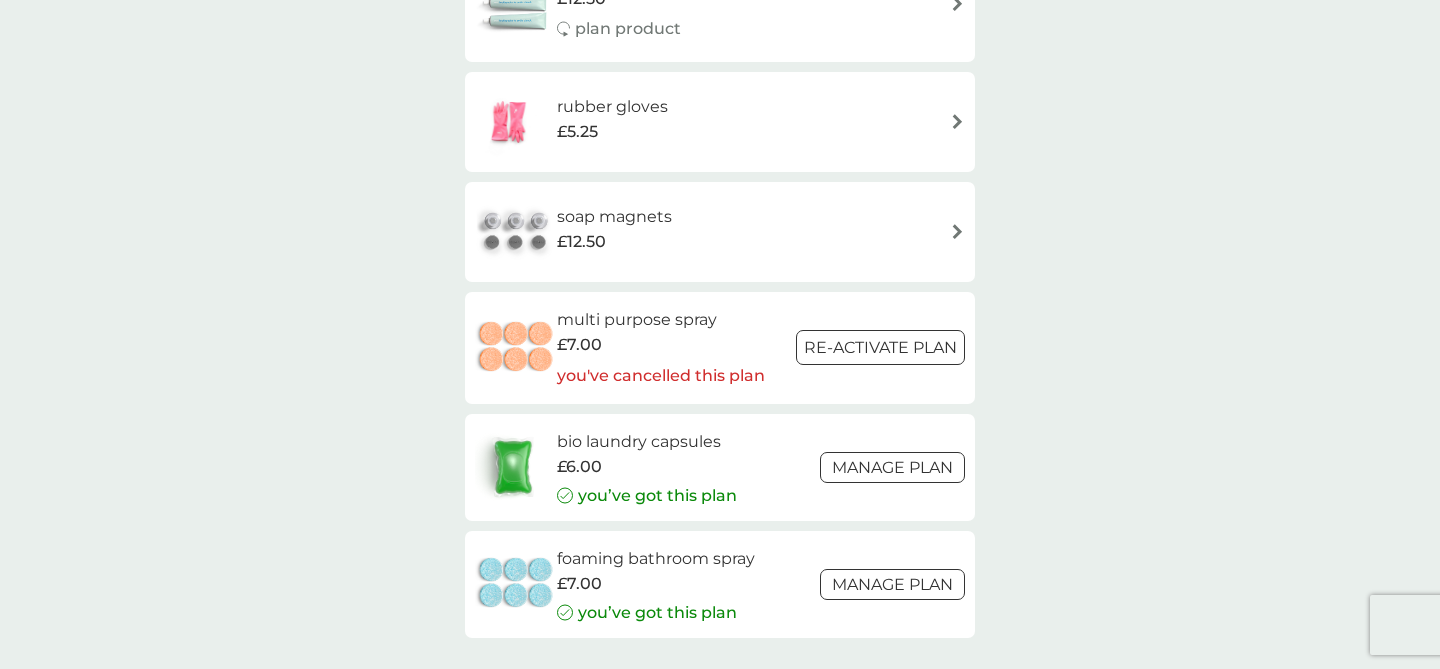 scroll, scrollTop: 2815, scrollLeft: 0, axis: vertical 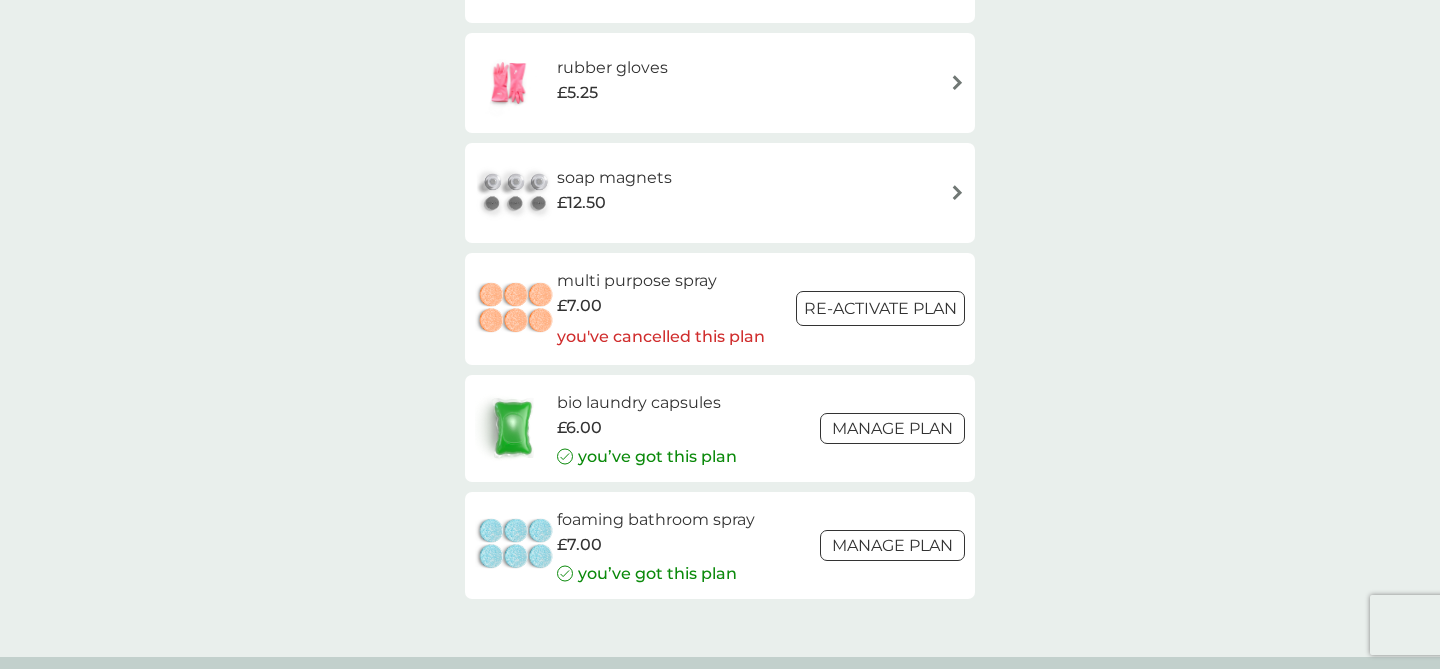 click on "£7.00" at bounding box center [661, 306] 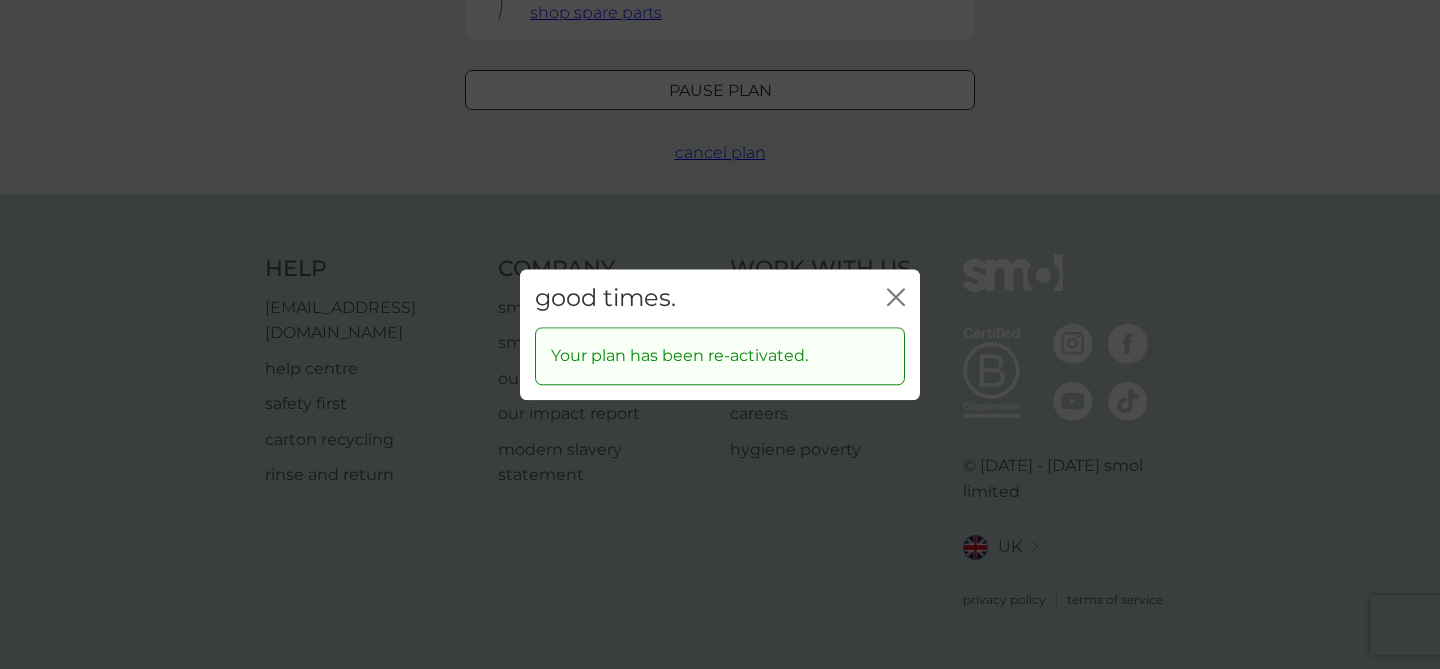 scroll, scrollTop: 0, scrollLeft: 0, axis: both 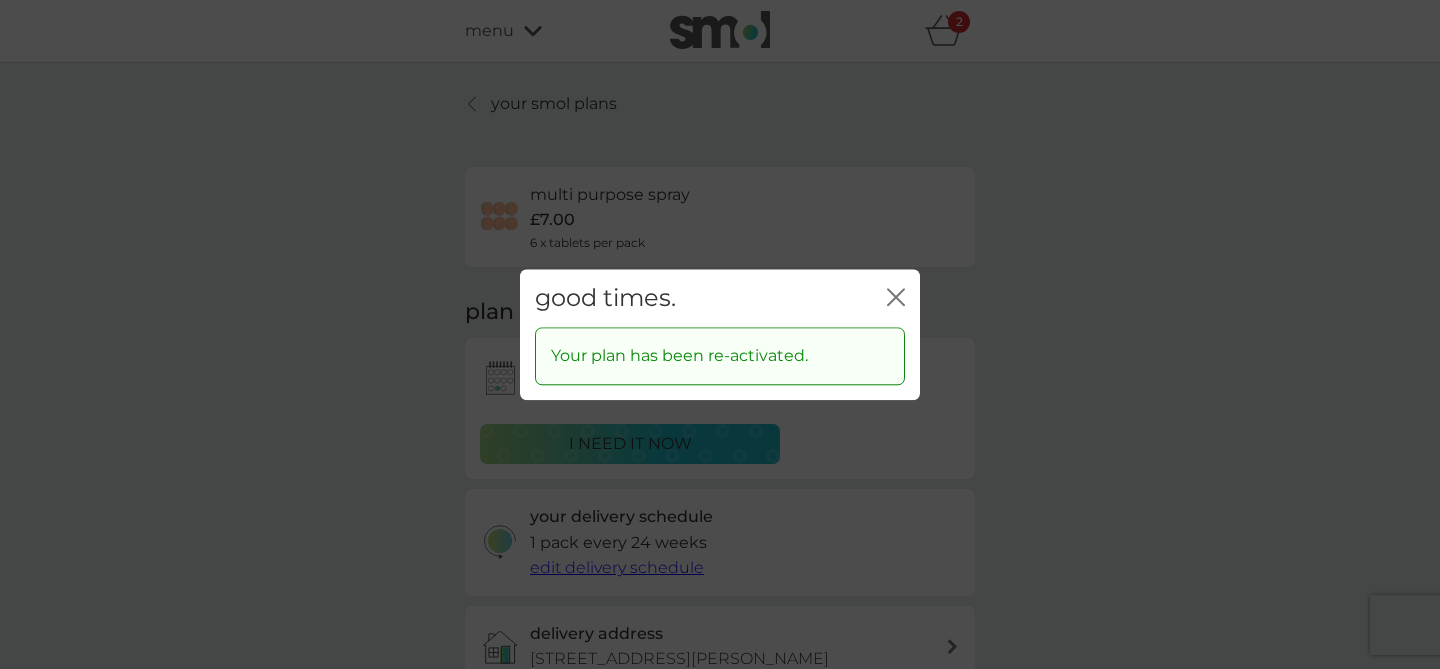 click on "close" 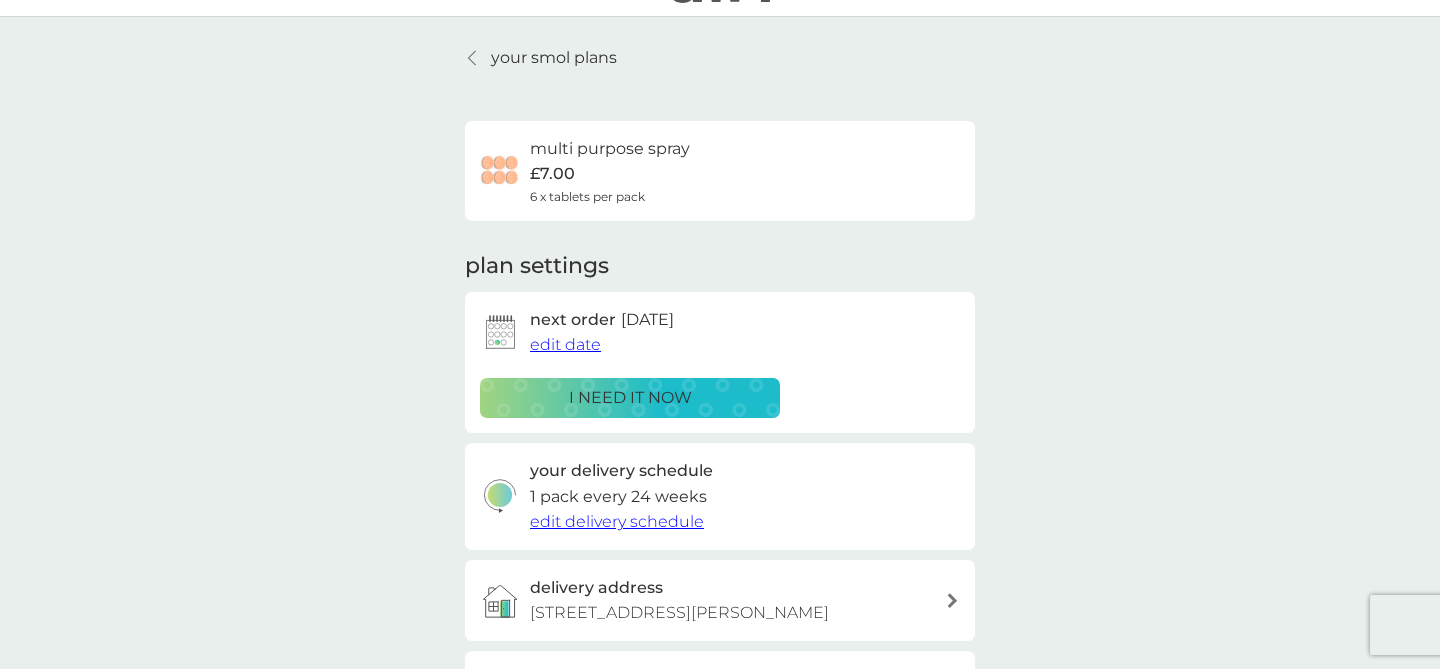 scroll, scrollTop: 0, scrollLeft: 0, axis: both 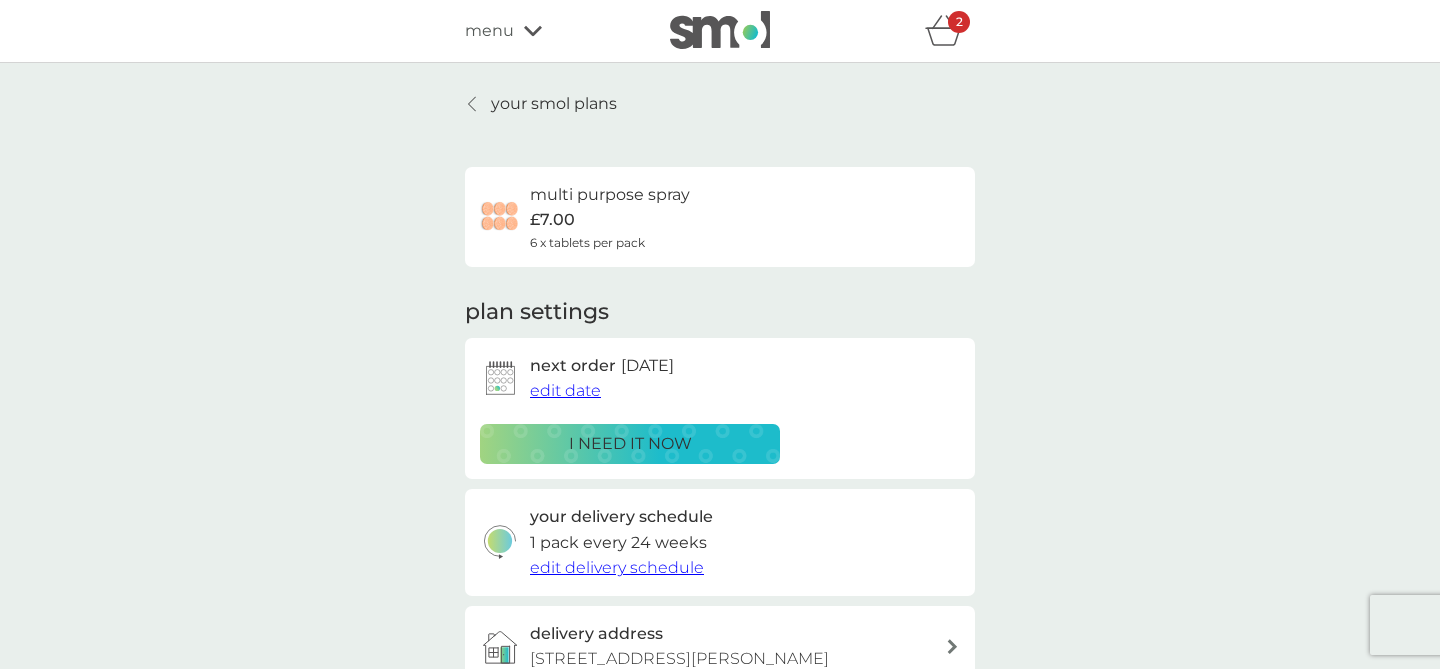 click 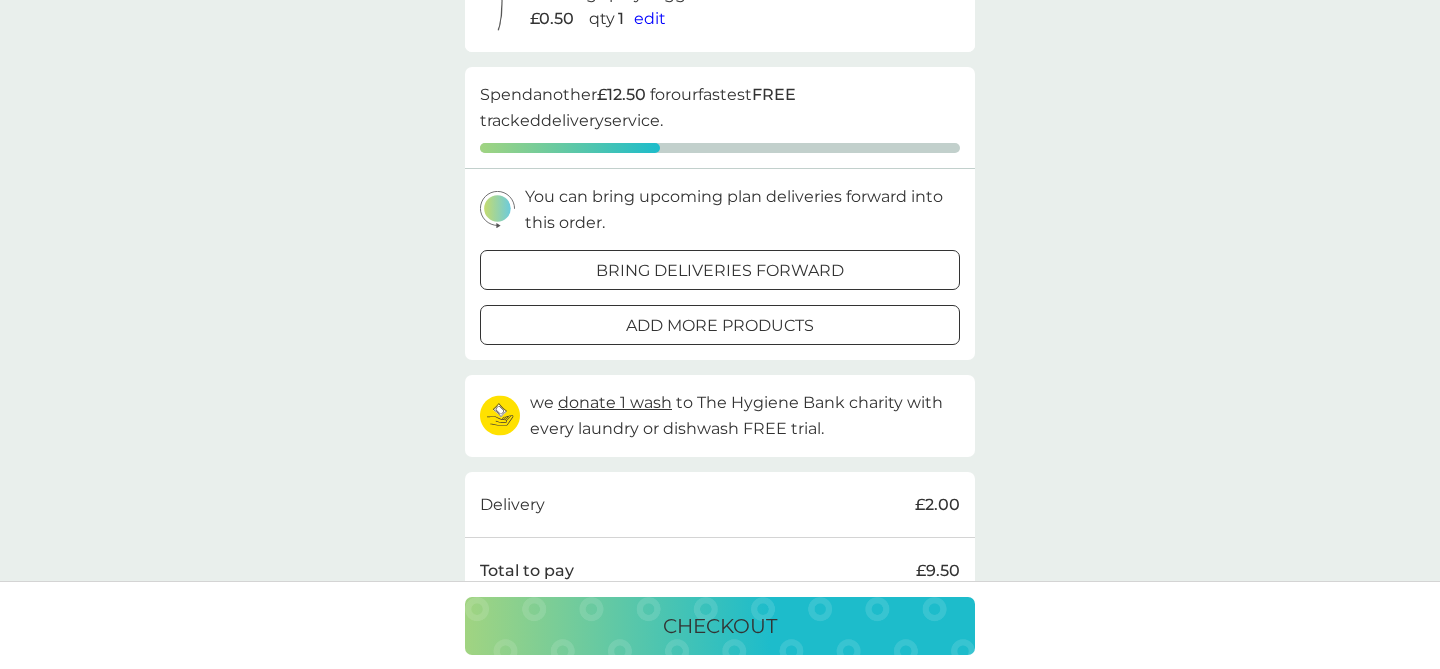 scroll, scrollTop: 0, scrollLeft: 0, axis: both 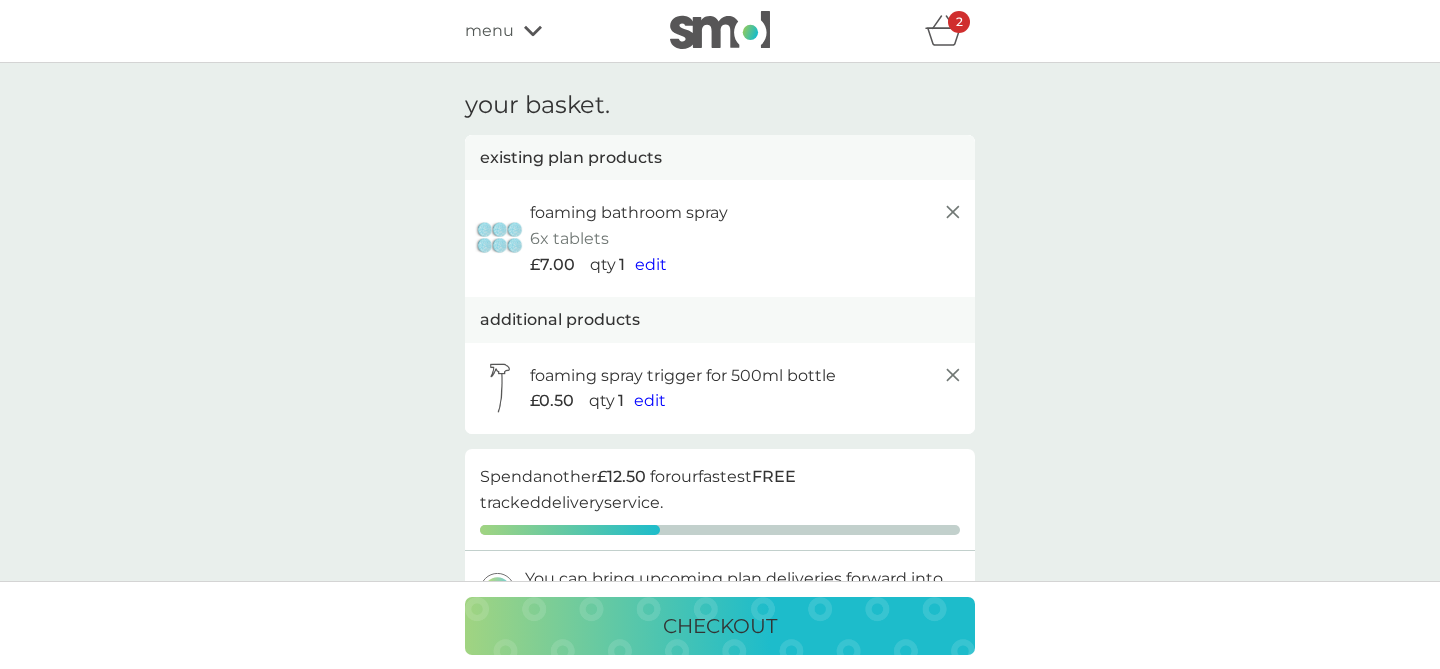 click on "menu" at bounding box center [489, 31] 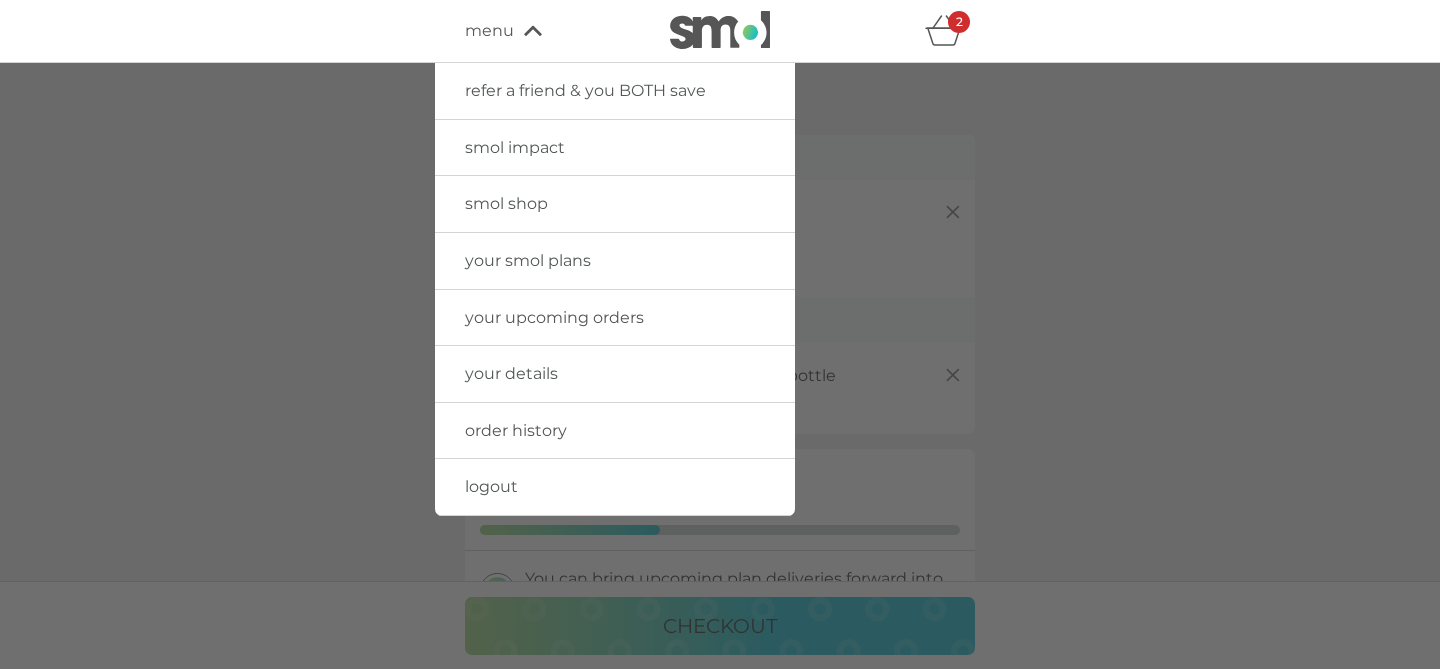 click on "your smol plans" at bounding box center [615, 261] 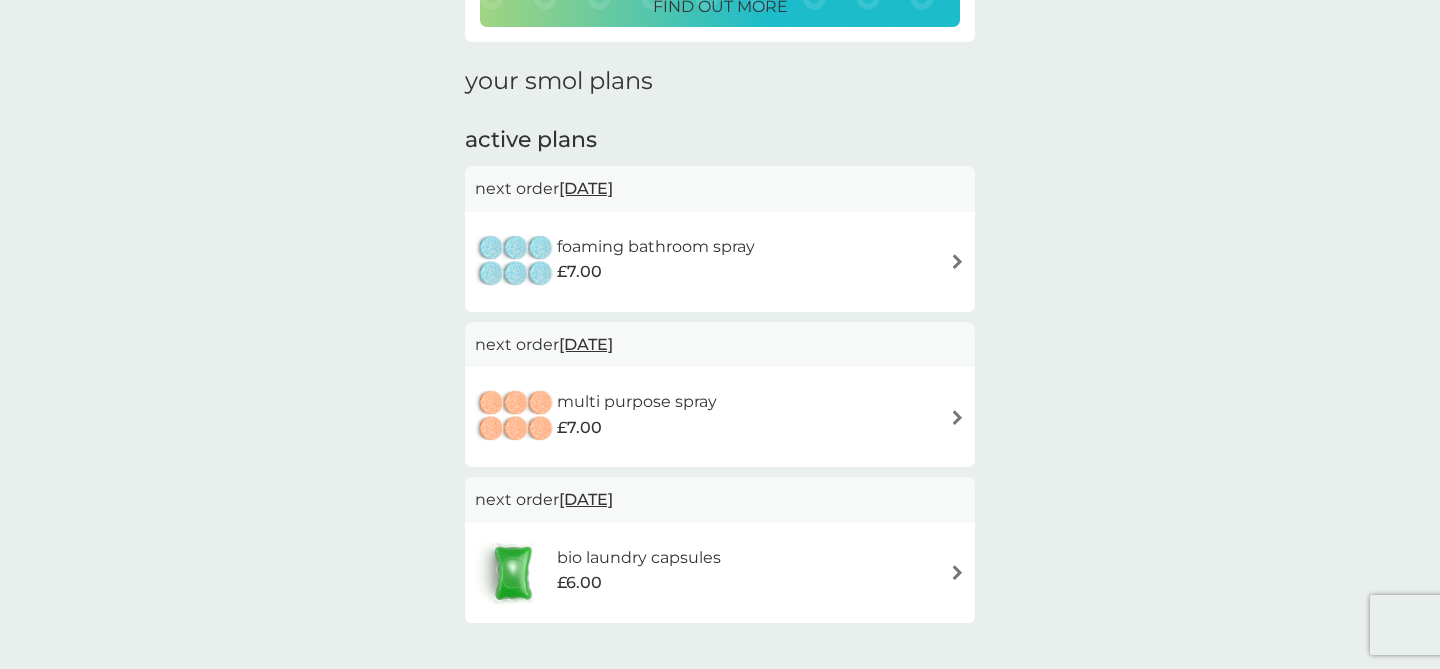 scroll, scrollTop: 253, scrollLeft: 0, axis: vertical 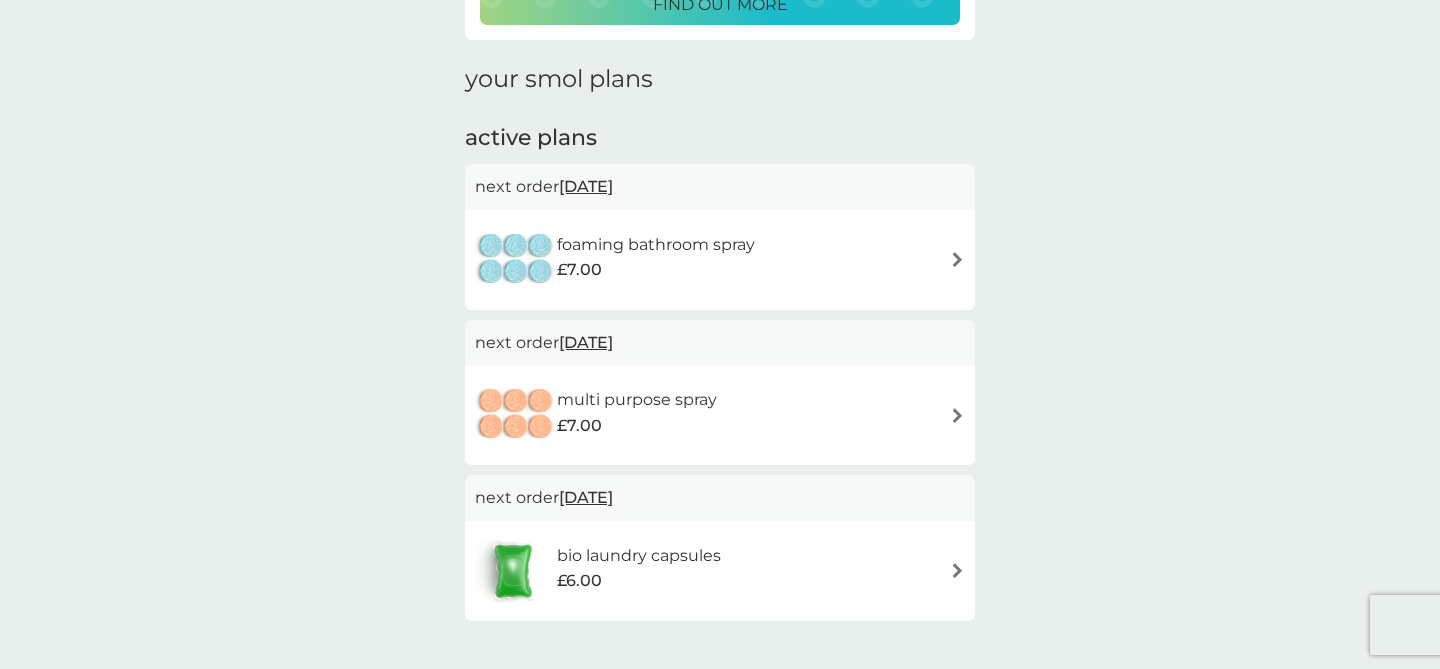 click on "foaming bathroom spray £7.00" at bounding box center [720, 260] 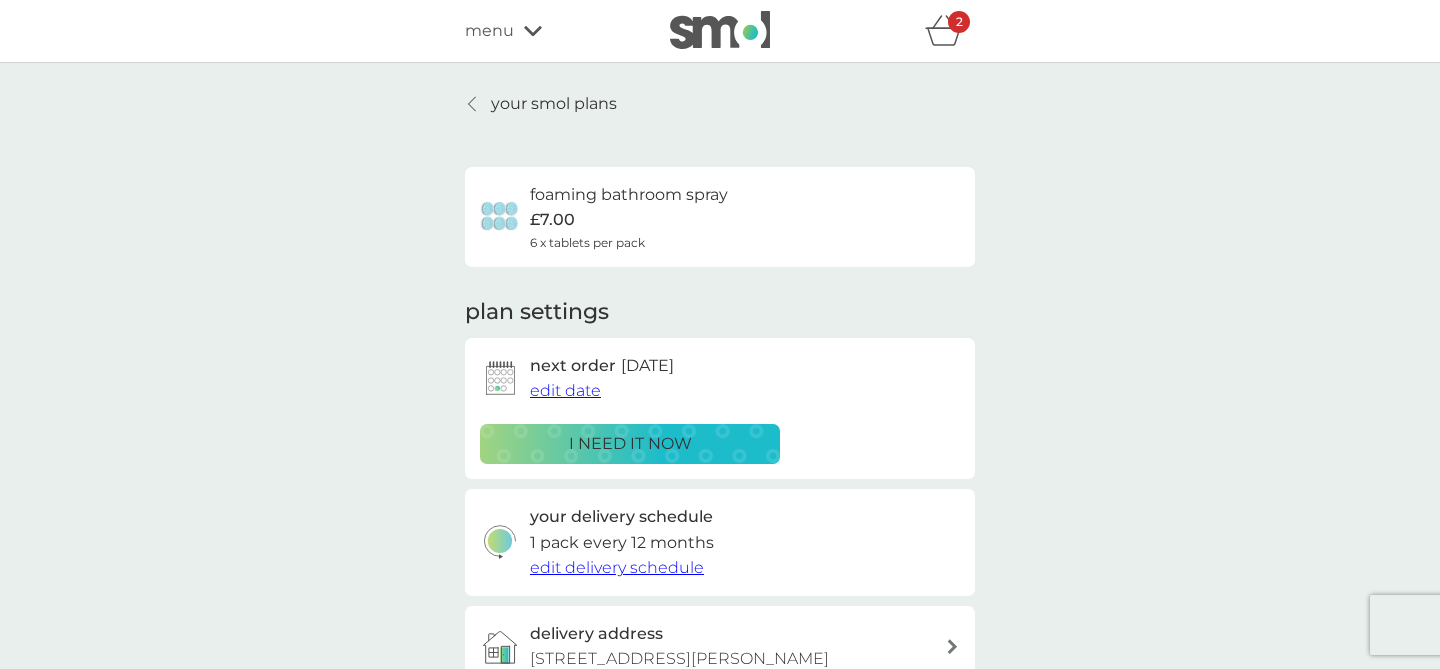 scroll, scrollTop: 111, scrollLeft: 0, axis: vertical 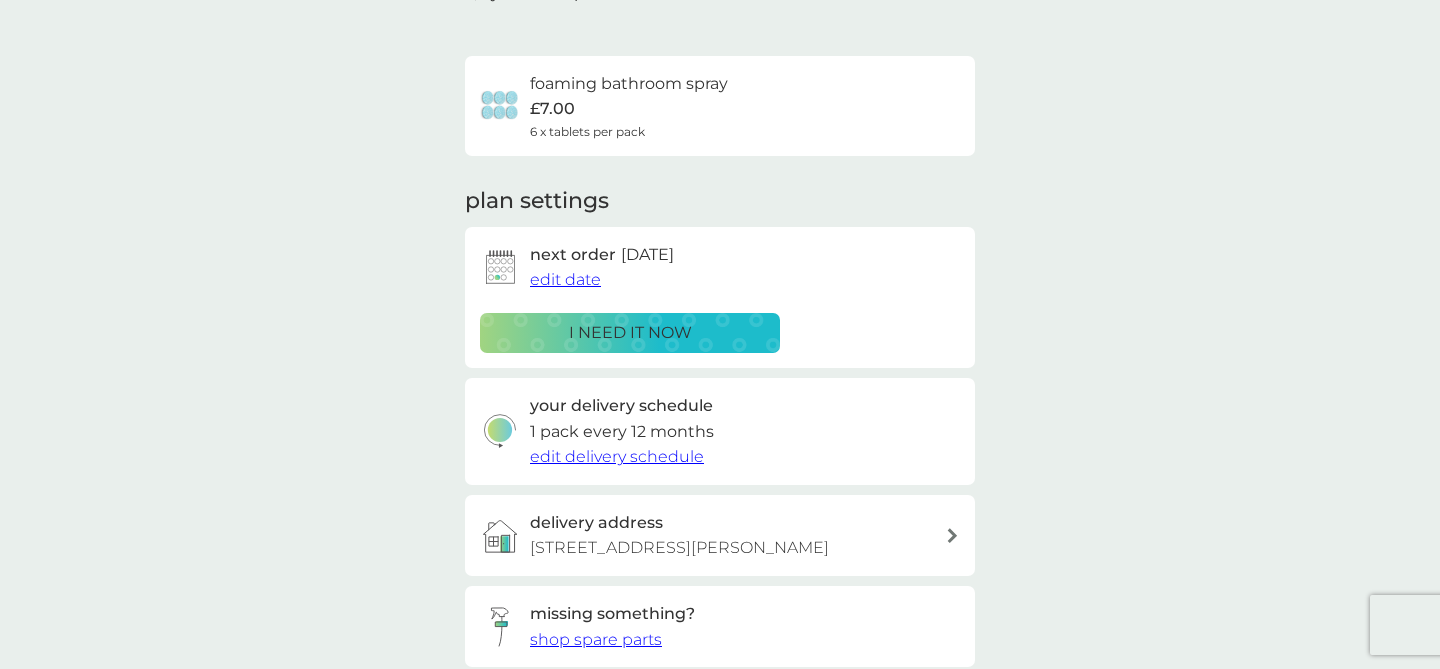 click on "edit date" at bounding box center (565, 279) 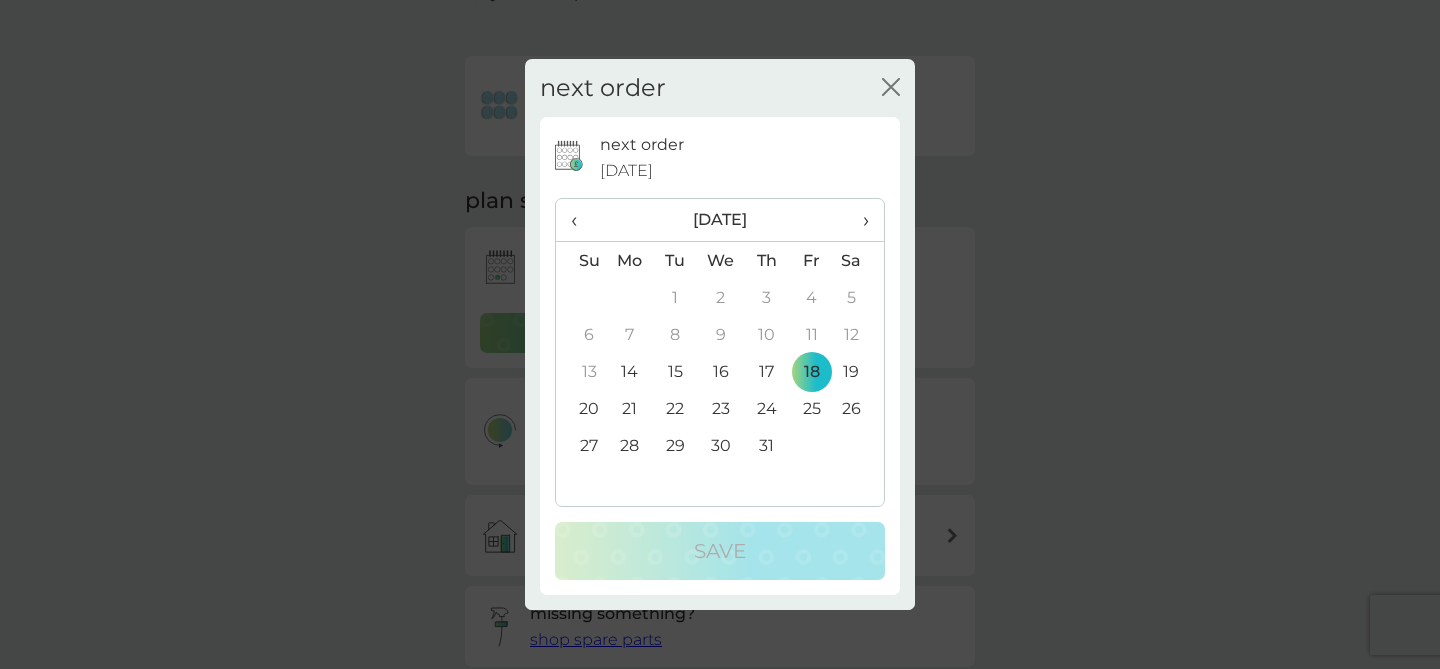 click on "25" at bounding box center [811, 408] 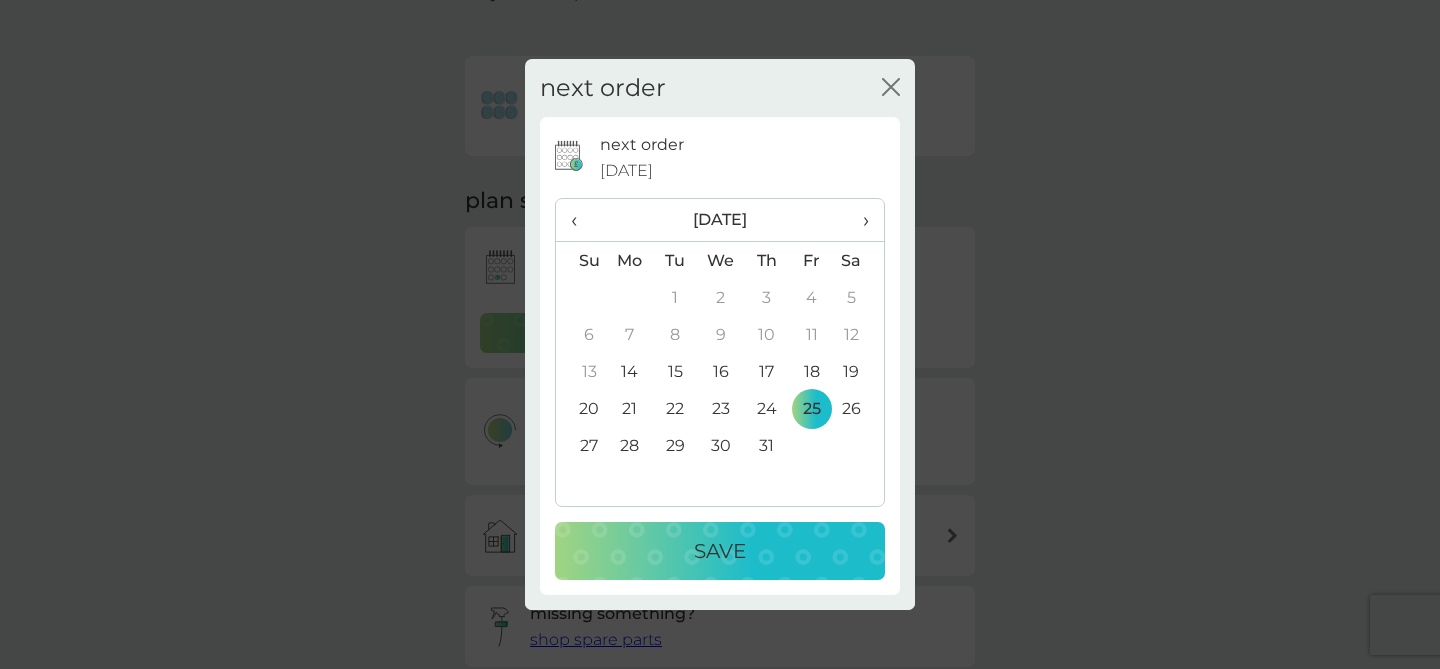 click on "Save" at bounding box center [720, 551] 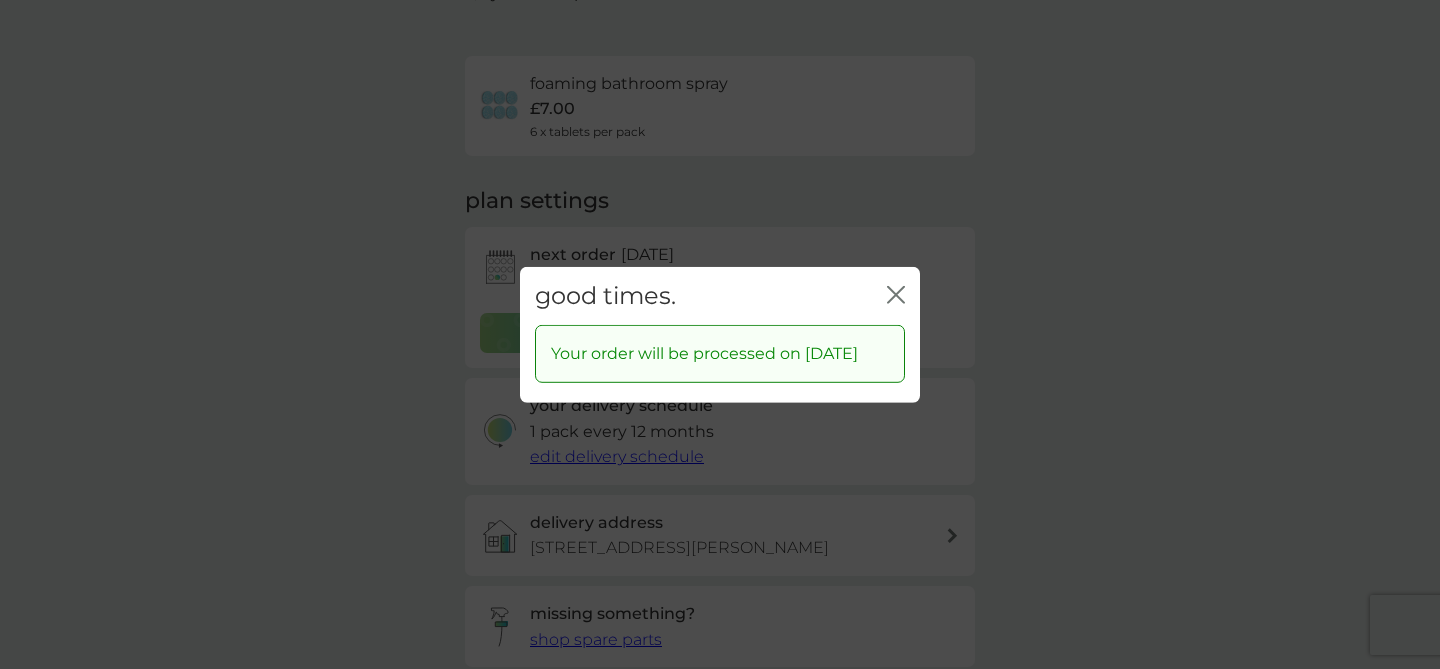 click on "close" at bounding box center [896, 295] 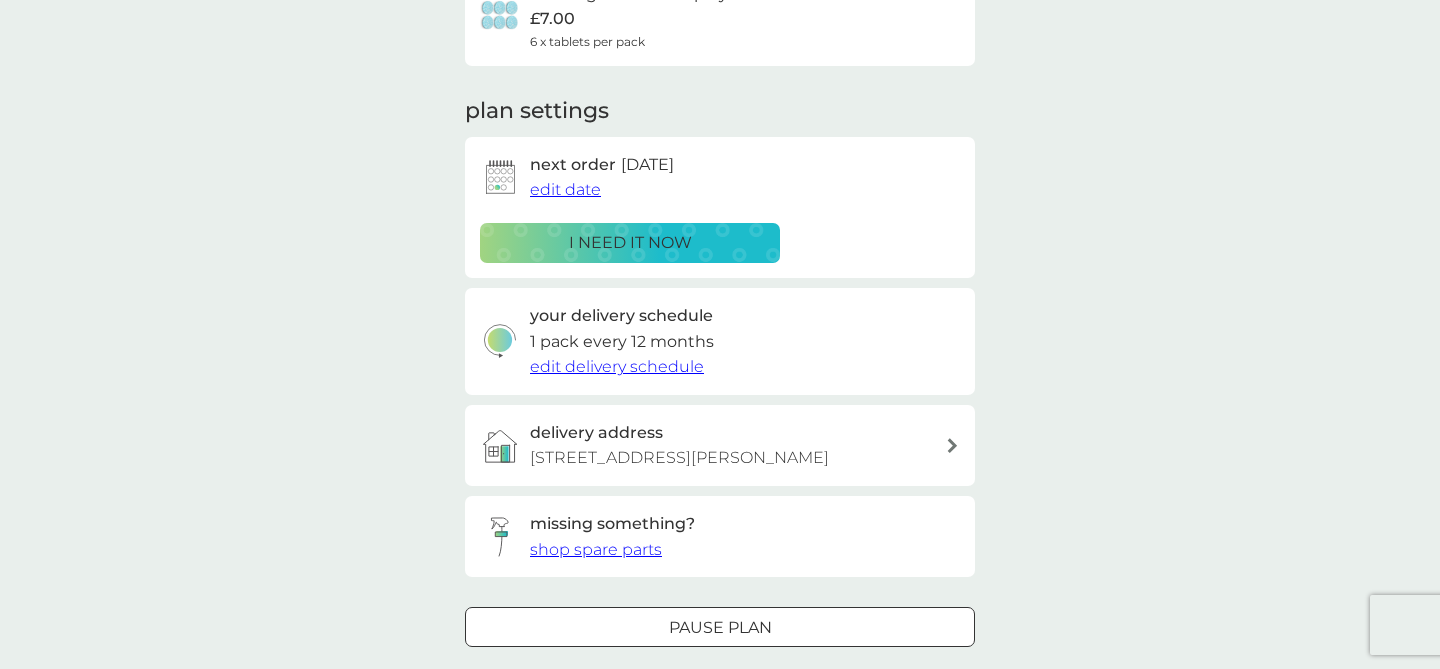 scroll, scrollTop: 221, scrollLeft: 0, axis: vertical 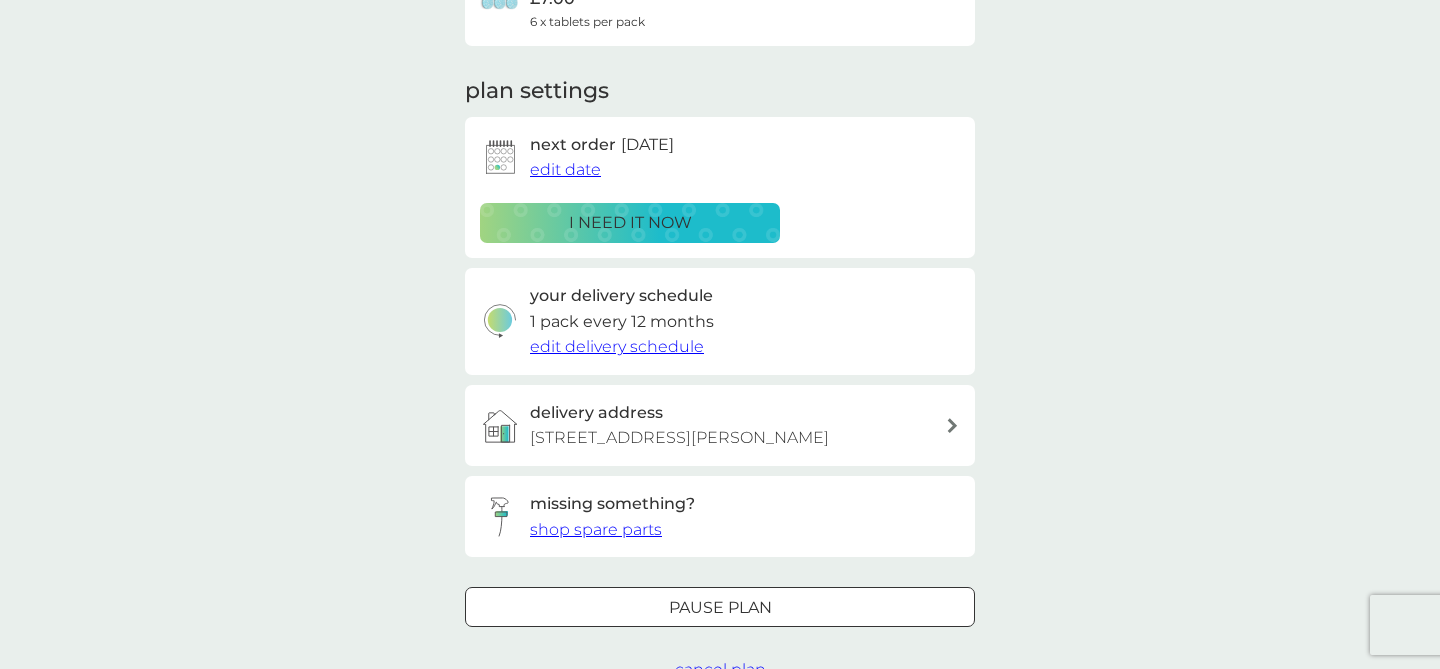 click on "edit delivery schedule" at bounding box center [617, 346] 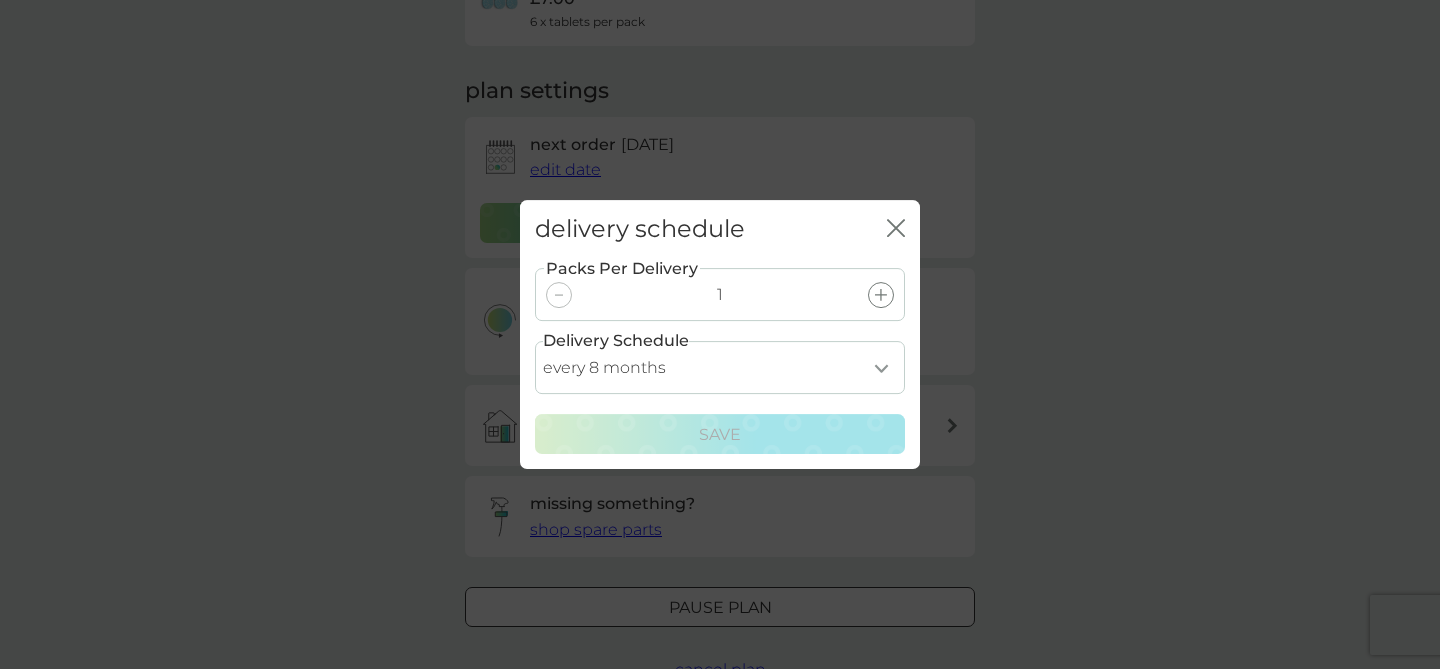 click on "Delivery Schedule" at bounding box center (616, 341) 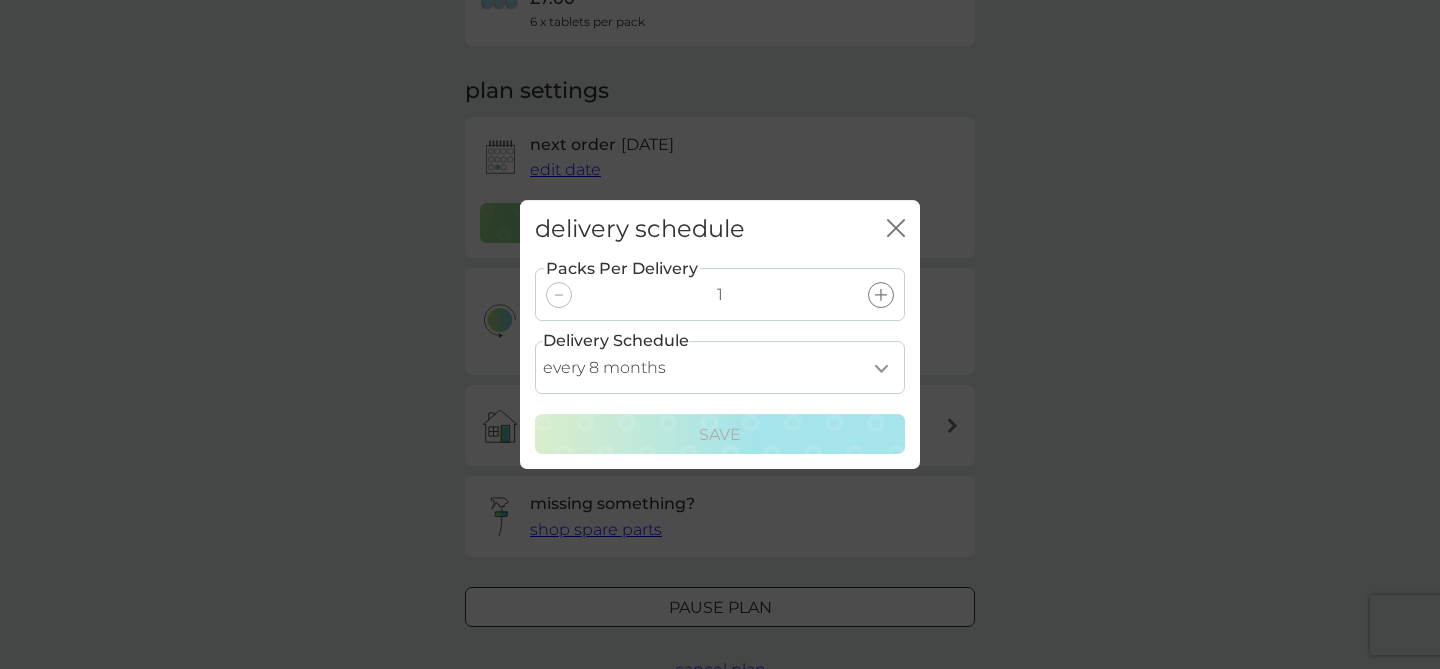 click on "every 1 month every 2 months every 3 months every 4 months every 5 months every 6 months every 7 months every 8 months" at bounding box center (720, 367) 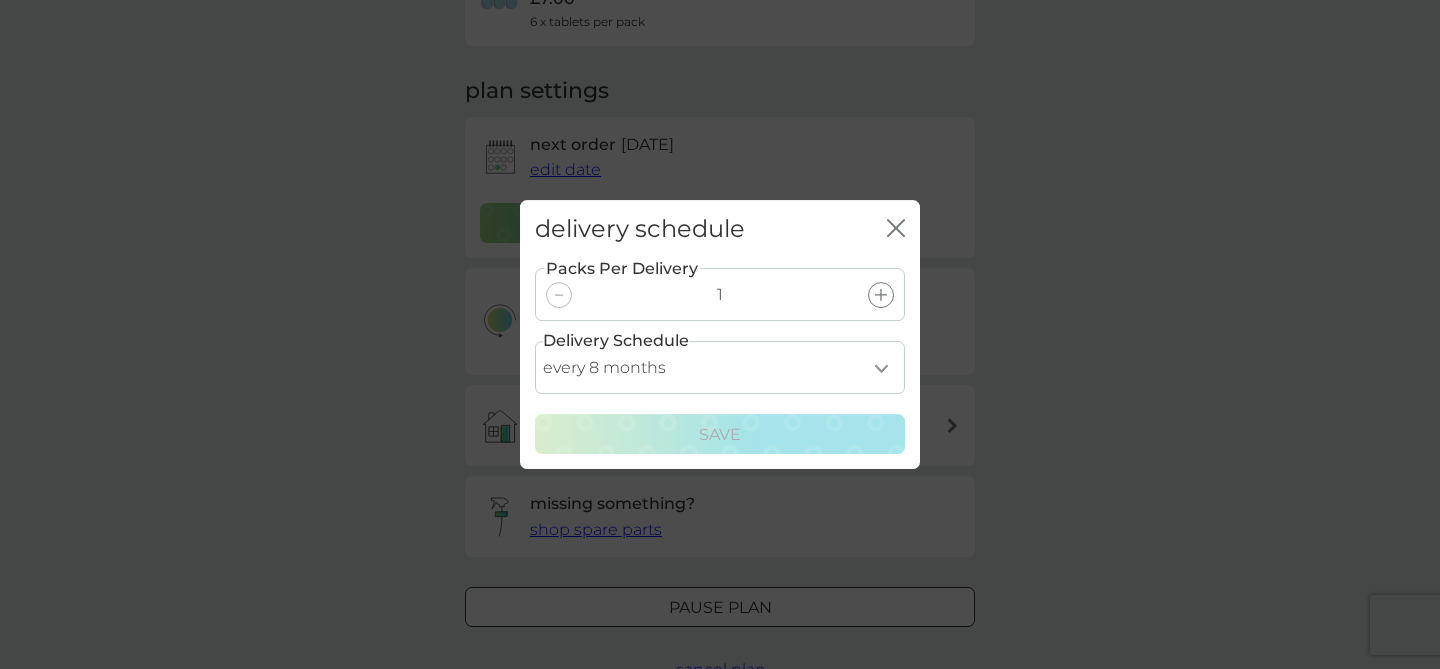 click at bounding box center (881, 295) 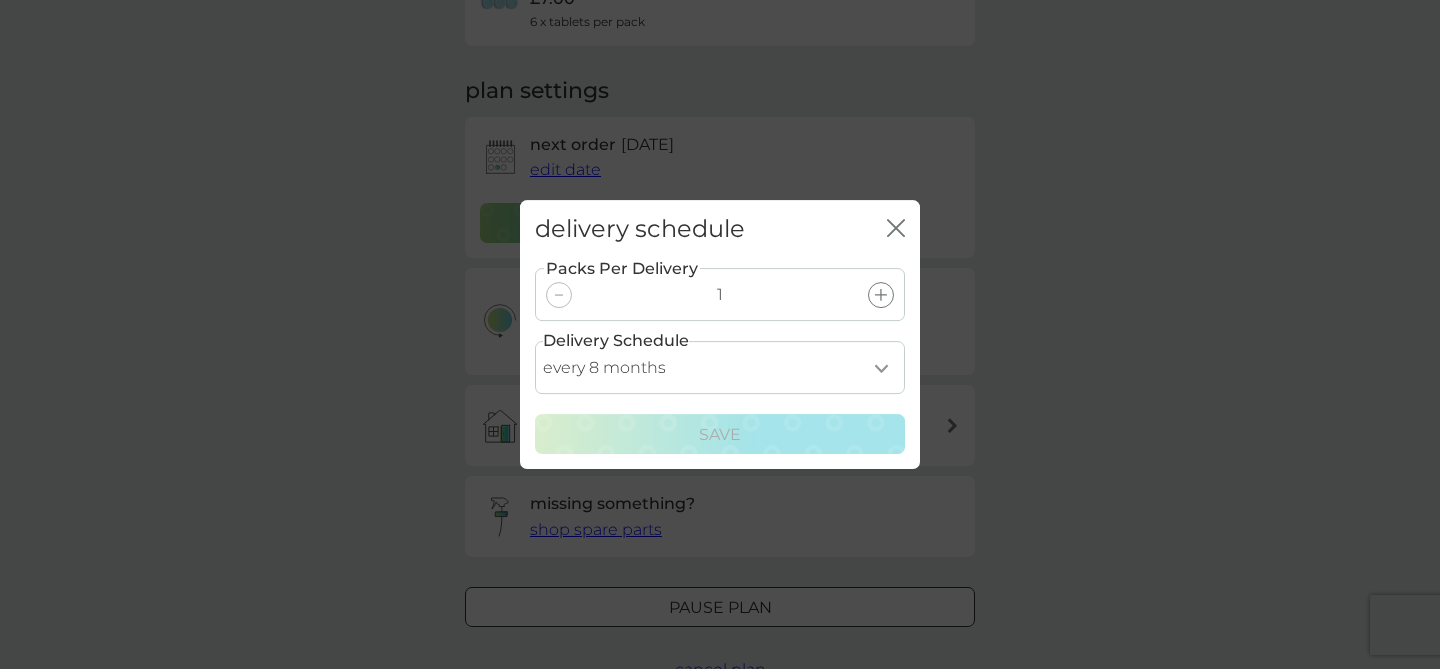 click on "every 1 month every 2 months every 3 months every 4 months every 5 months every 6 months every 7 months every 8 months" at bounding box center [720, 367] 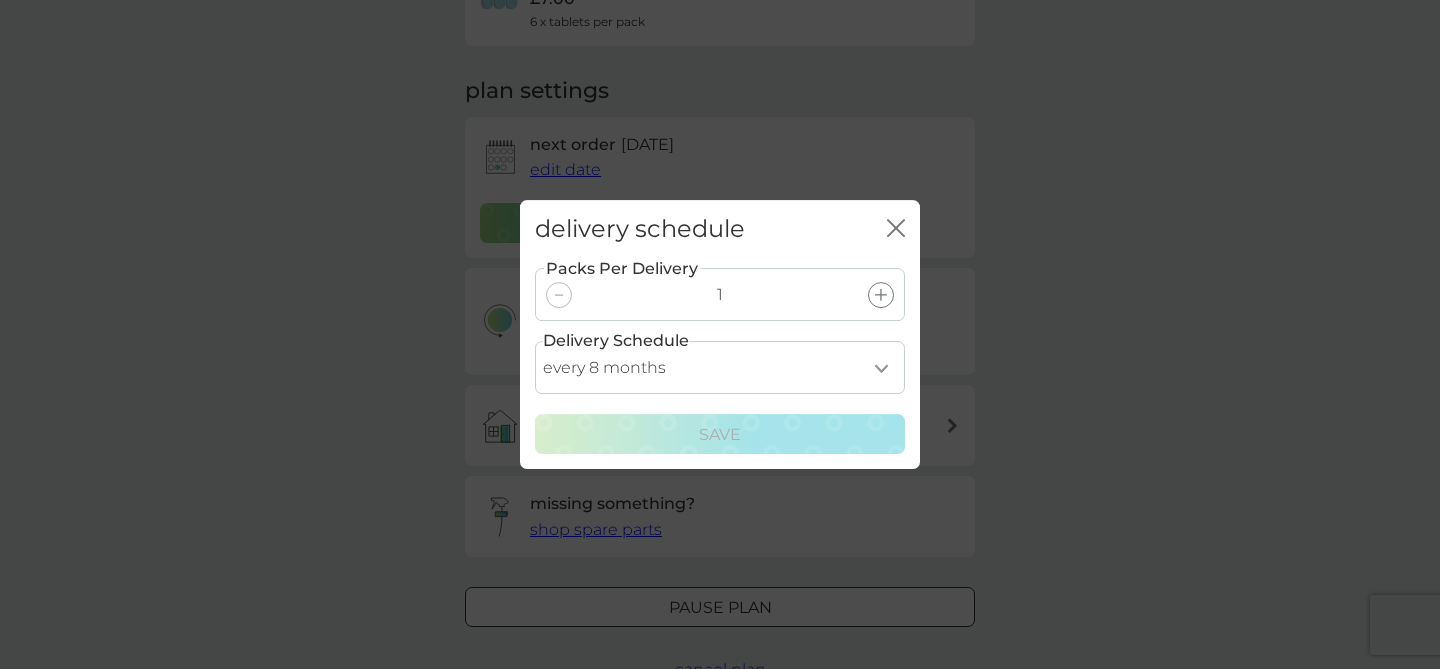 click on "close" 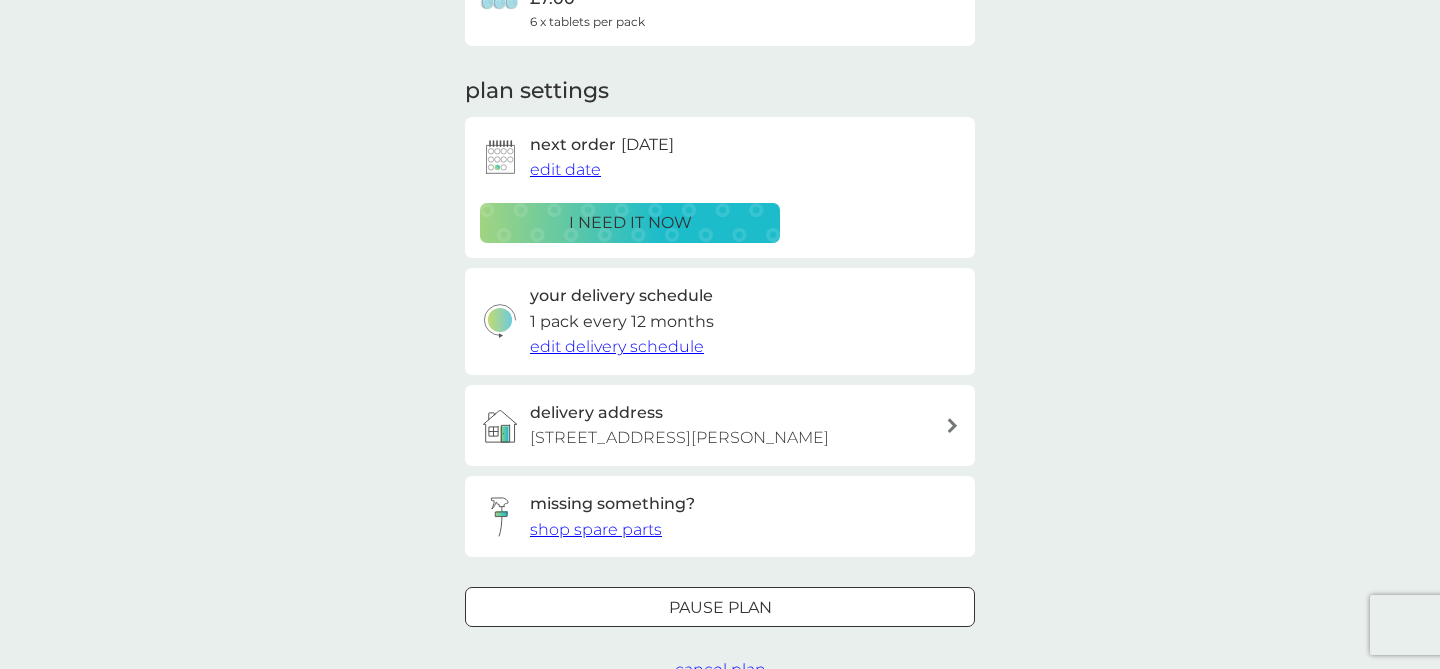 click on "your delivery schedule 1 pack every 12 months edit delivery schedule" at bounding box center [720, 321] 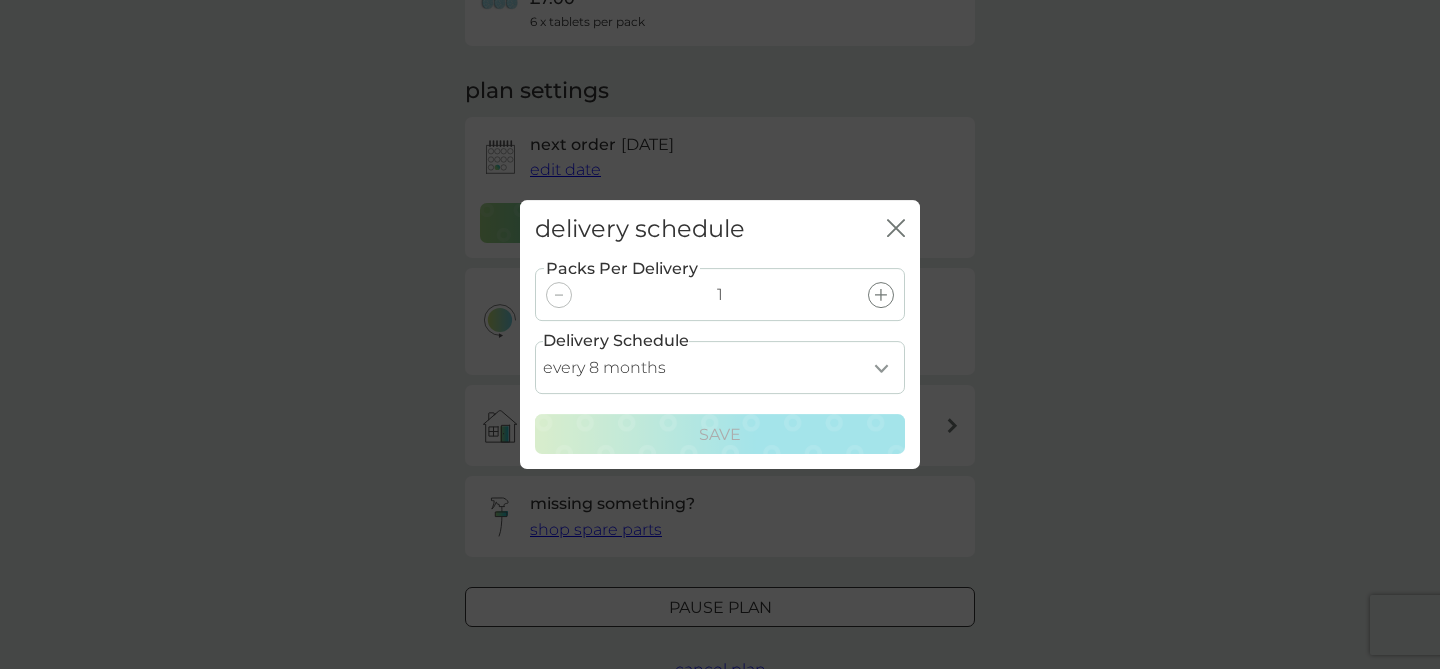click on "every 1 month every 2 months every 3 months every 4 months every 5 months every 6 months every 7 months every 8 months" at bounding box center [720, 367] 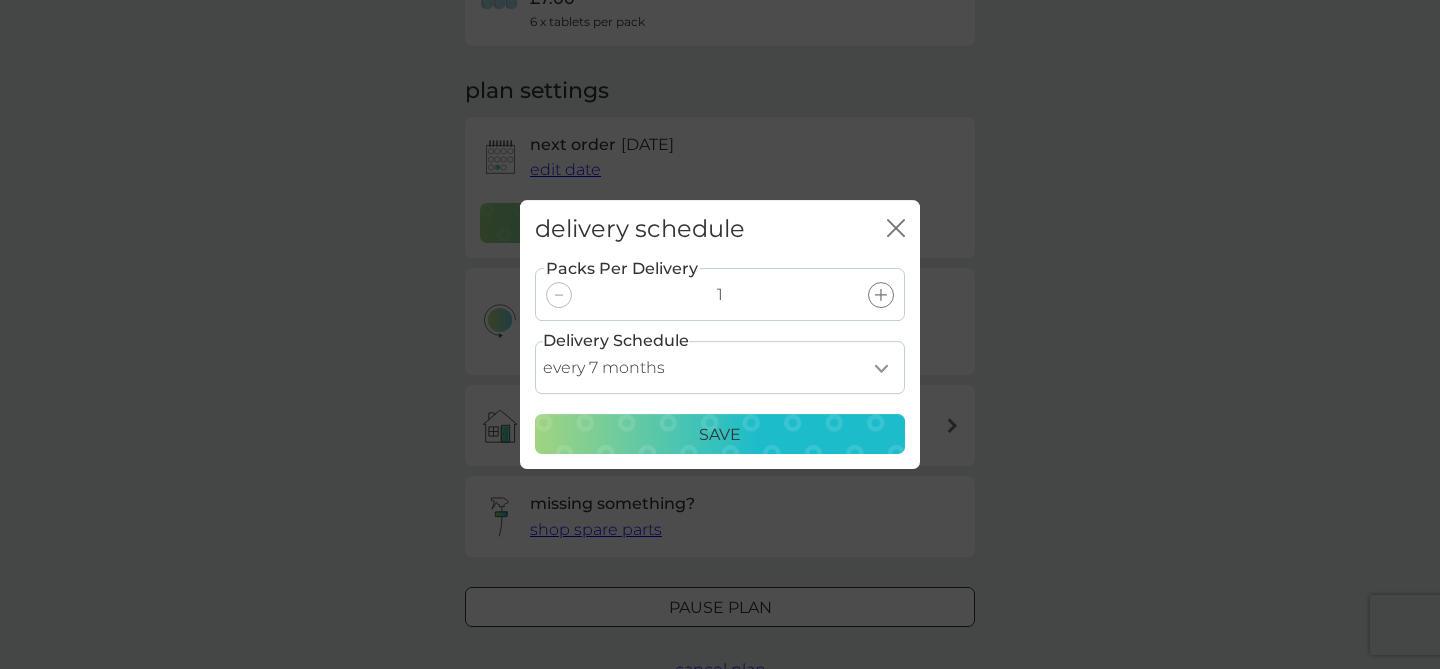 click on "every 1 month every 2 months every 3 months every 4 months every 5 months every 6 months every 7 months every 8 months" at bounding box center [720, 367] 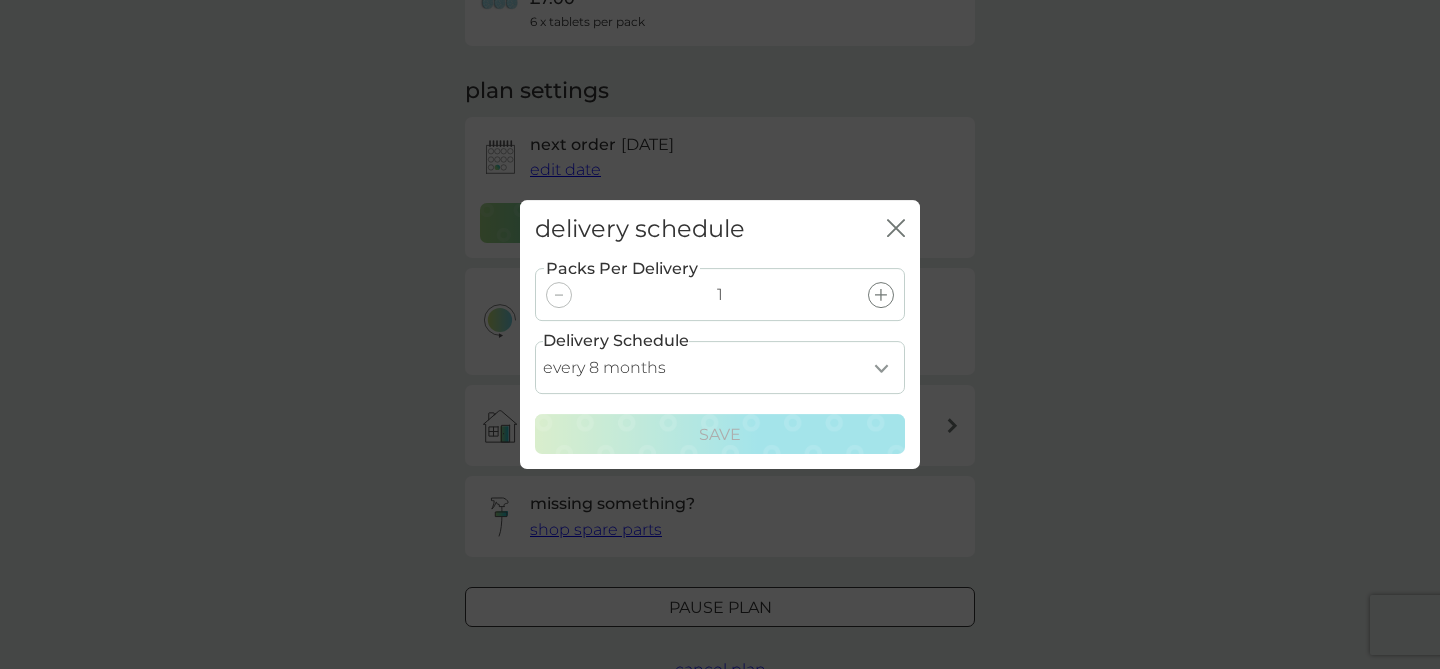 click on "every 1 month every 2 months every 3 months every 4 months every 5 months every 6 months every 7 months every 8 months" at bounding box center [720, 367] 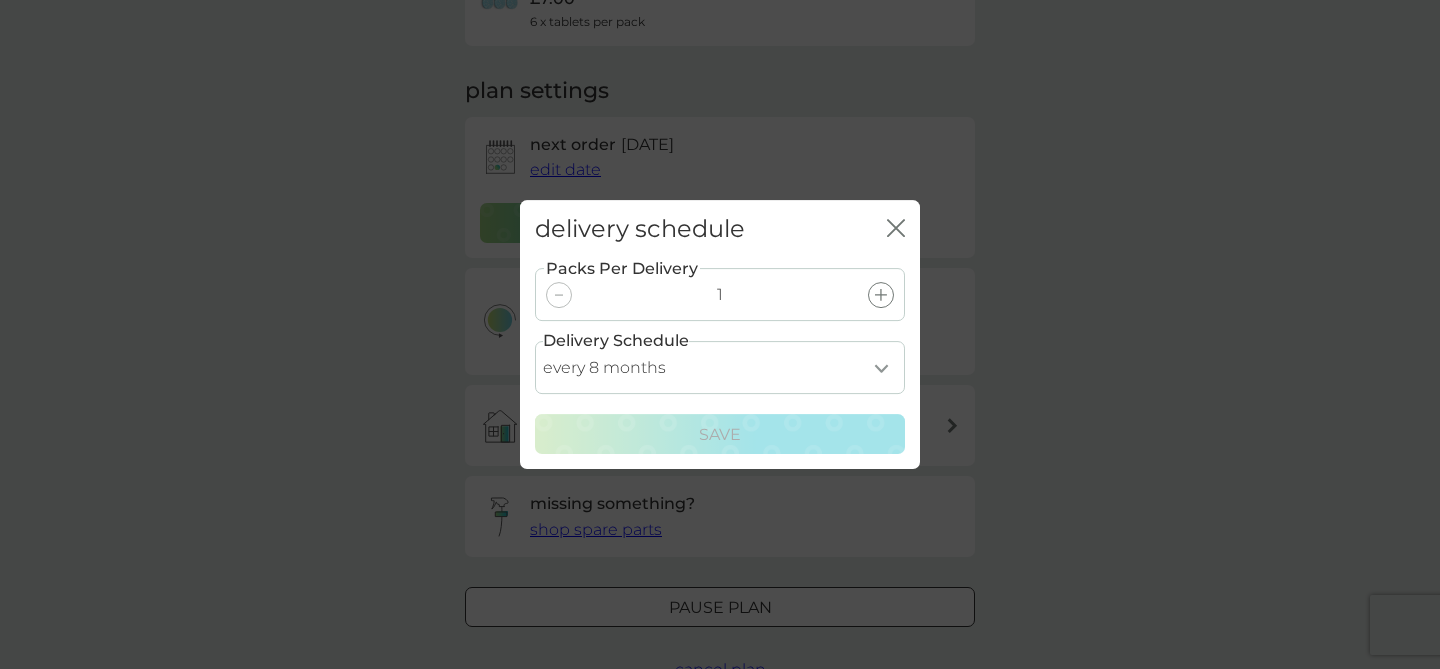 select on "7" 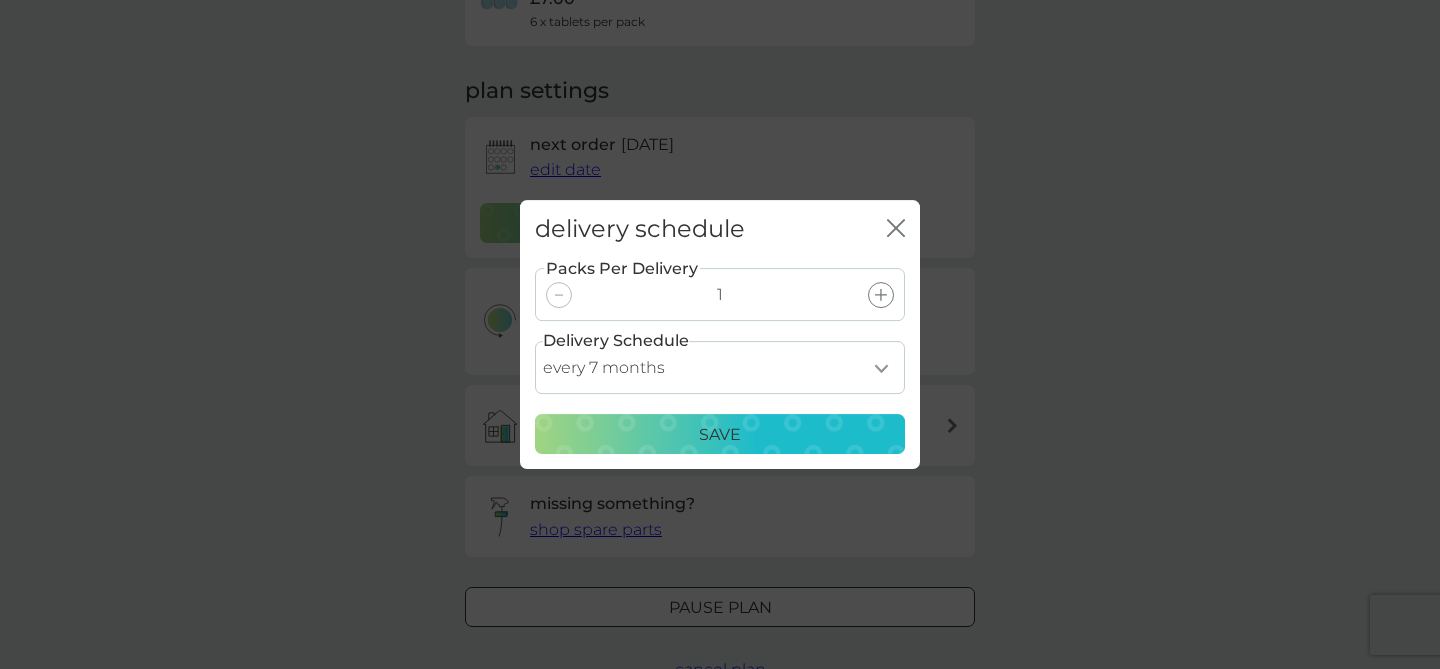 click on "Save" at bounding box center (720, 434) 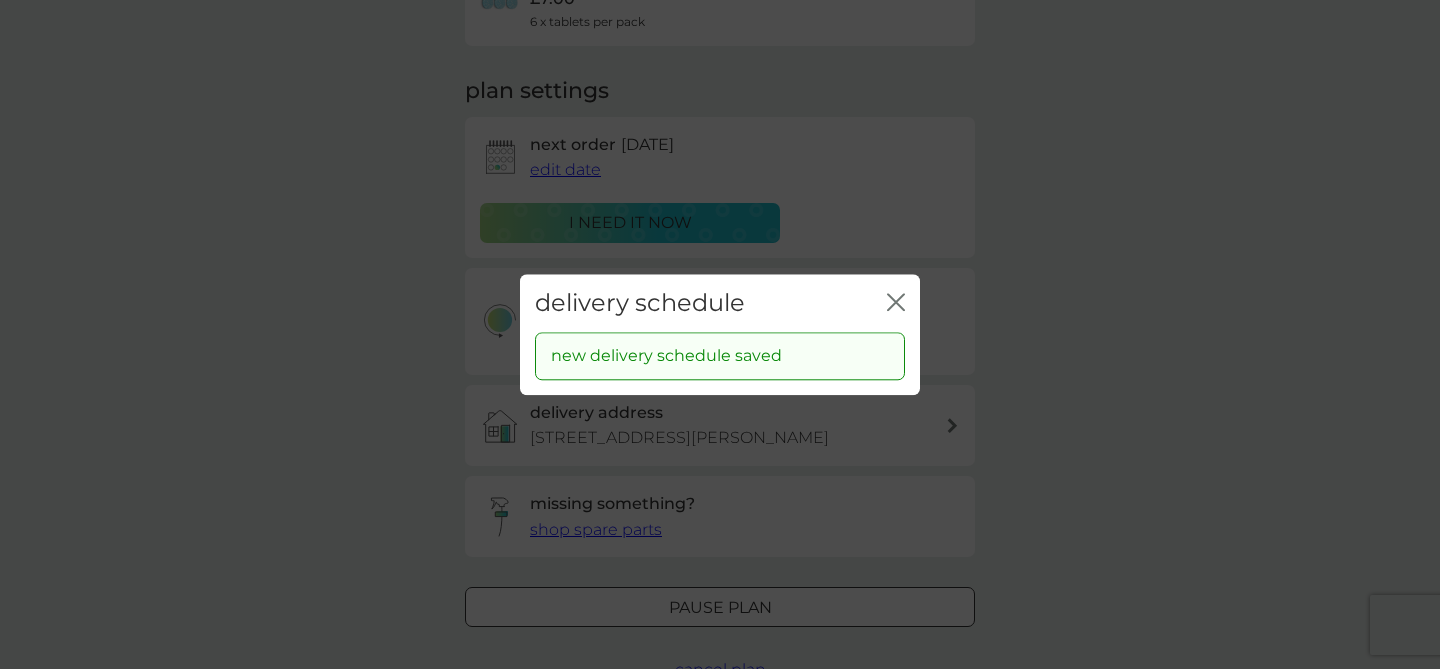 click on "close" 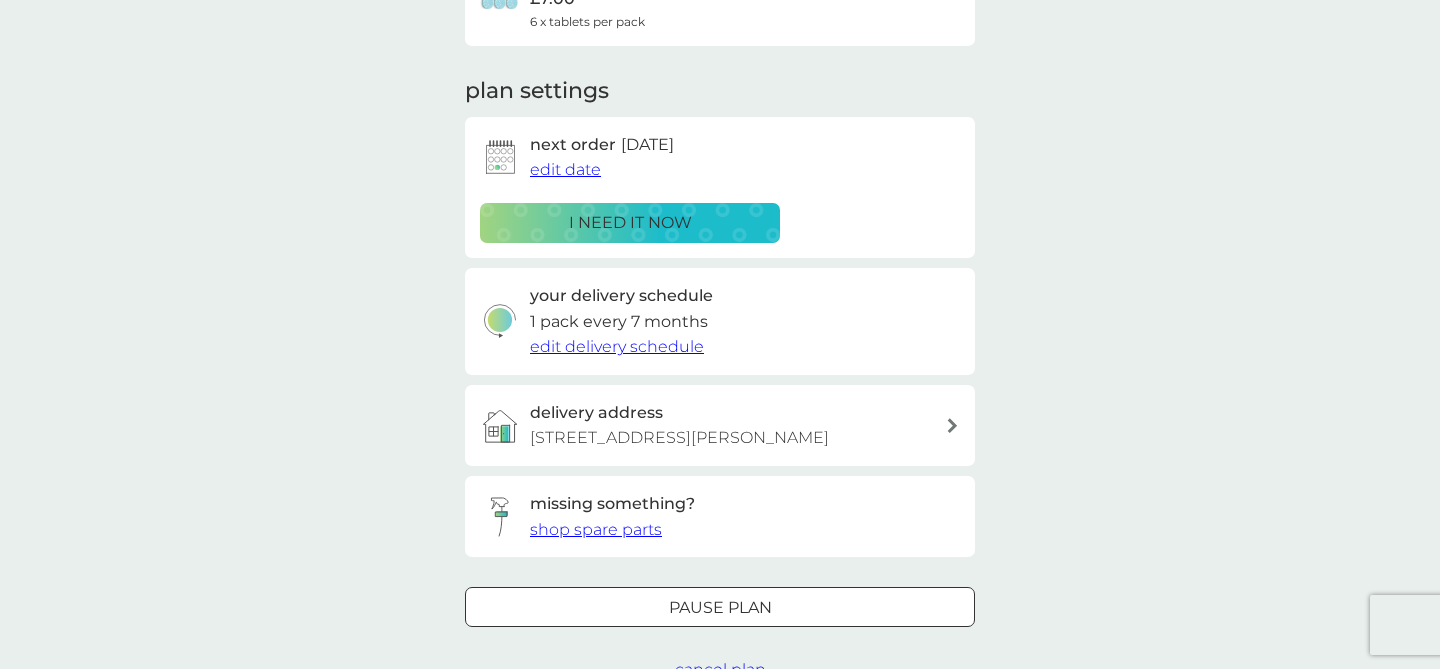 click on "edit delivery schedule" at bounding box center (617, 346) 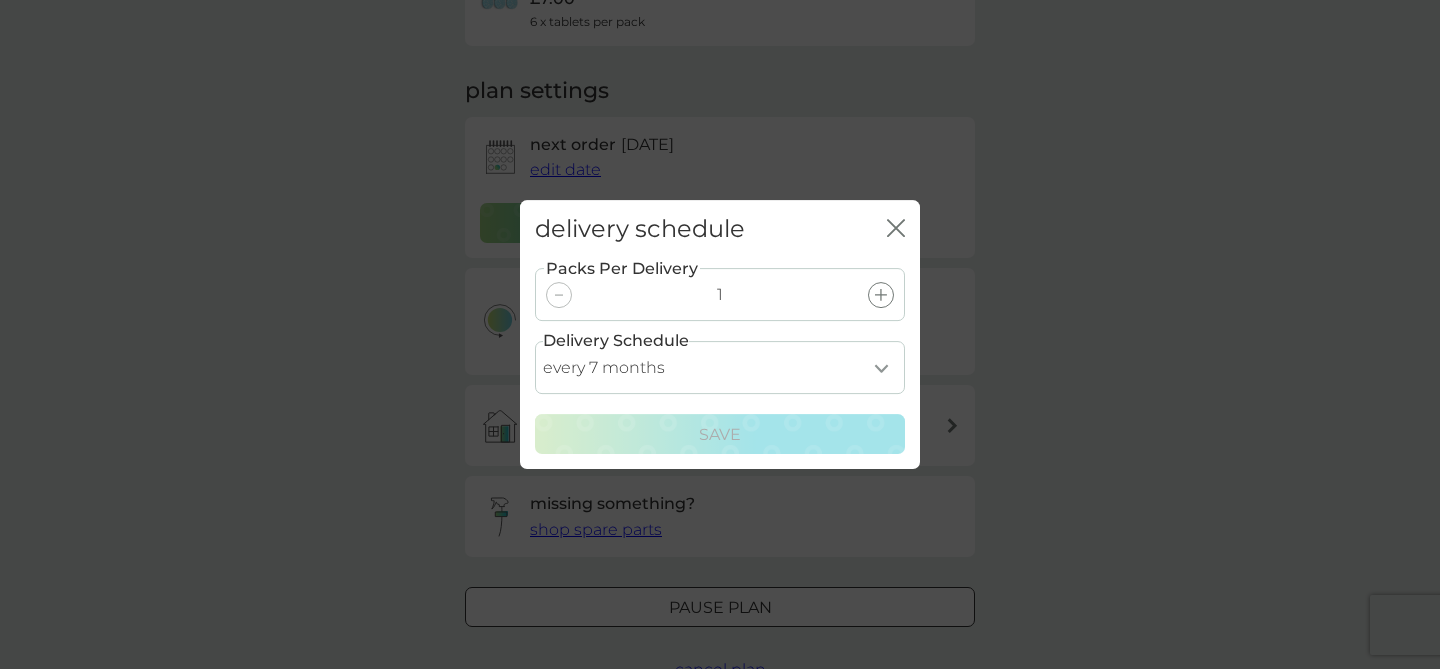 click on "every 1 month every 2 months every 3 months every 4 months every 5 months every 6 months every 7 months every 8 months" at bounding box center (720, 367) 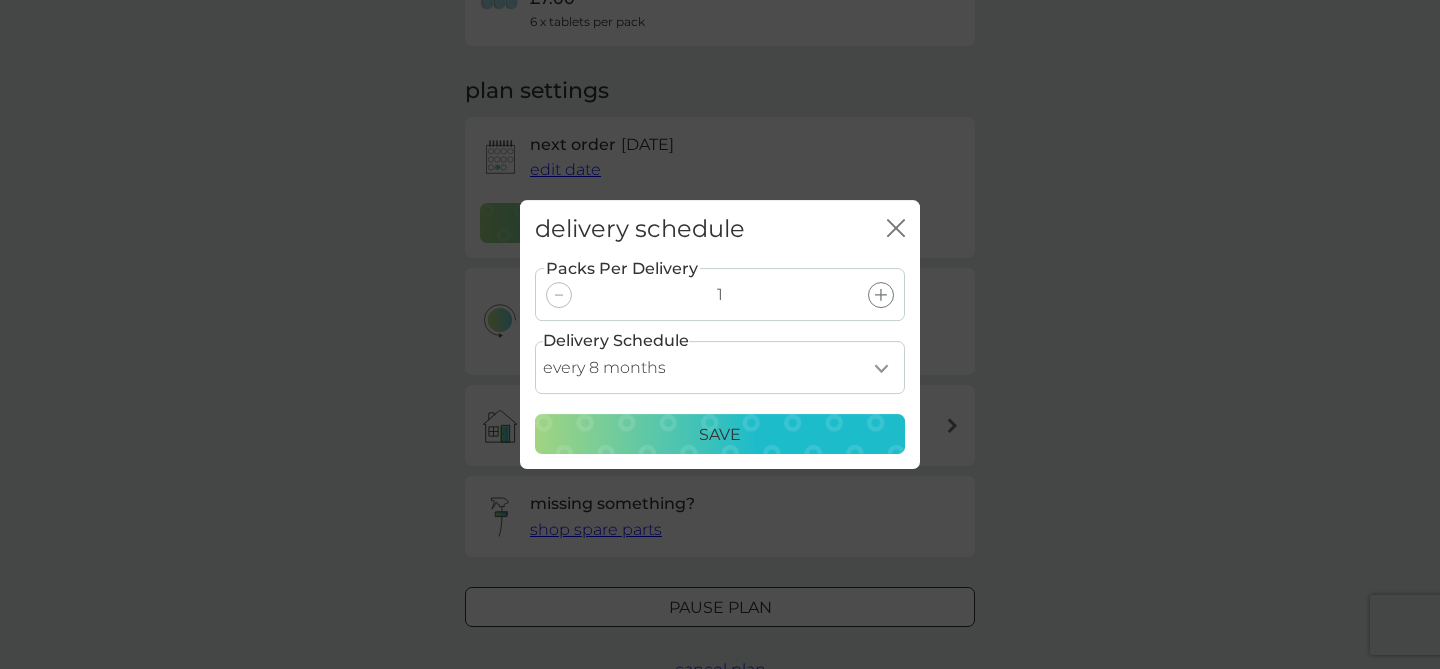 click on "Save" at bounding box center (720, 435) 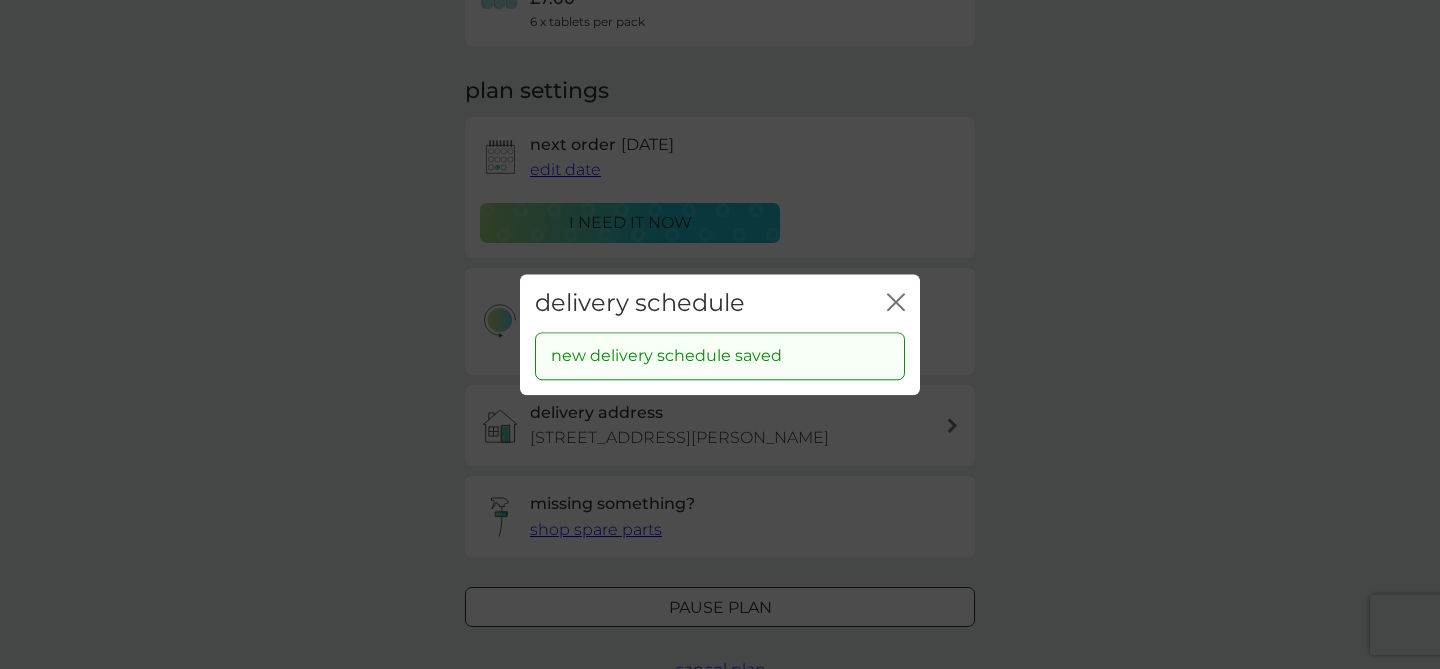click on "close" 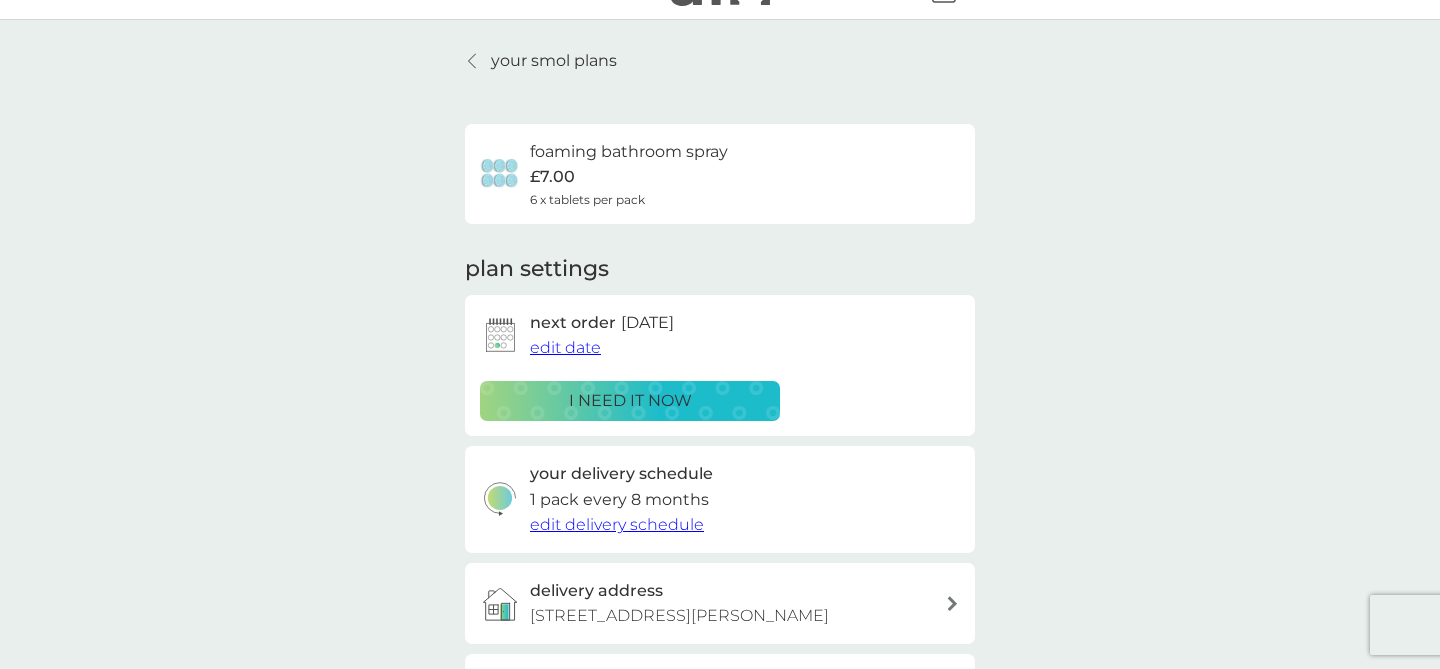 scroll, scrollTop: 0, scrollLeft: 0, axis: both 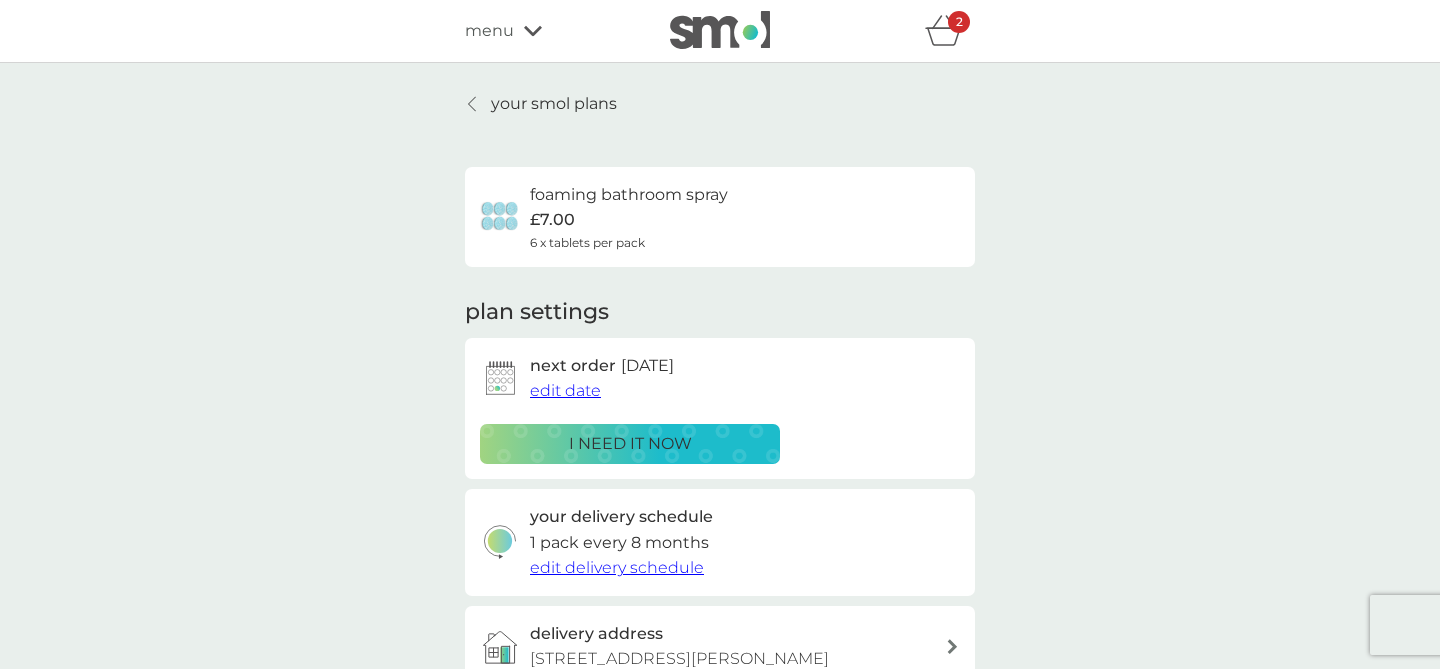 click 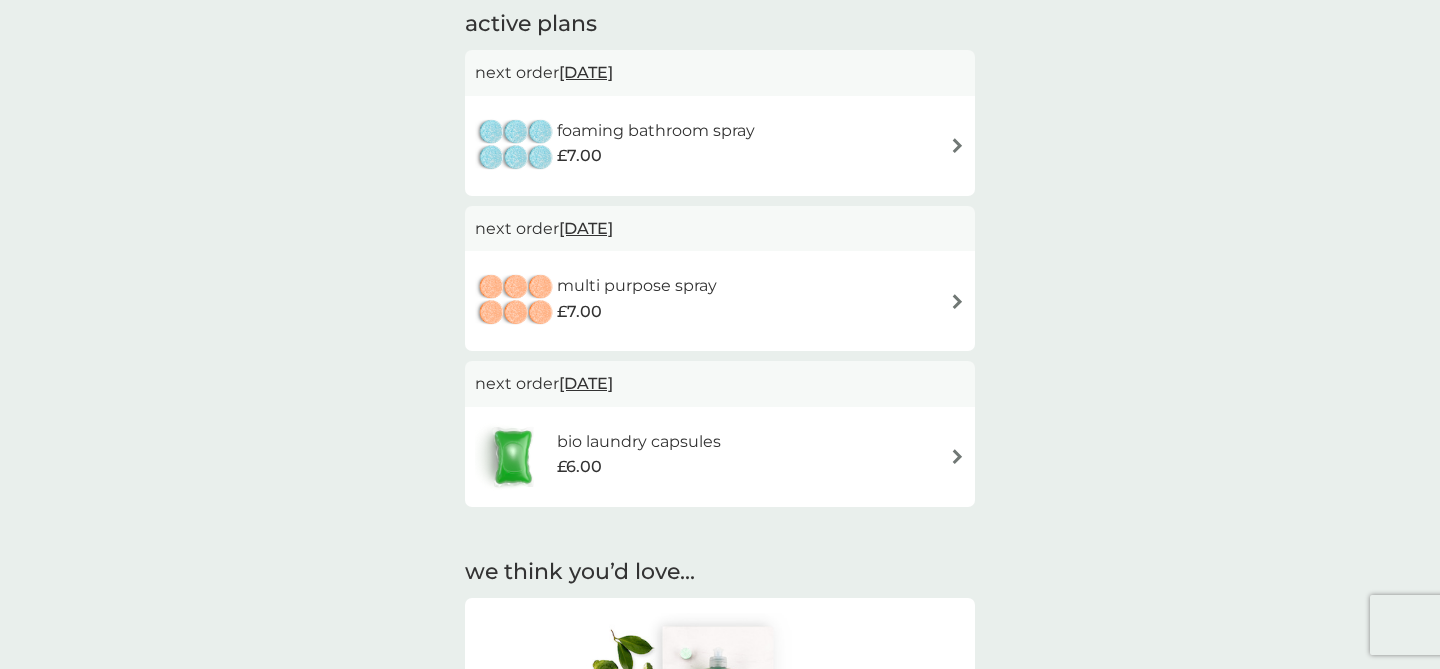 scroll, scrollTop: 0, scrollLeft: 0, axis: both 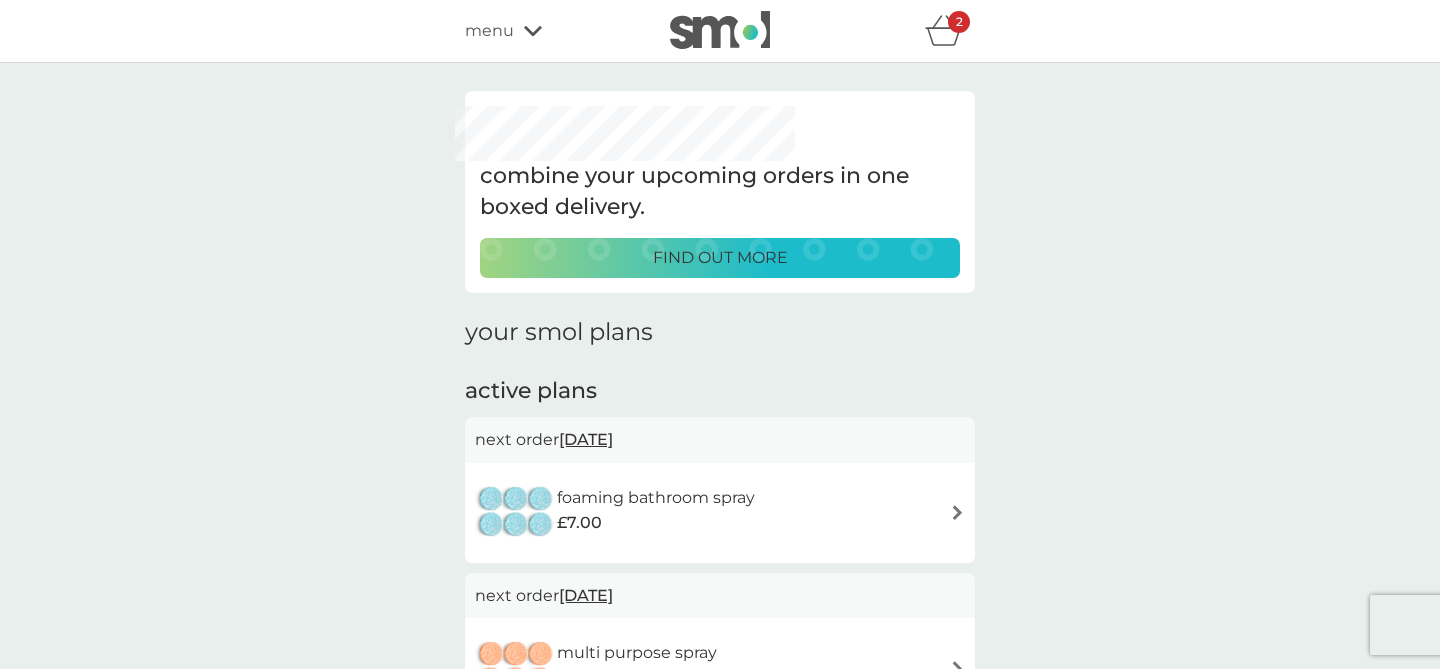 click on "menu" at bounding box center [550, 31] 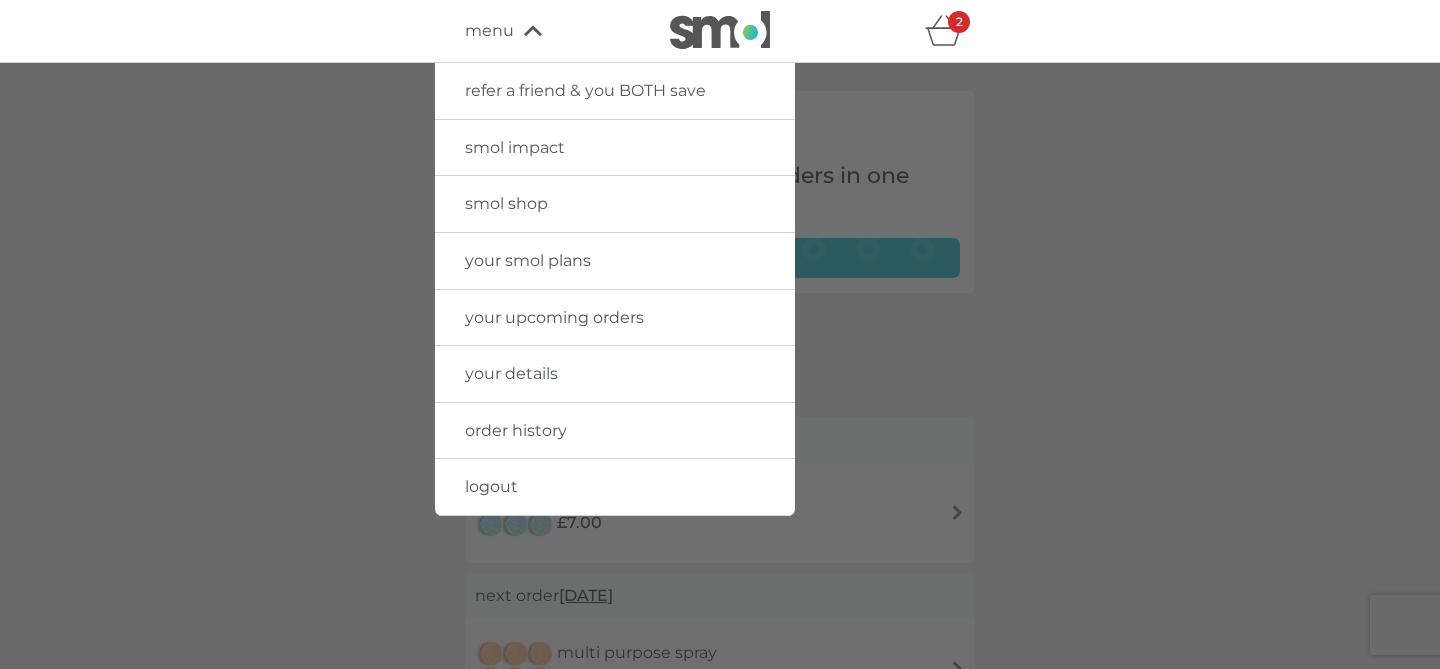 click on "smol shop" at bounding box center [506, 203] 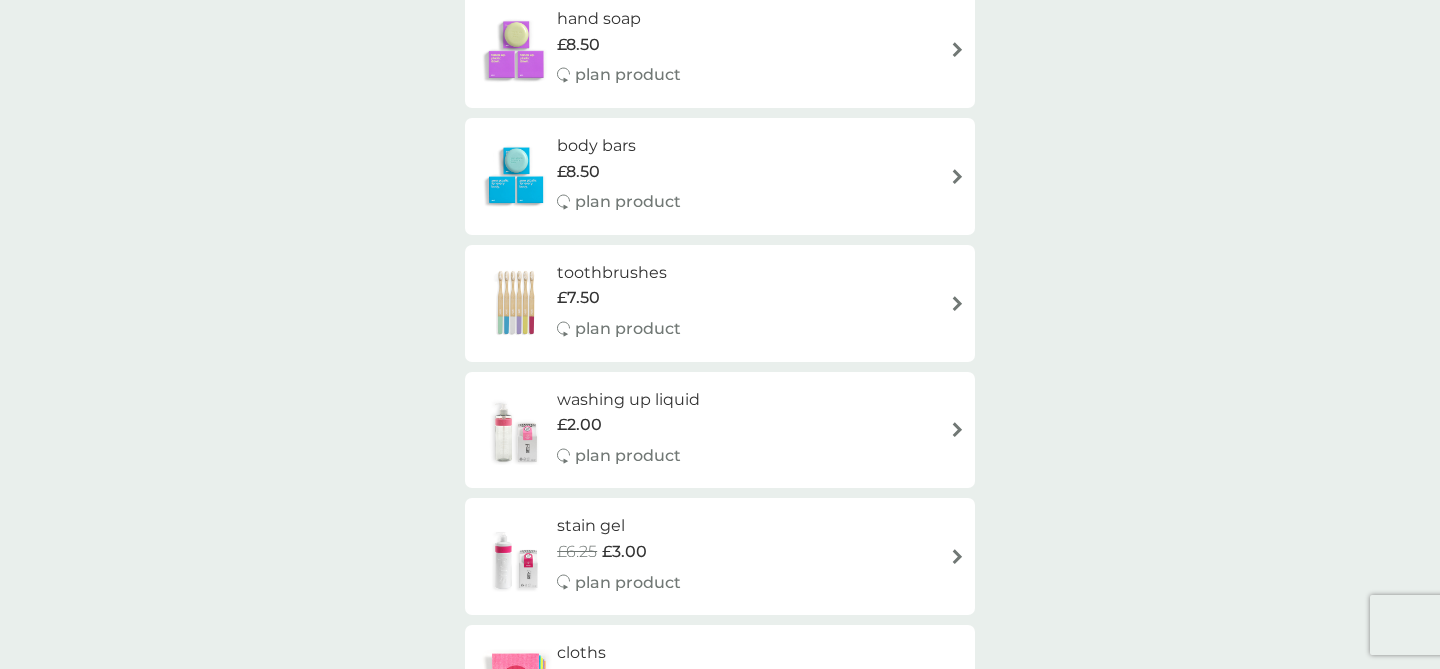 scroll, scrollTop: 1466, scrollLeft: 0, axis: vertical 